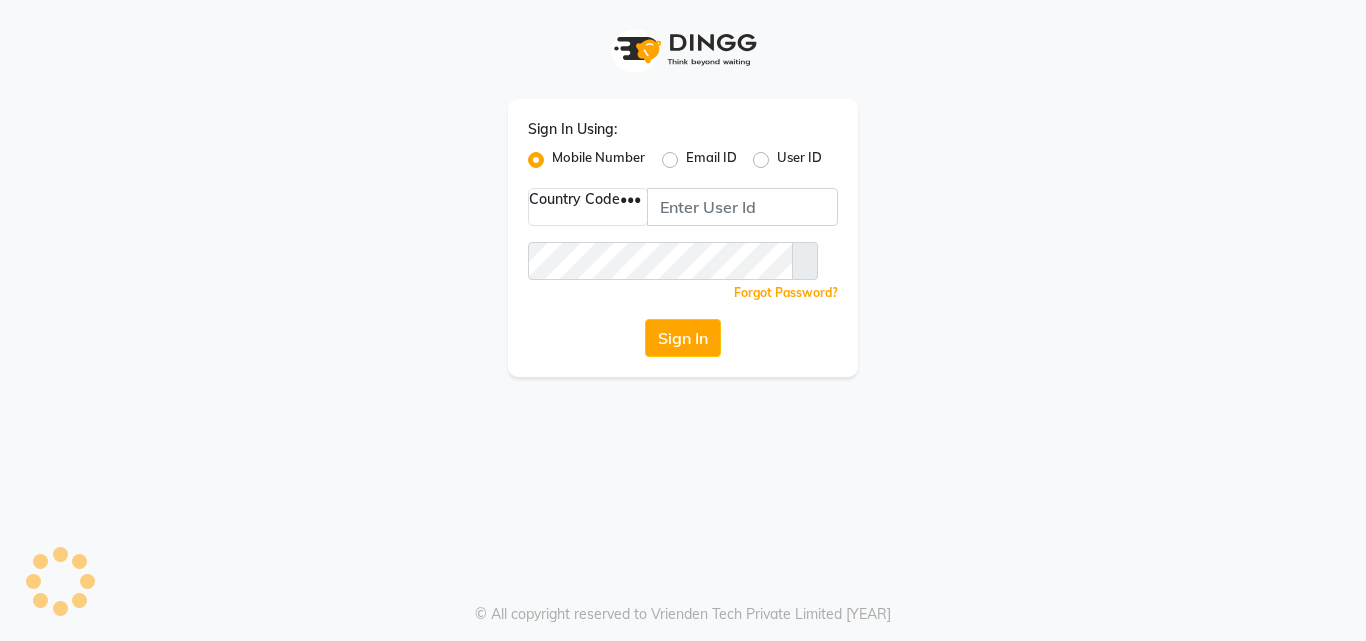 scroll, scrollTop: 0, scrollLeft: 0, axis: both 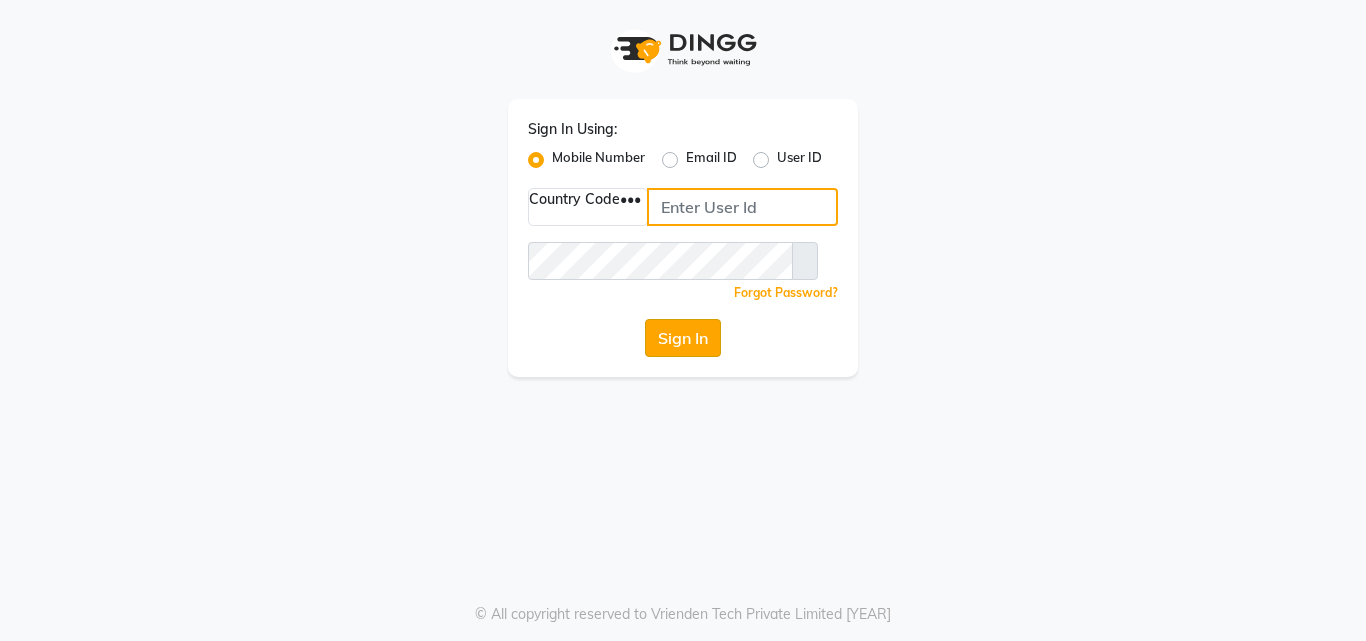 type on "[PHONE]" 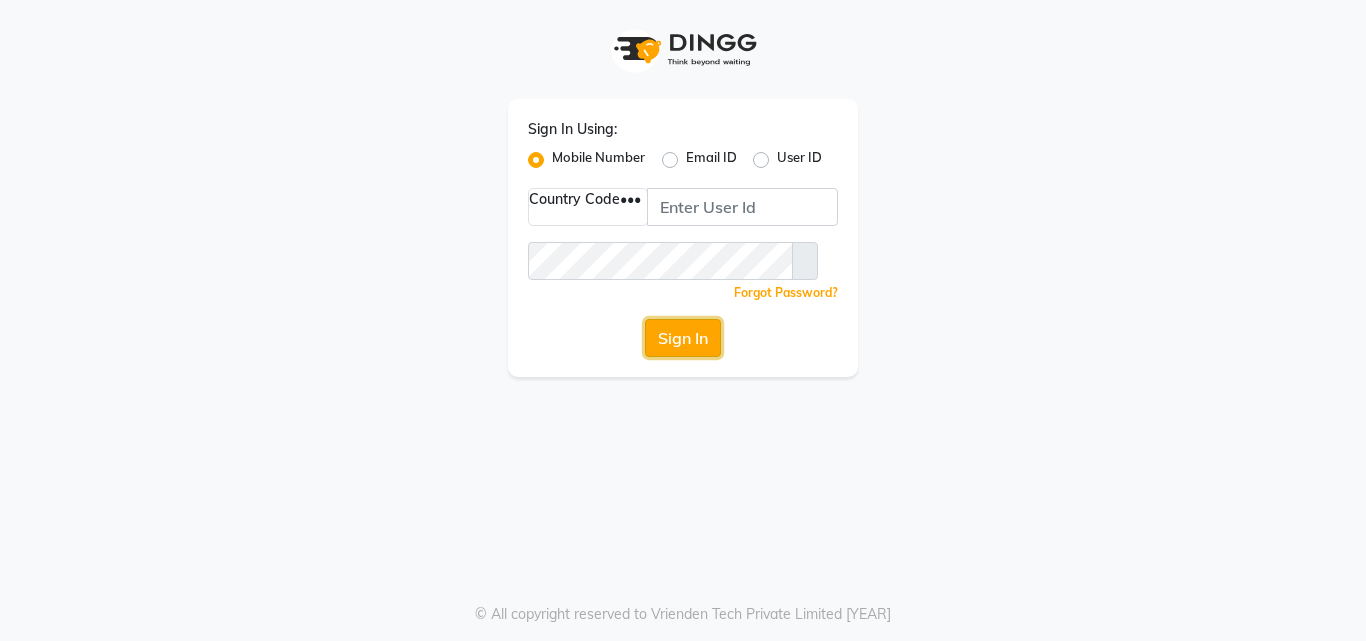 click on "Sign In" at bounding box center (683, 338) 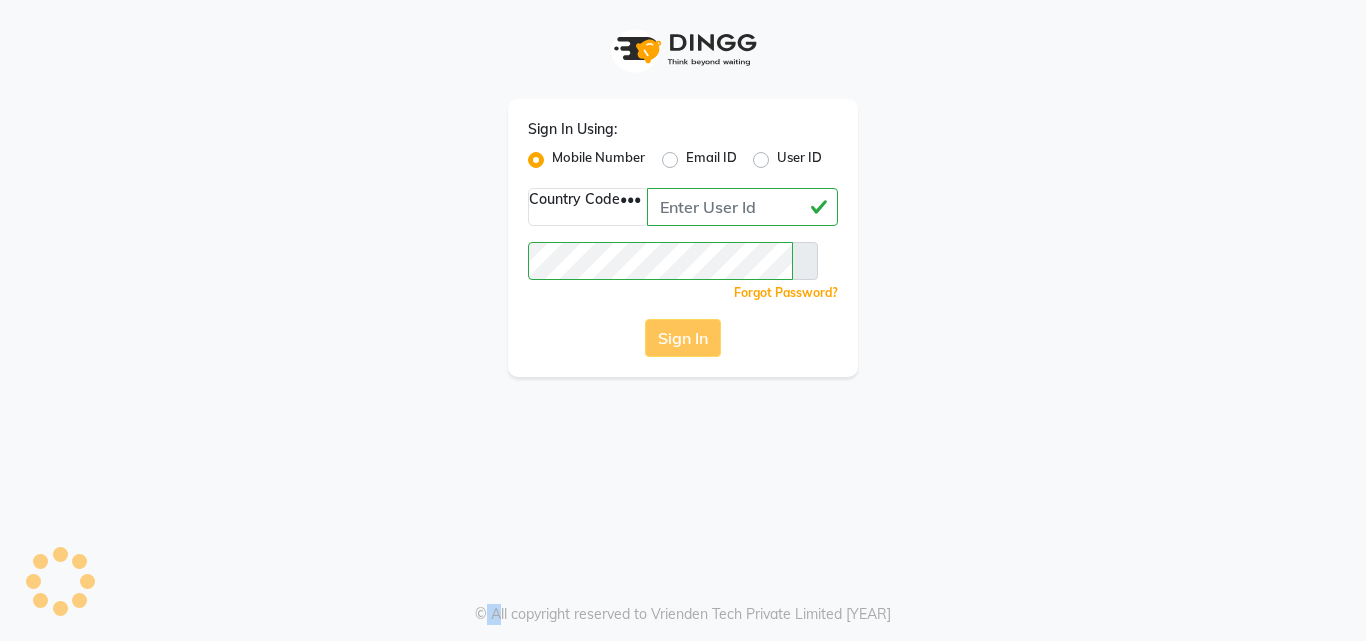 click on "Sign In" at bounding box center [683, 338] 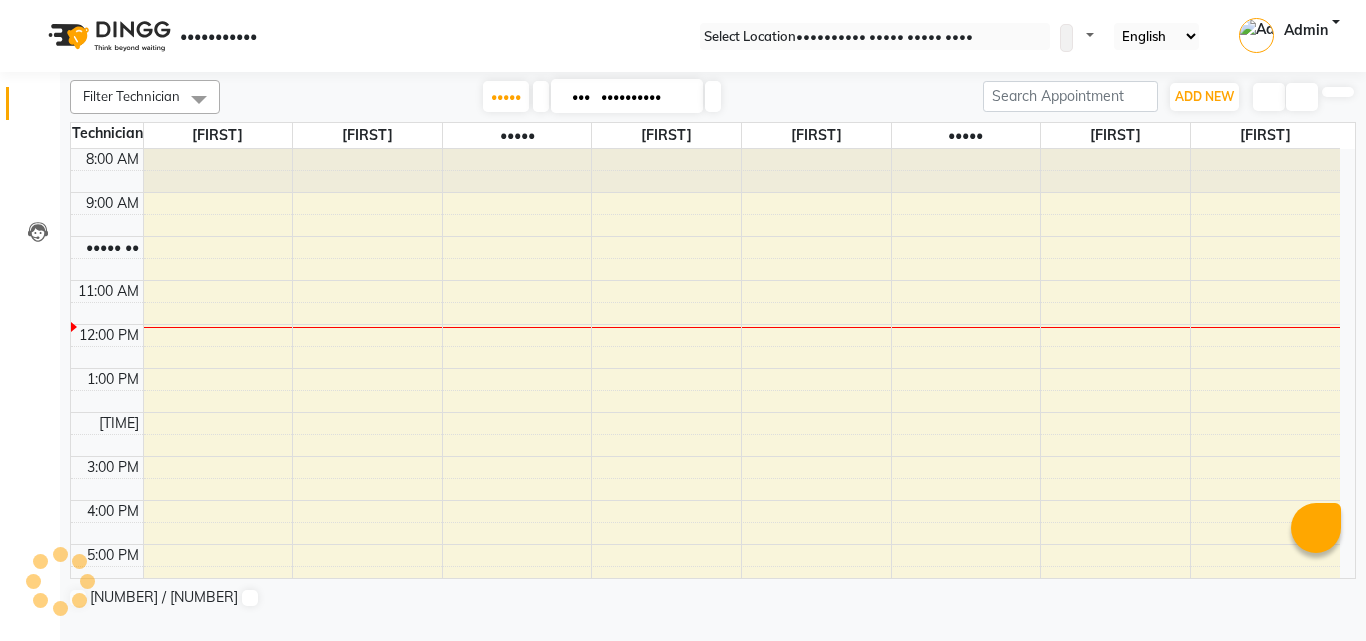 scroll, scrollTop: 0, scrollLeft: 0, axis: both 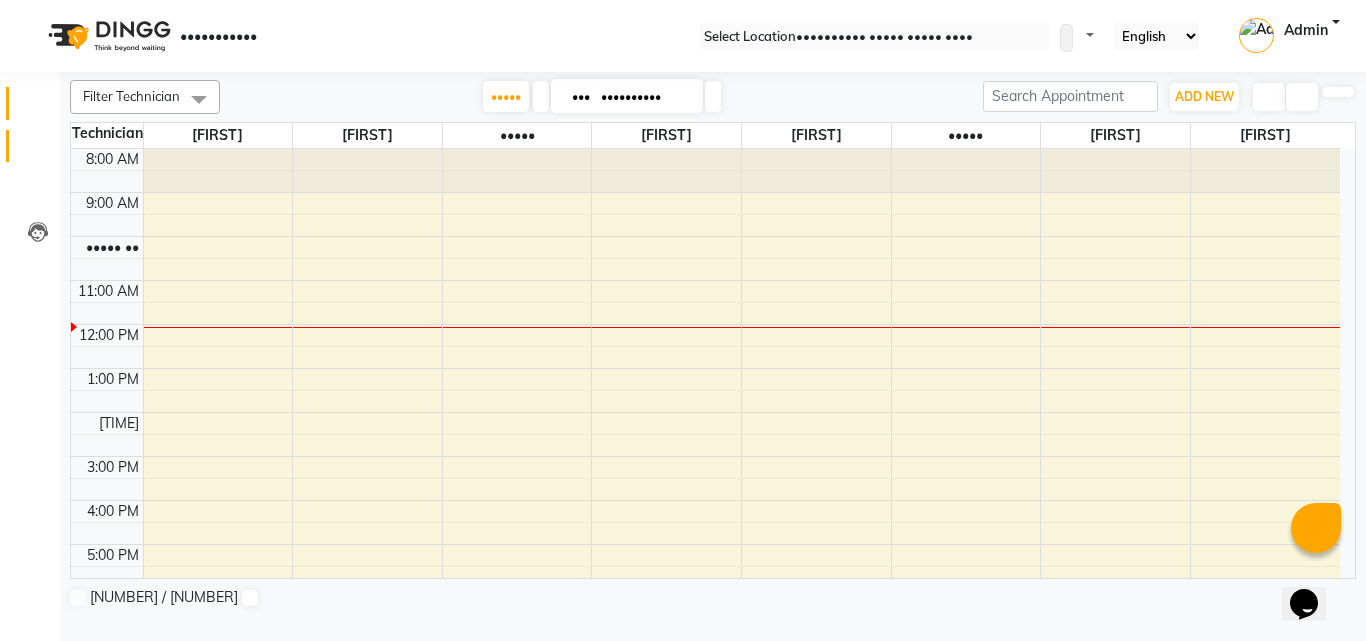 click on "•••••••" at bounding box center (30, 146) 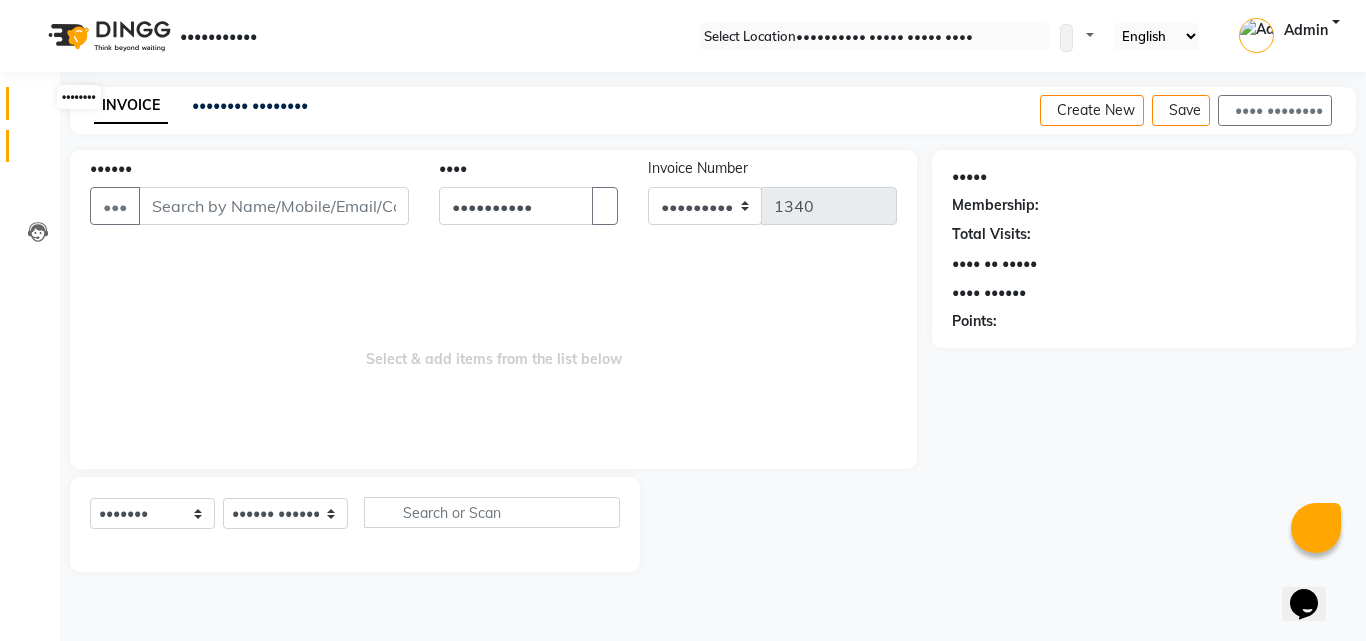 click at bounding box center [37, 108] 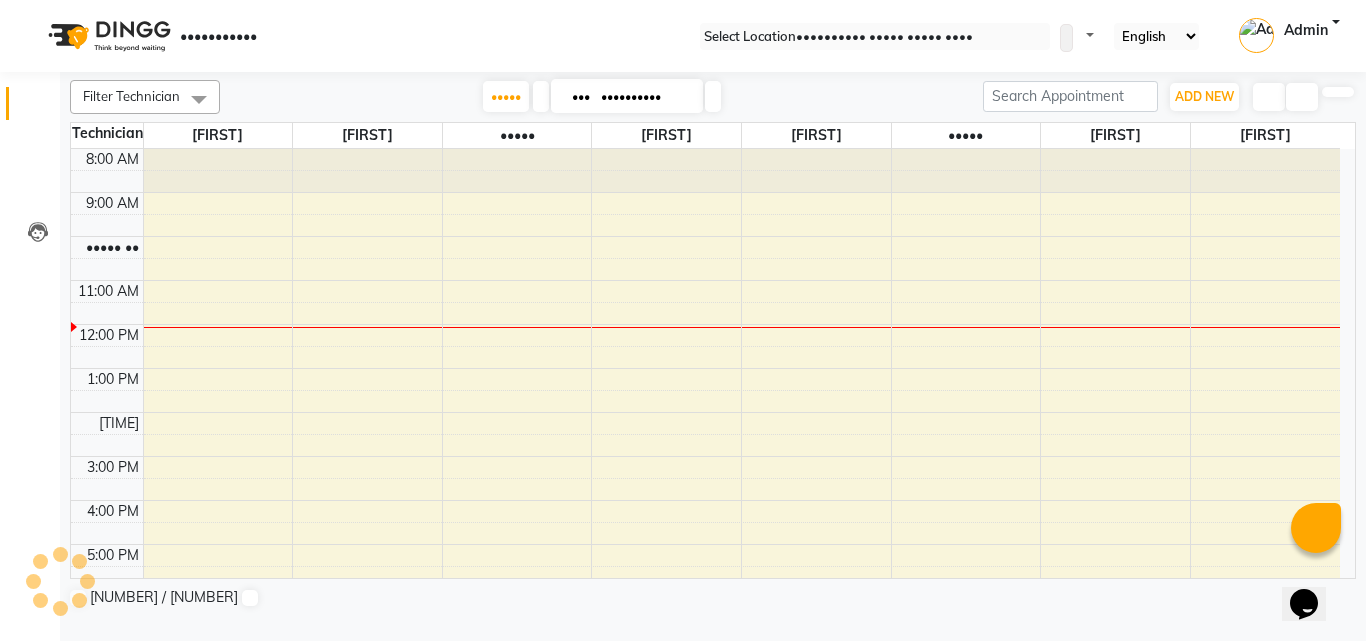 scroll, scrollTop: 0, scrollLeft: 0, axis: both 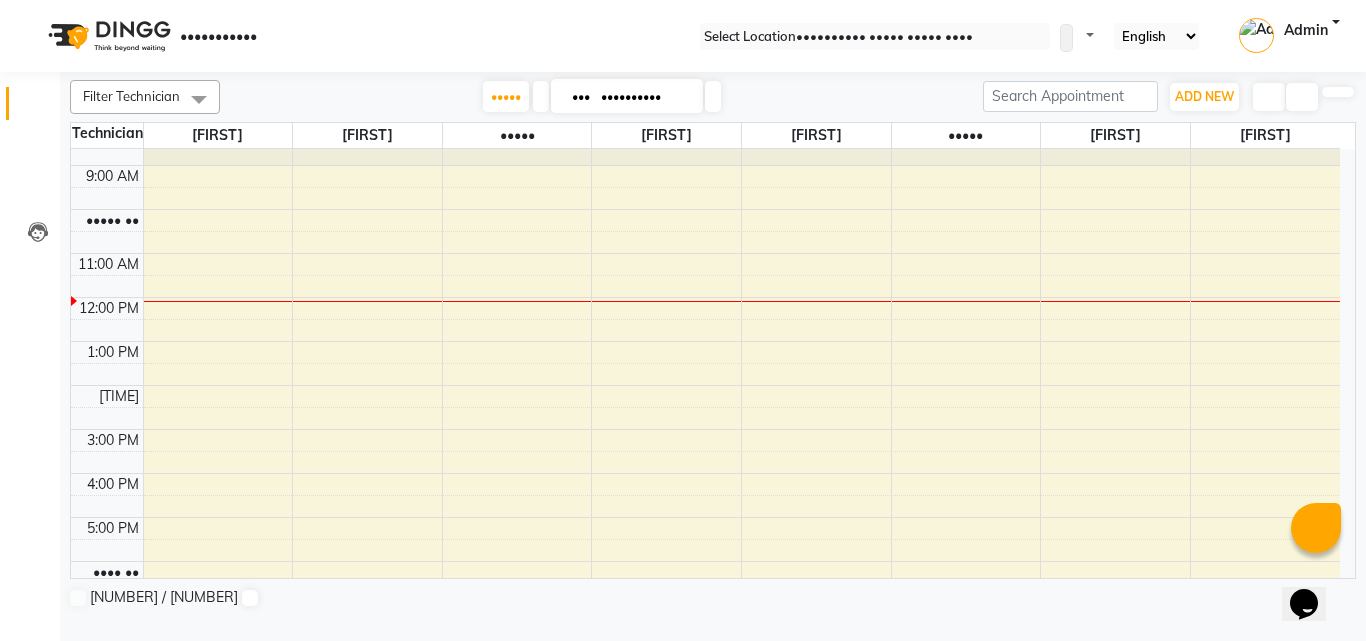 click on "Clients" at bounding box center (30, 188) 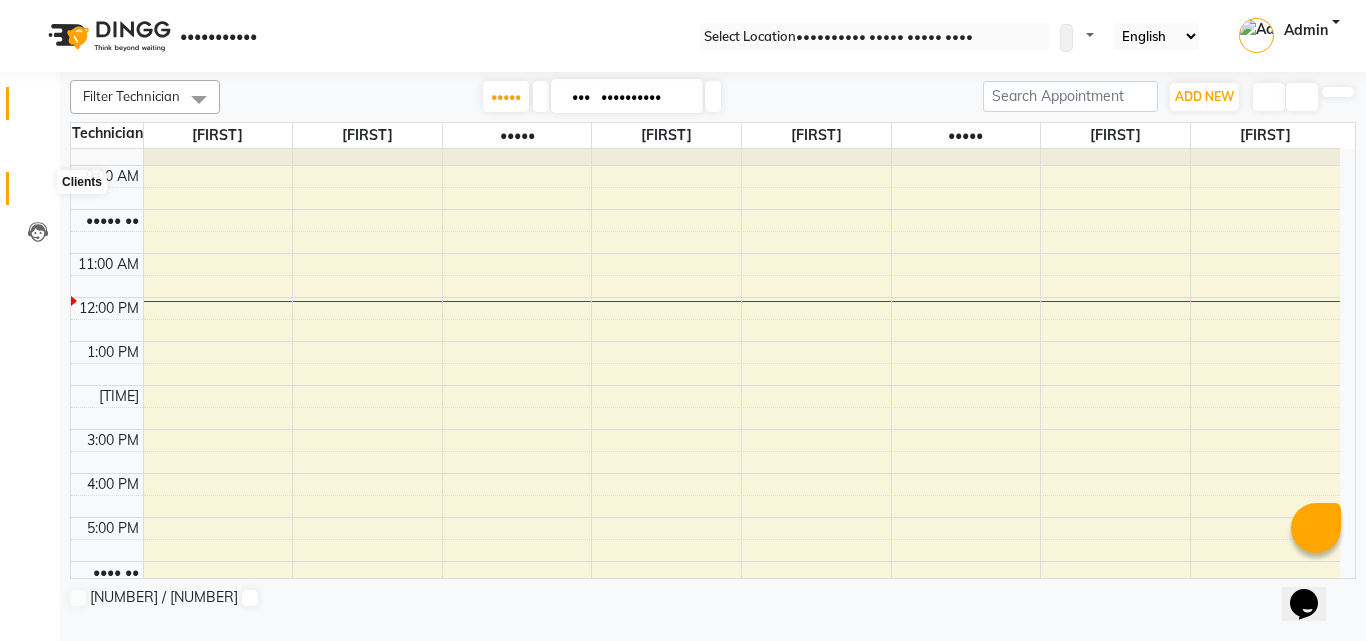 click at bounding box center [37, 193] 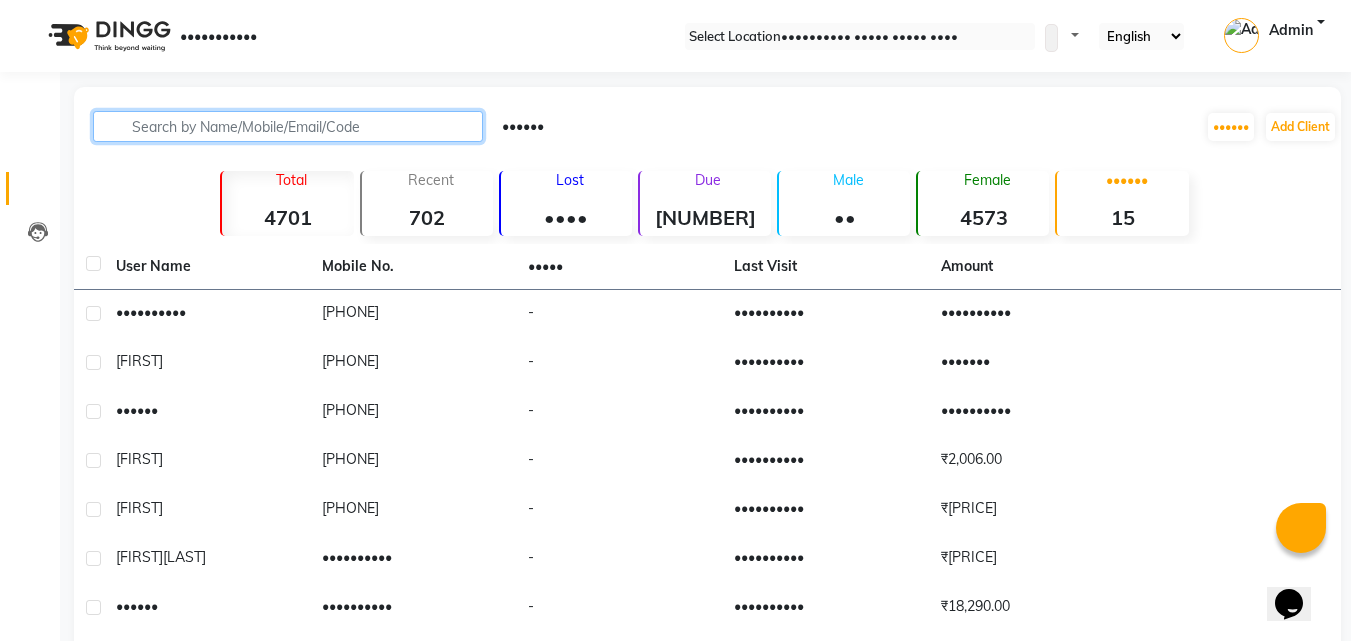 click at bounding box center (288, 126) 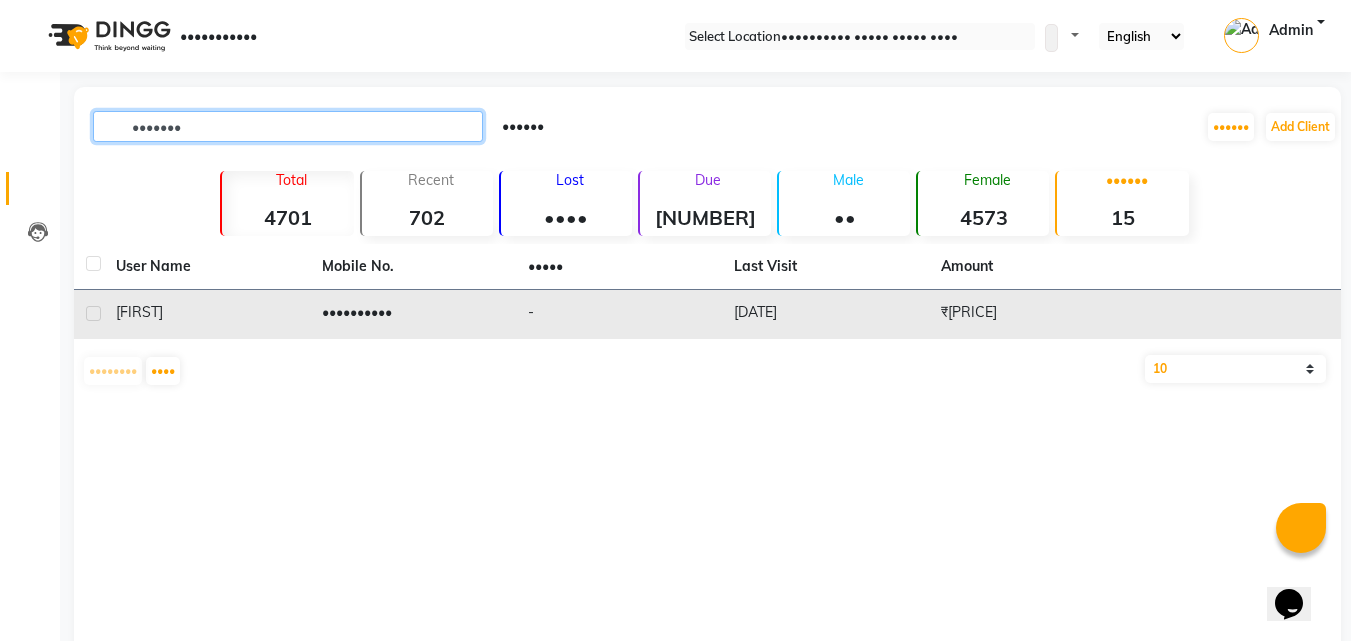 type on "•••••••" 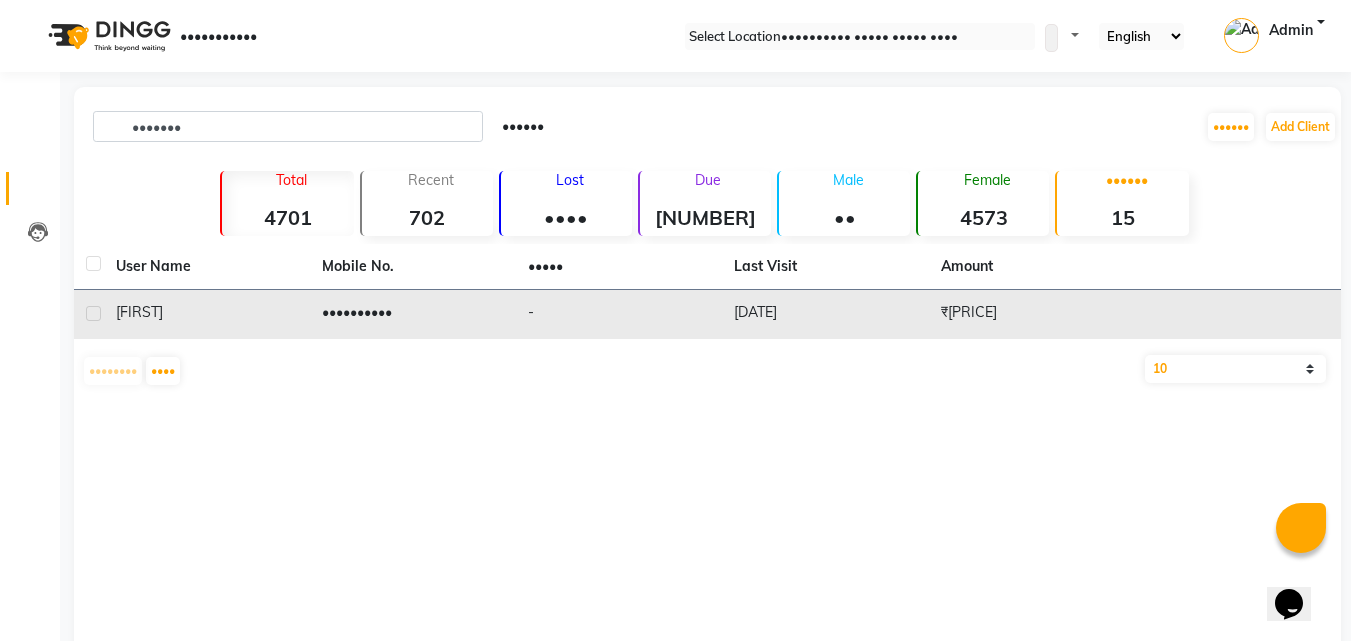 click on "••••••••••" at bounding box center (413, 314) 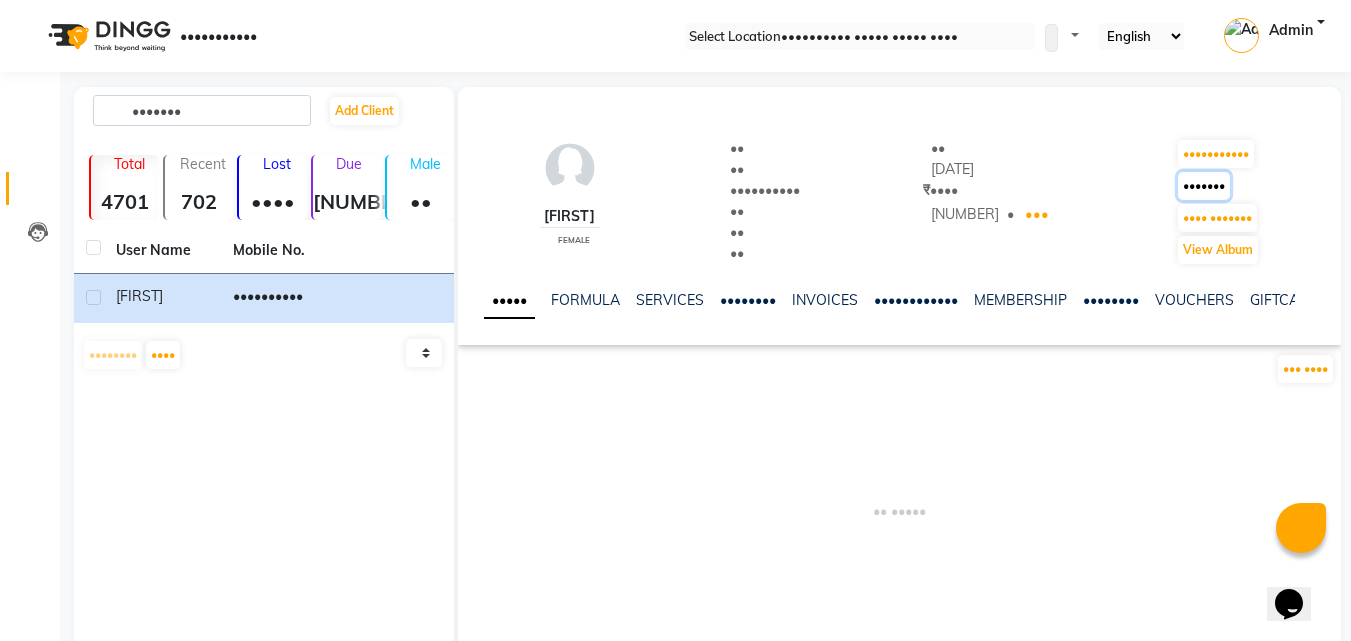 click on "•••••••" at bounding box center (1216, 154) 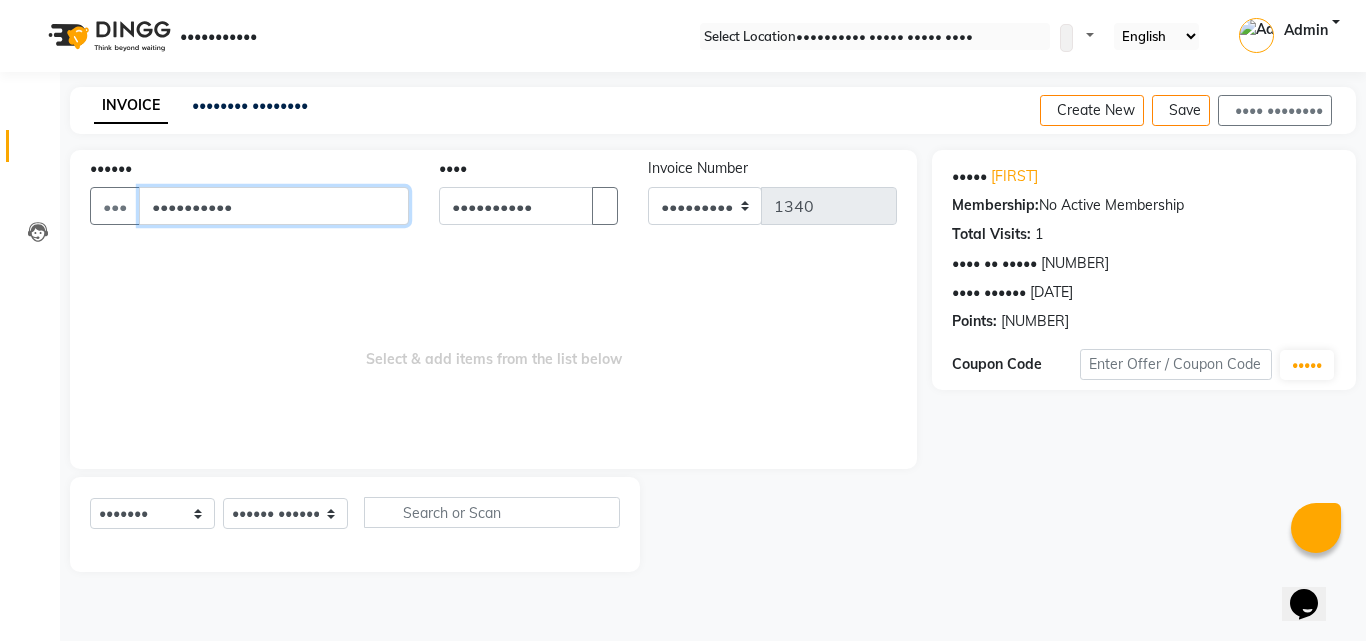 click on "••••••••••" at bounding box center [274, 206] 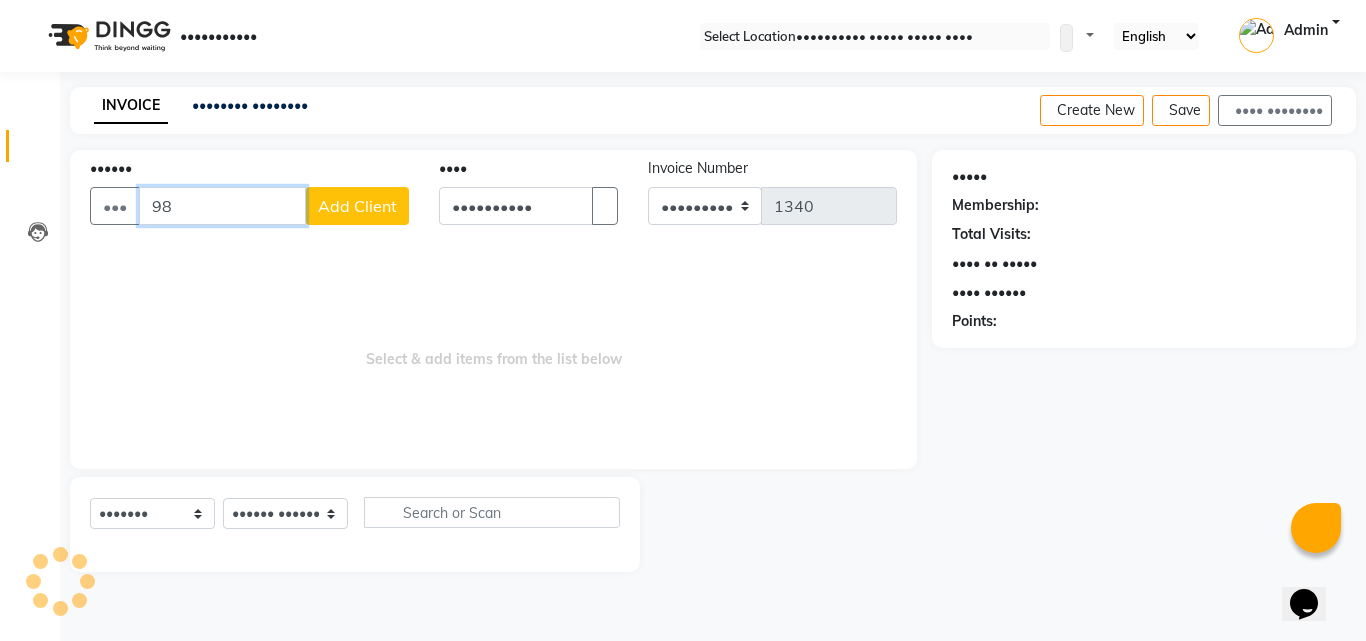 type on "•" 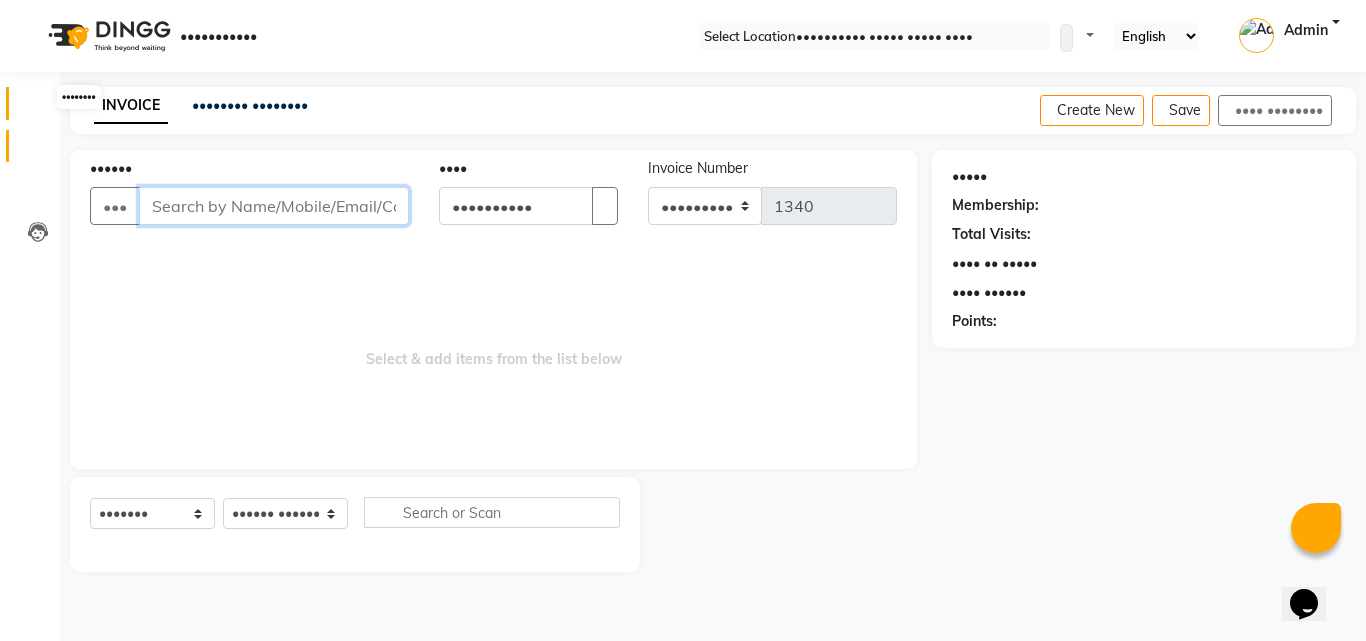 type 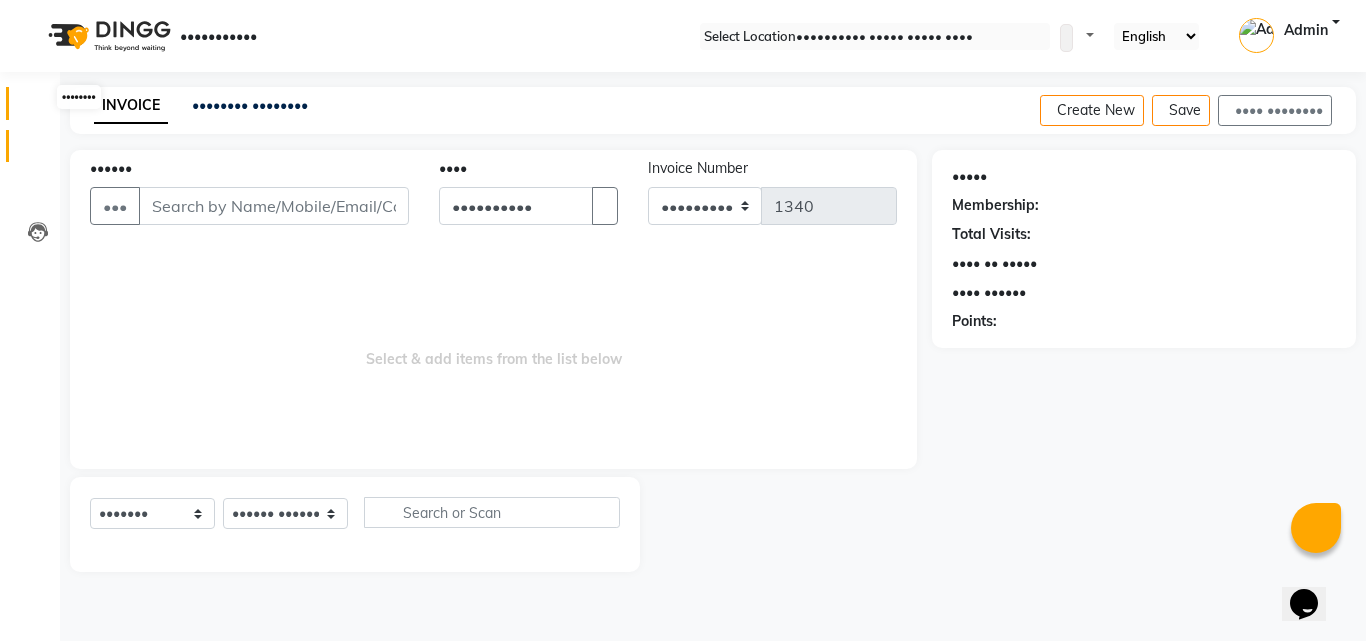 click at bounding box center (37, 108) 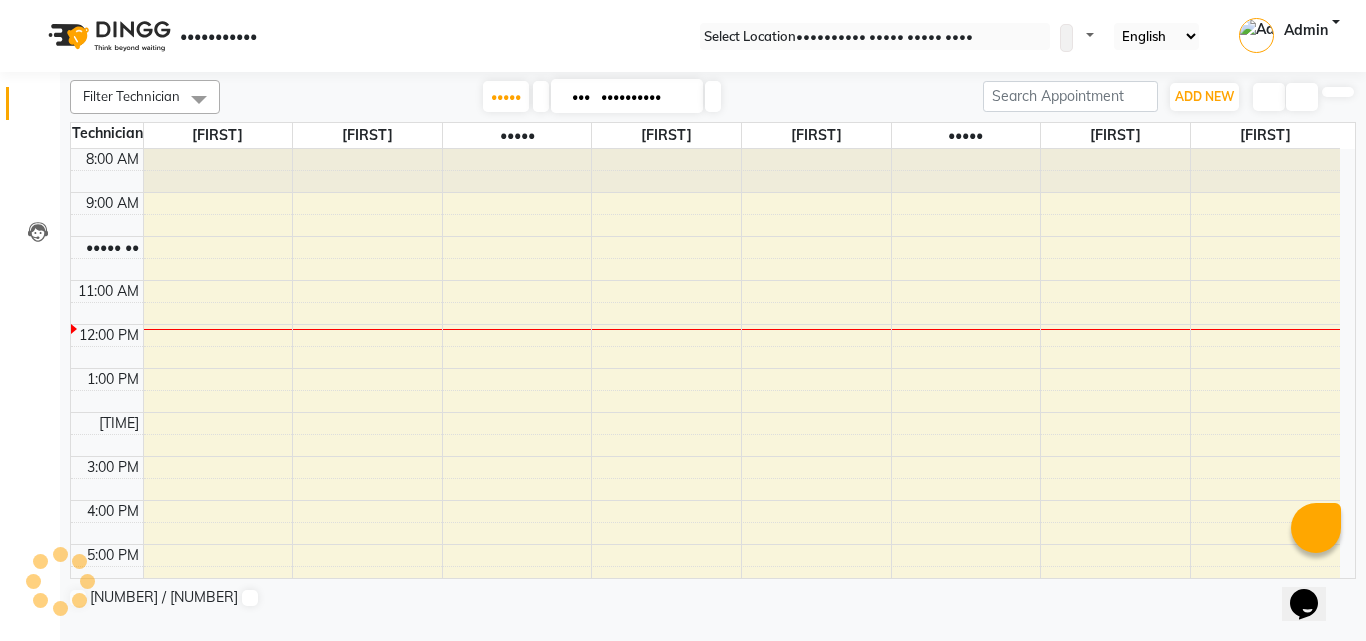 scroll, scrollTop: 0, scrollLeft: 0, axis: both 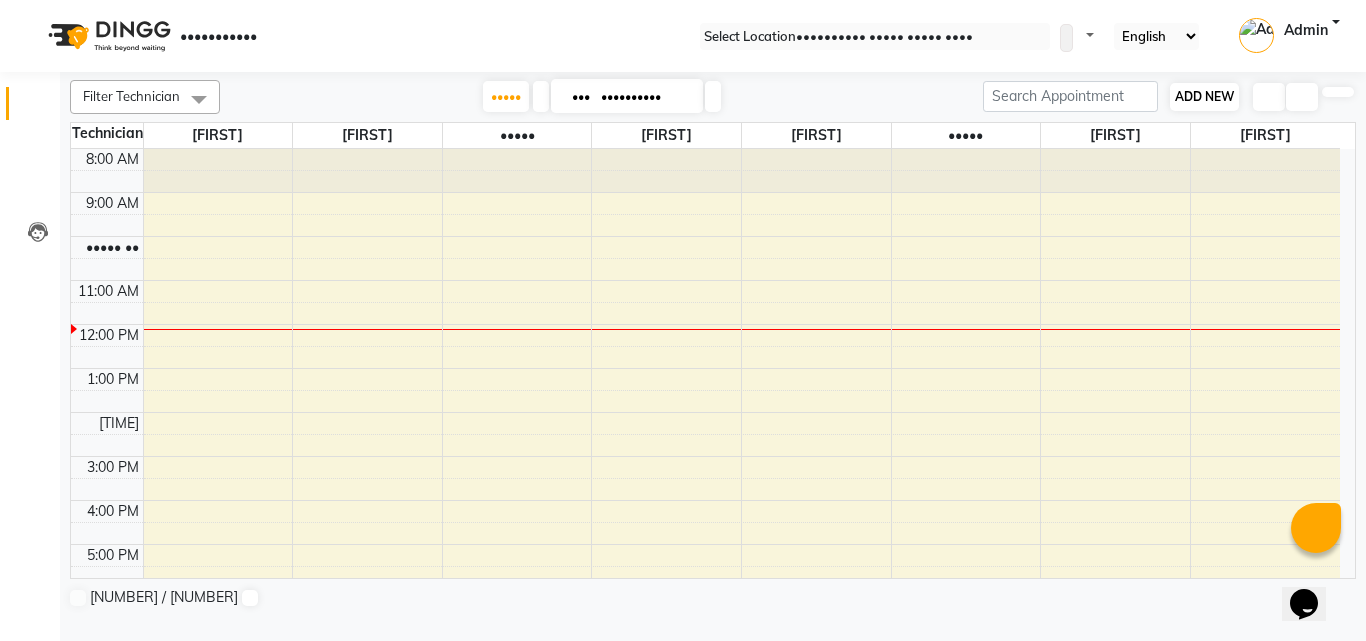 click on "ADD NEW" at bounding box center [1204, 96] 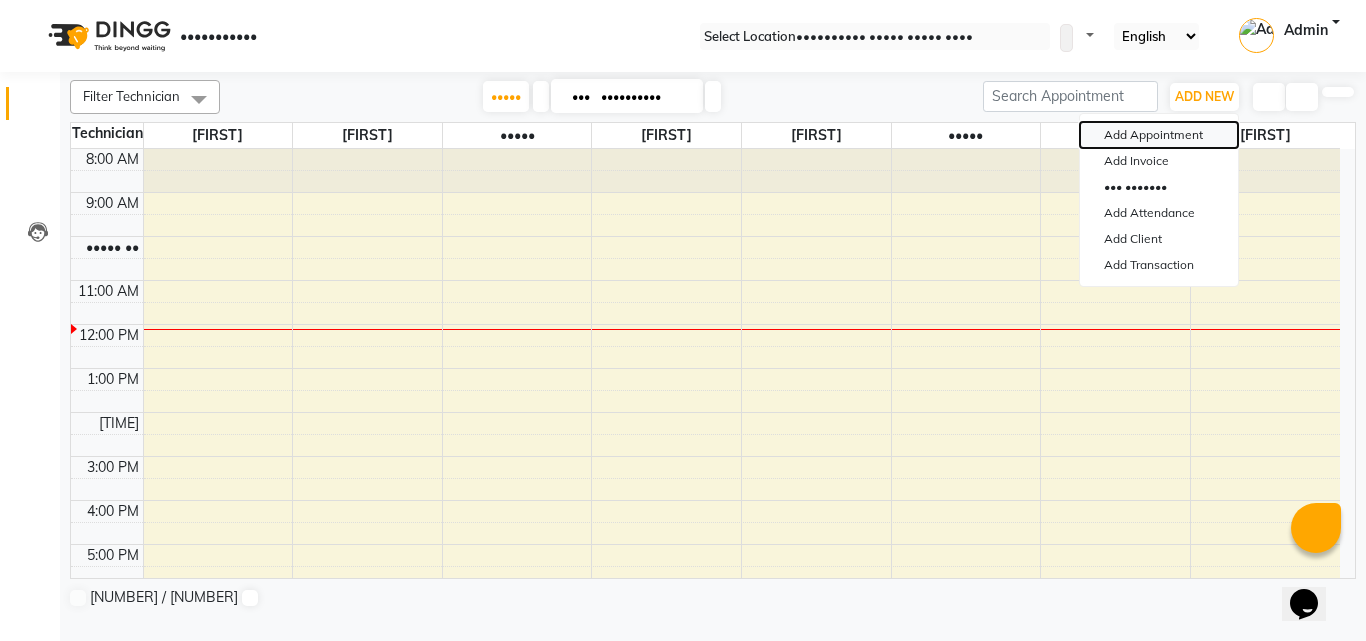 click on "Add Appointment" at bounding box center [1159, 135] 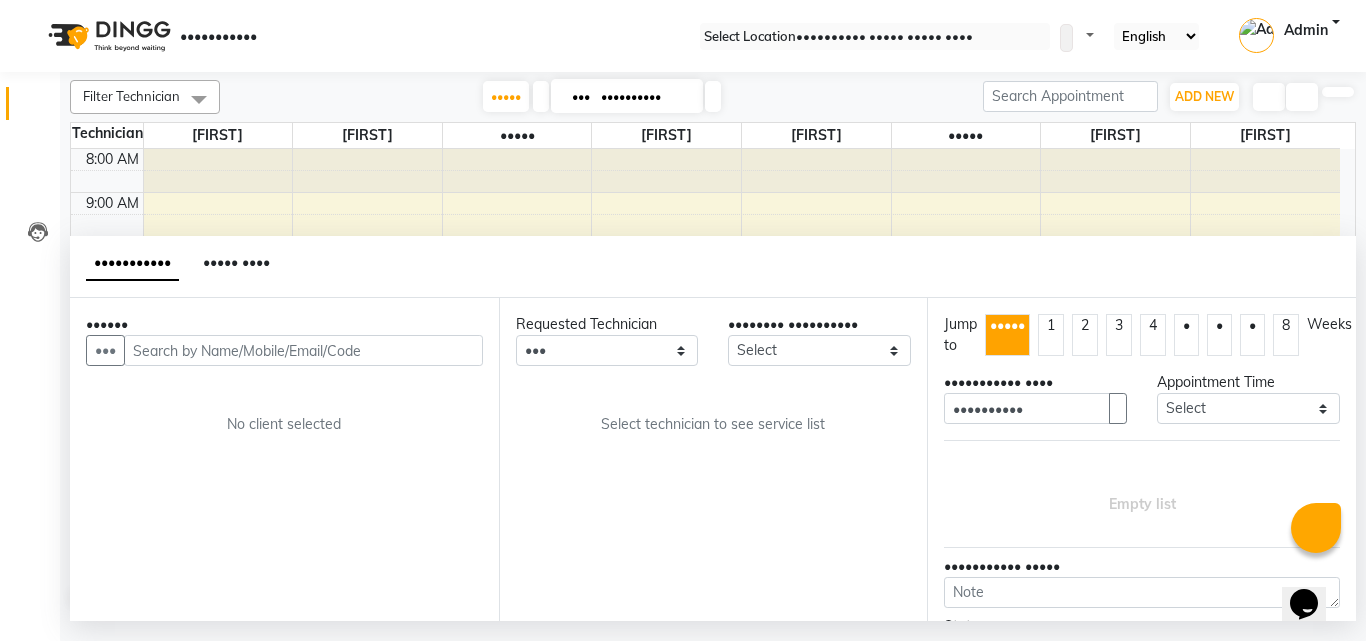 click at bounding box center (303, 350) 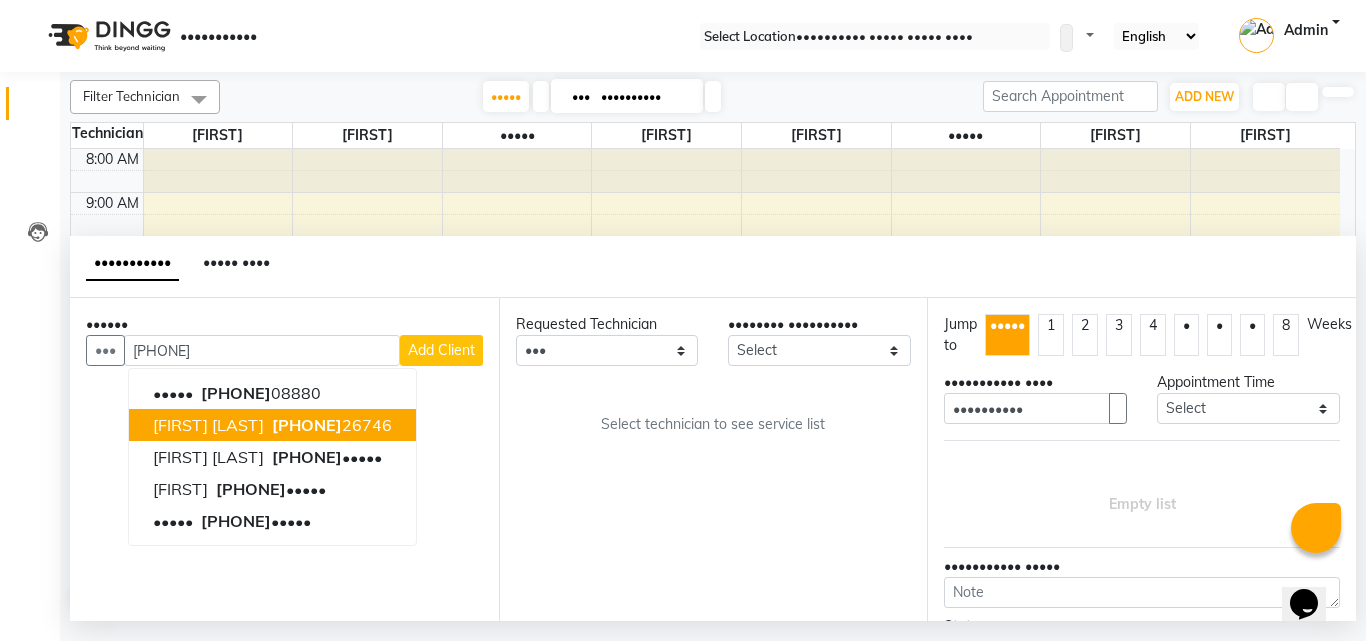 click on "•••••• •••••   ••••• •••••" at bounding box center (272, 425) 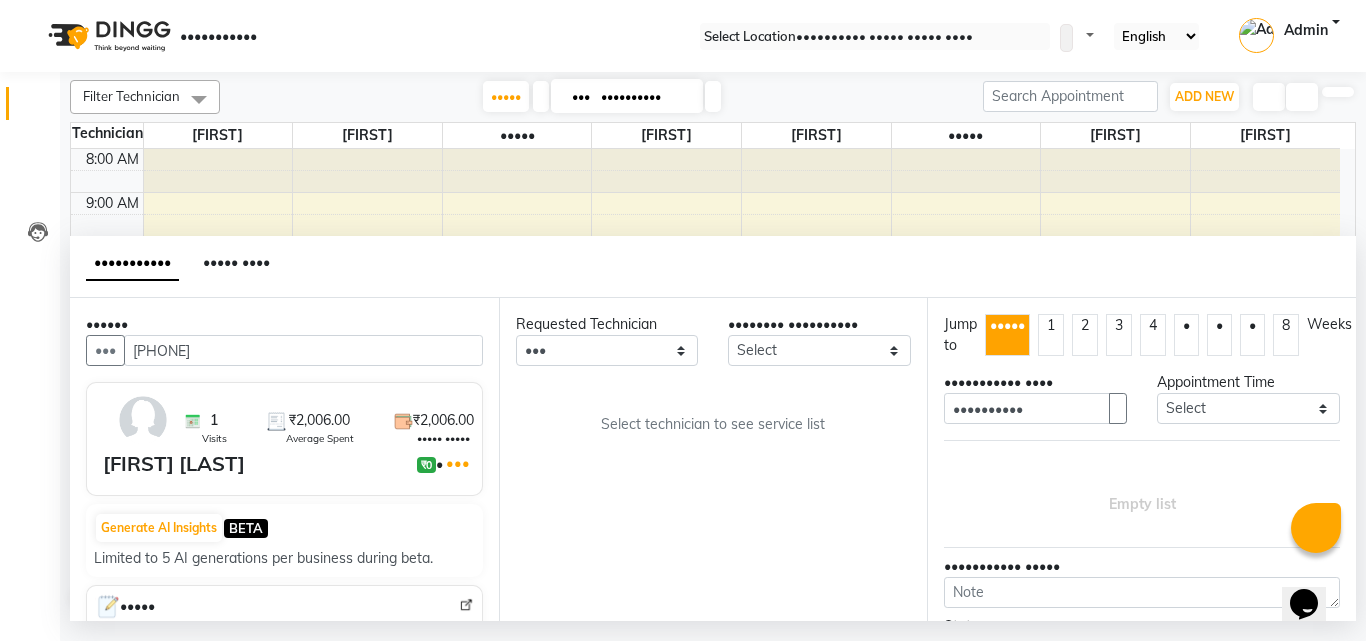 type on "[PHONE]" 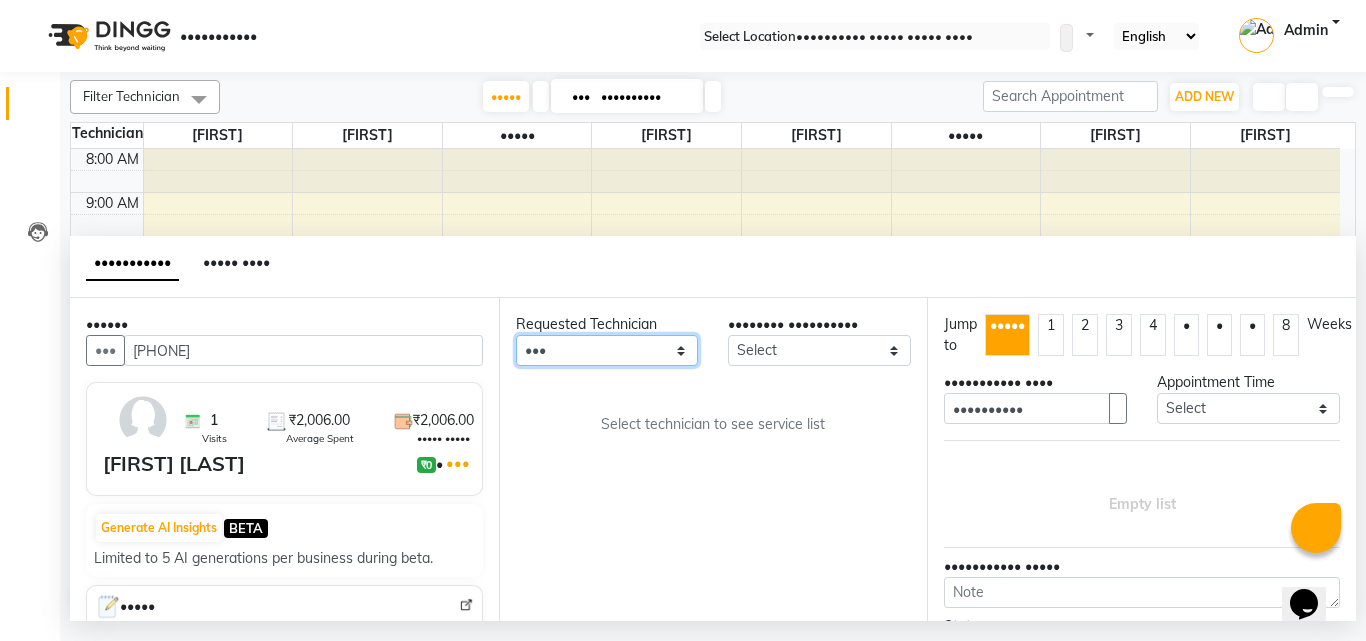 click on "Any [FIRST] [FIRST] [FIRST] [FIRST] [FIRST] [FIRST] [FIRST] [FIRST] [FIRST]" at bounding box center [607, 350] 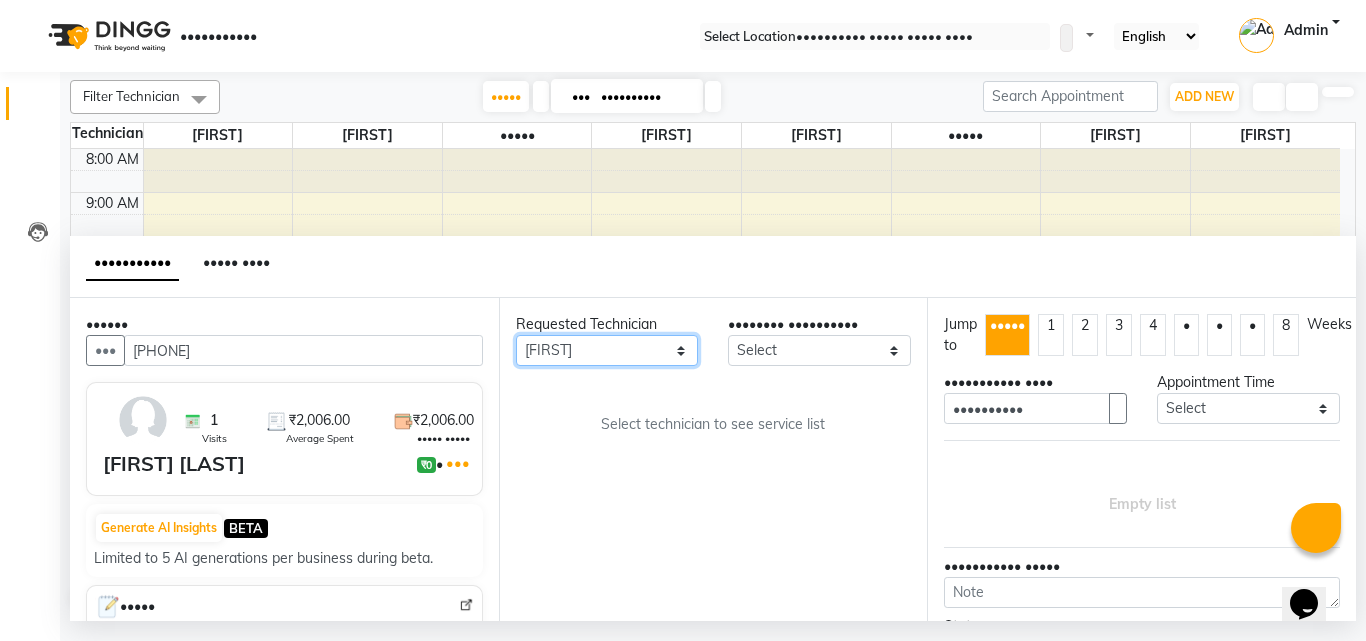 click on "Any [FIRST] [FIRST] [FIRST] [FIRST] [FIRST] [FIRST] [FIRST] [FIRST] [FIRST]" at bounding box center (607, 350) 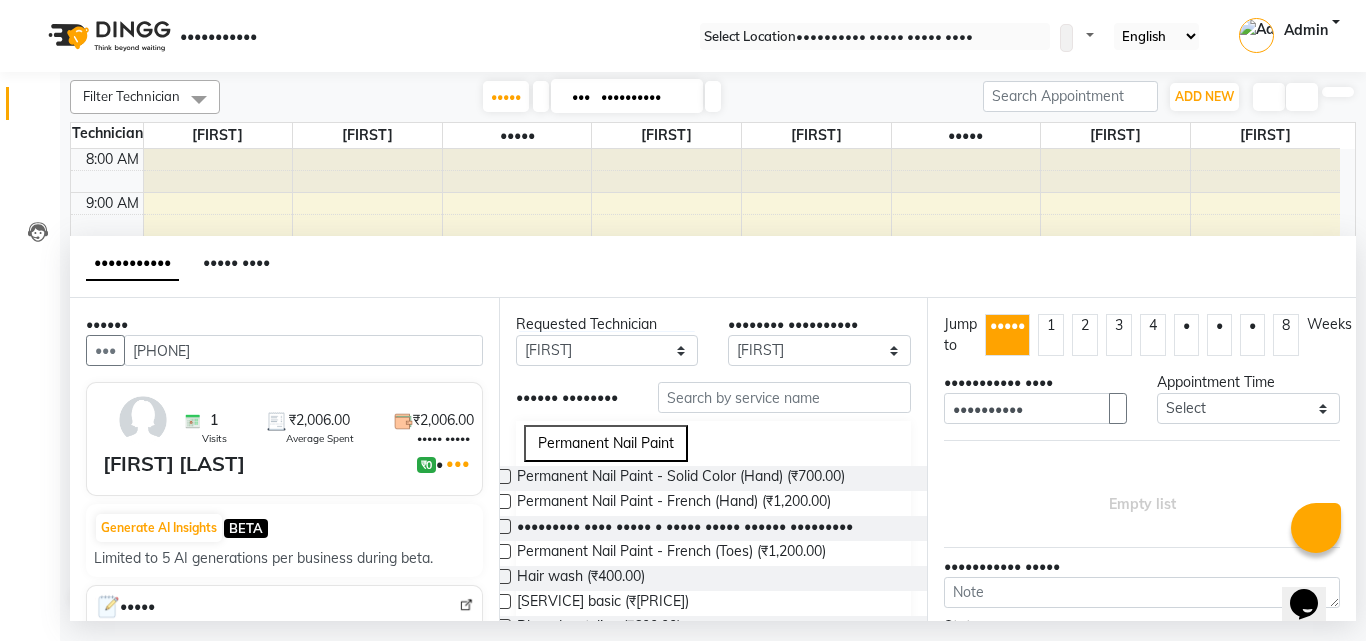 click at bounding box center [503, 476] 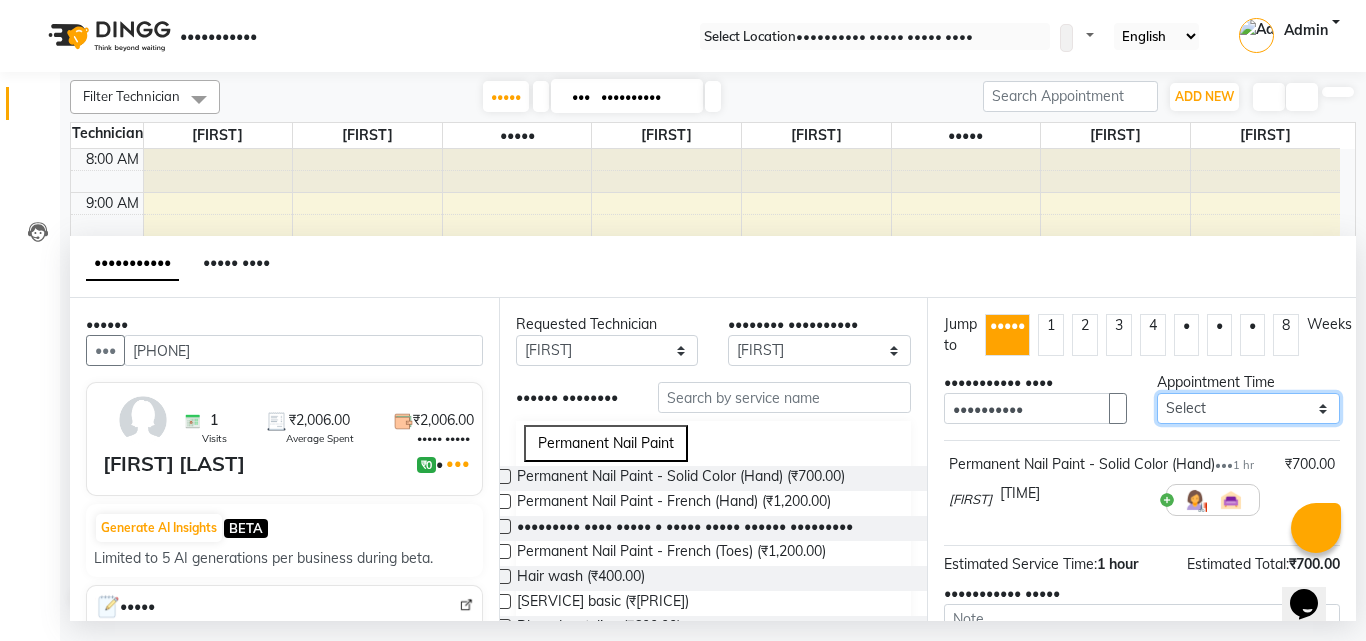 click on "•••••• ••••• •• ••••• •• ••••• •• ••••• •• ••••• •• ••••• •• ••••• •• ••••• •• ••••• •• ••••• •• ••••• •• ••••• •• ••••• •• ••••• •• ••••• •• ••••• •• ••••• •• ••••• •• ••••• •• ••••• •• ••••• •• ••••• •• ••••• •• ••••• •• ••••• •• ••••• •• ••••• •• ••••• •• ••••• •• ••••• •• ••••• •• ••••• •• ••••• •• ••••• •• ••••• •• ••••• •• ••••• •• ••••• •• ••••• •• ••••• •• ••••• •• ••••• •• ••••• •• ••••• •• ••••• •• ••••• •• ••••• •• ••••• •• ••••• •• ••••• •• ••••• •• ••••• •• ••••• •• ••••• •• ••••• •• ••••• •• ••••• ••" at bounding box center [1248, 408] 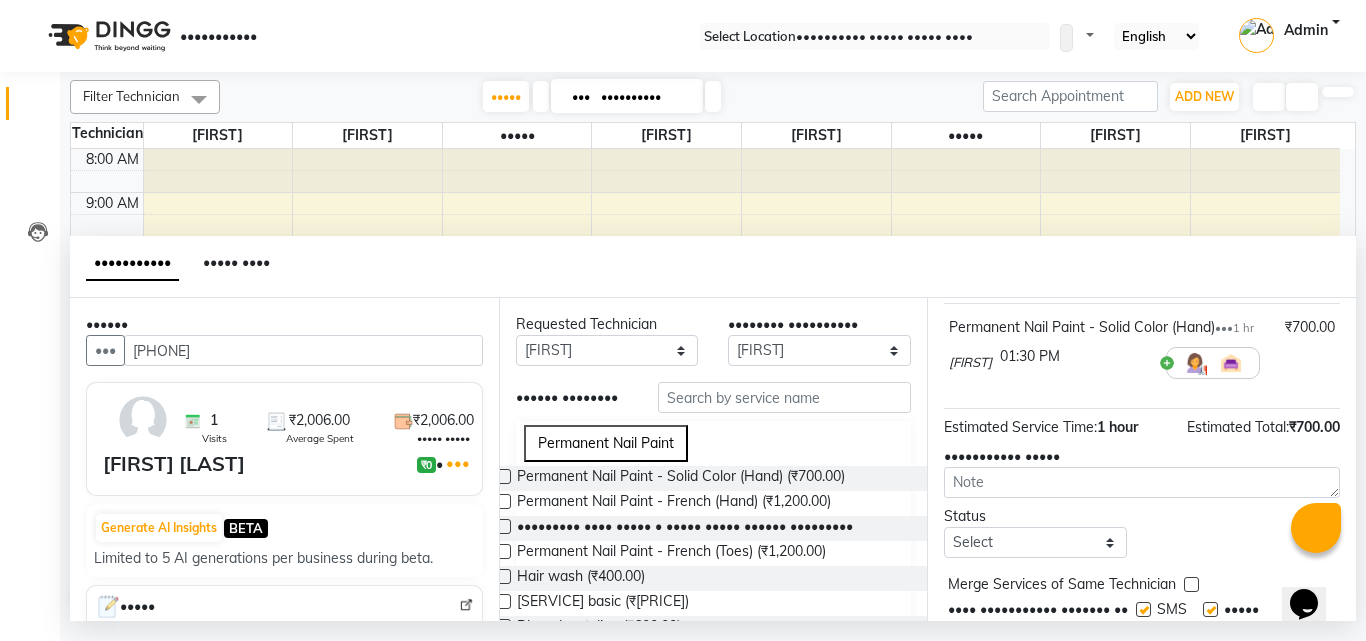 scroll, scrollTop: 239, scrollLeft: 0, axis: vertical 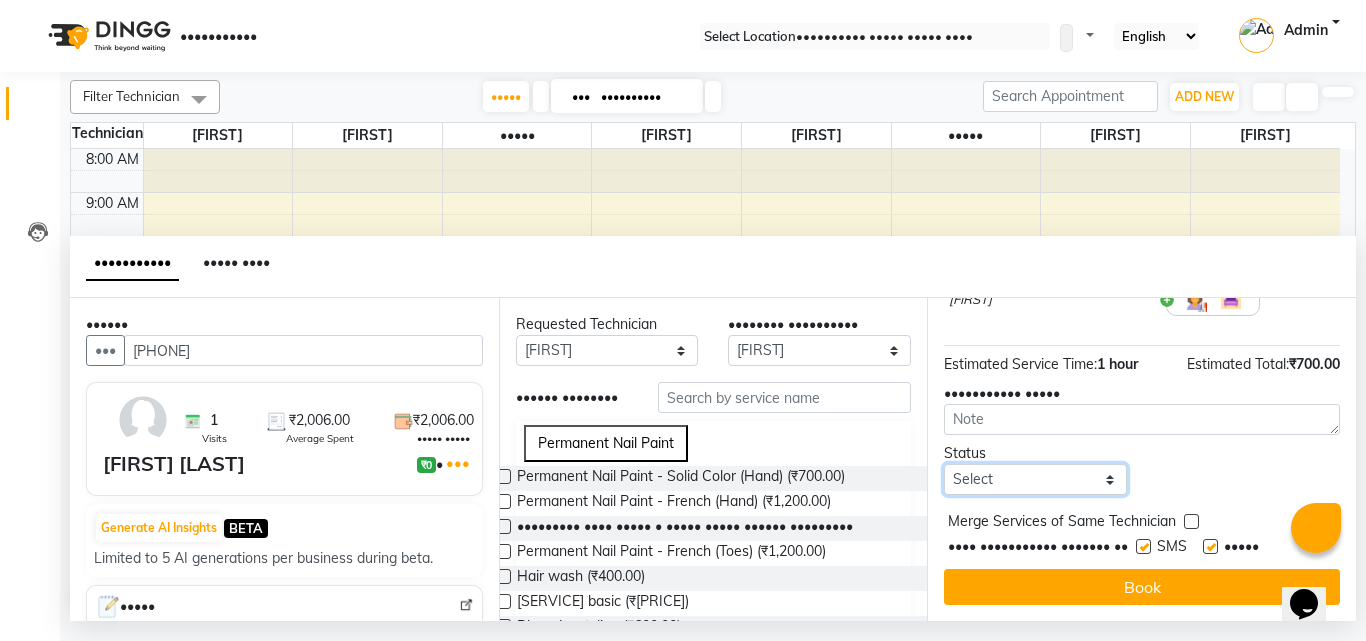 click on "•••••• ••••••••• ••••••• •••••••• ••••••••" at bounding box center [1035, 479] 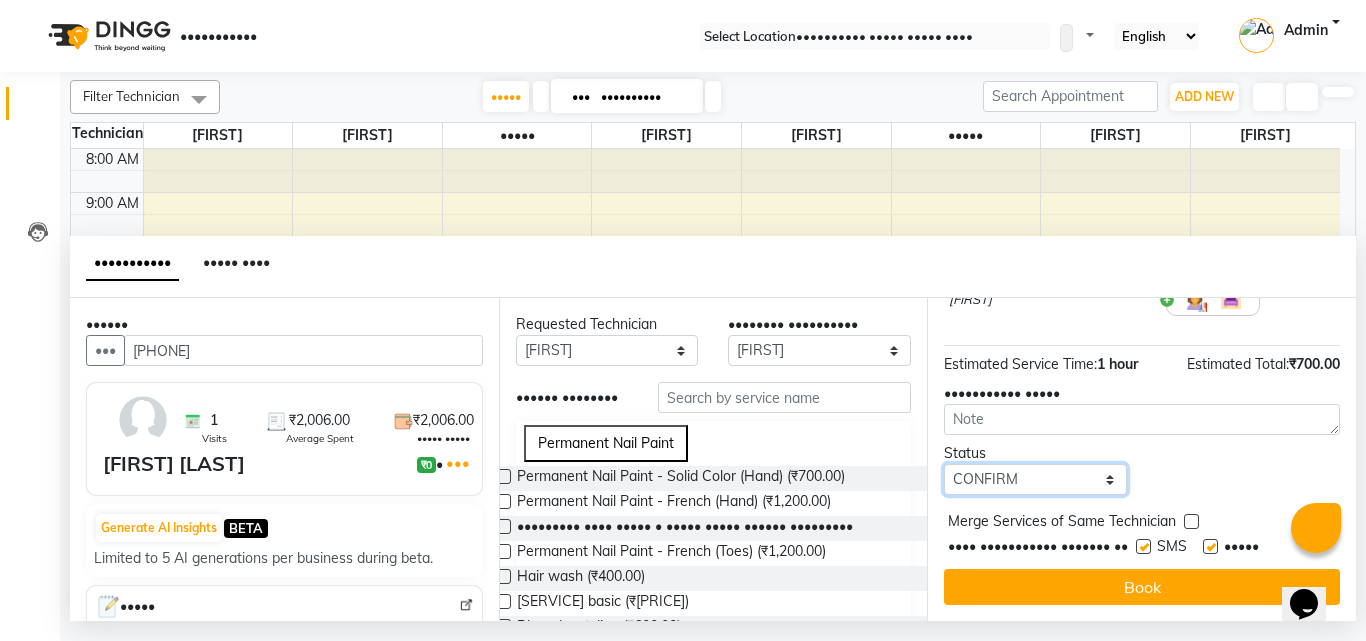 click on "•••••• ••••••••• ••••••• •••••••• ••••••••" at bounding box center [1035, 479] 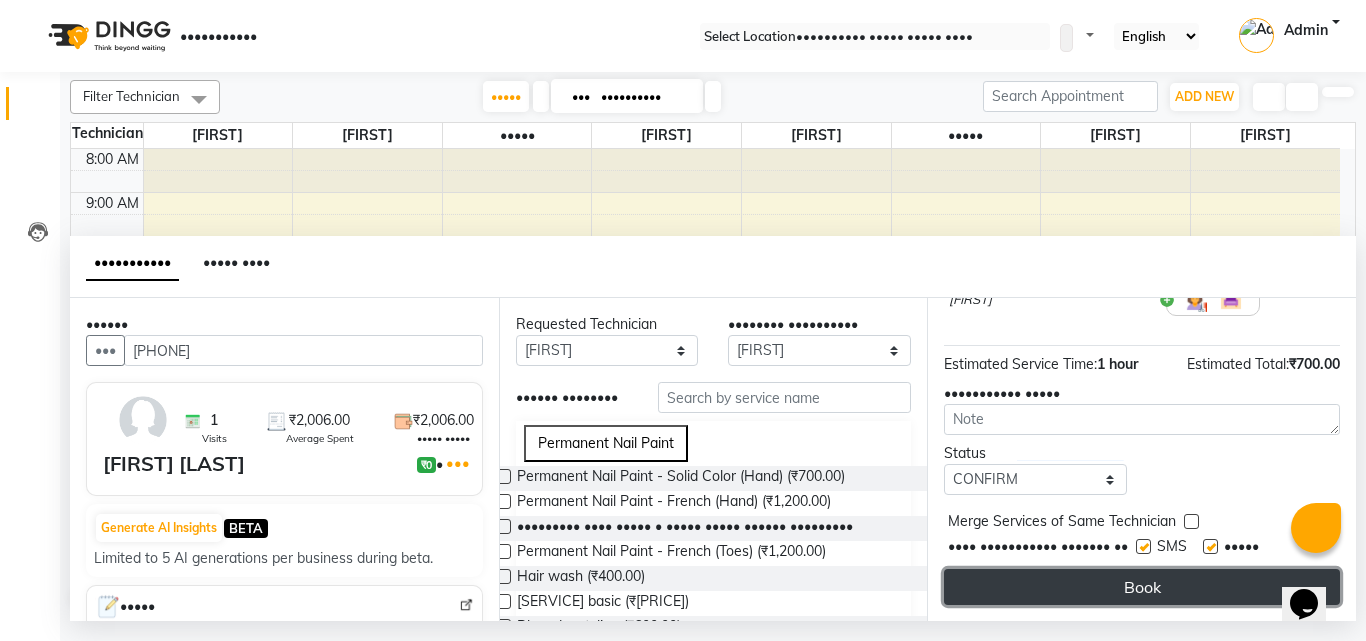 click on "Book" at bounding box center [1142, 587] 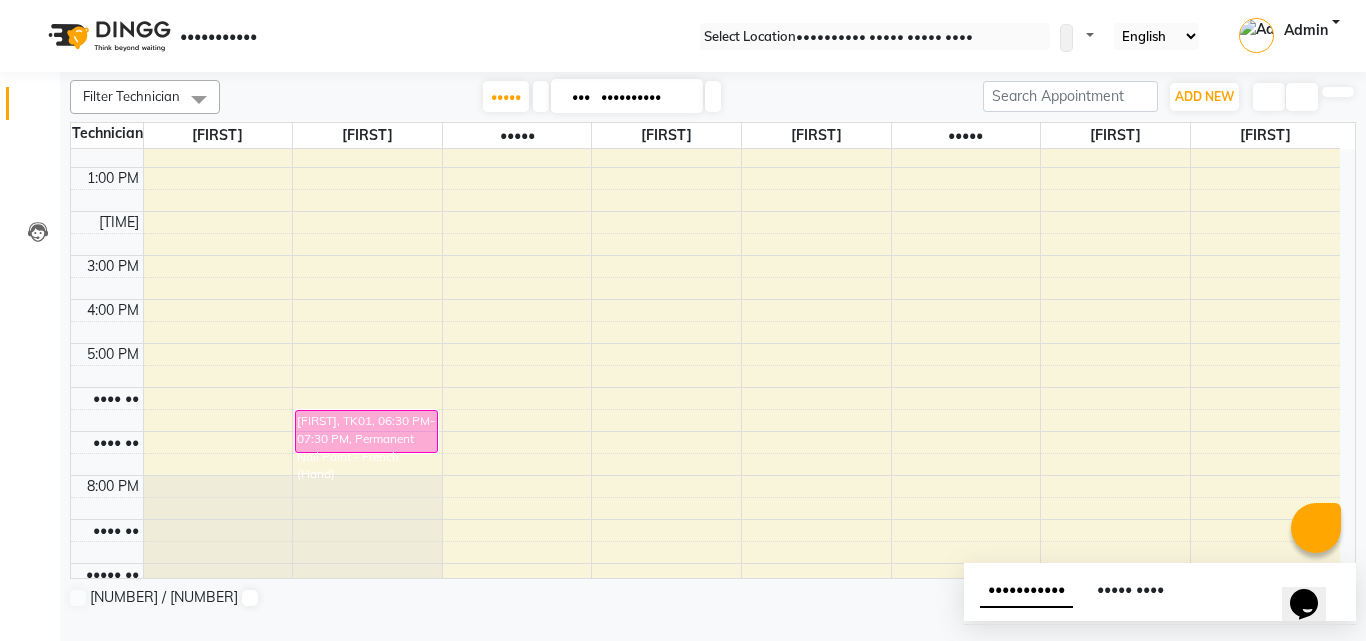 scroll, scrollTop: 0, scrollLeft: 0, axis: both 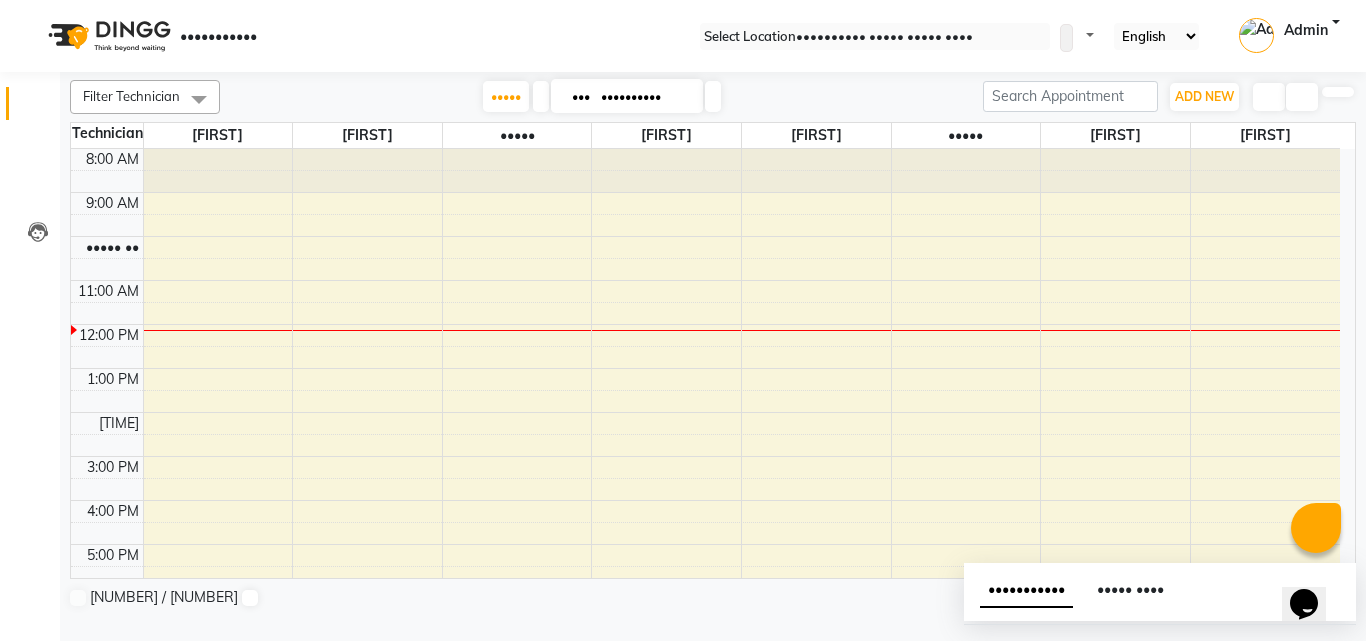 click on "Filter Technician" at bounding box center [145, 97] 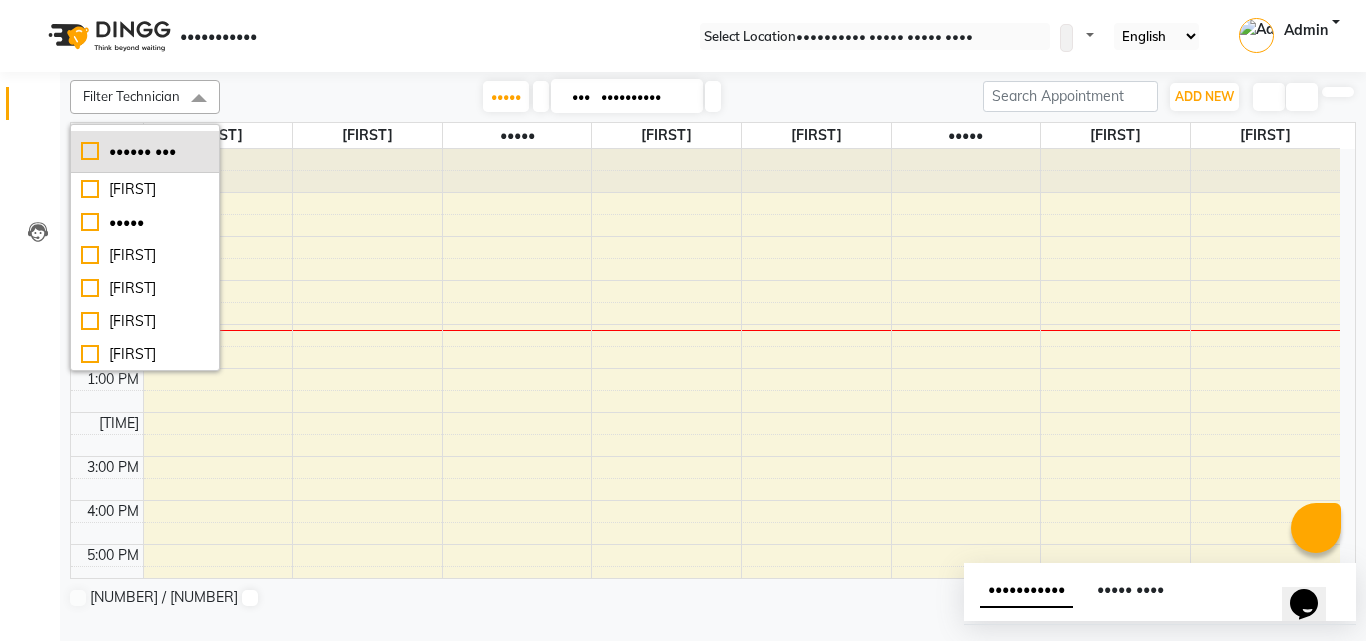 click on "•••••• •••" at bounding box center [145, 151] 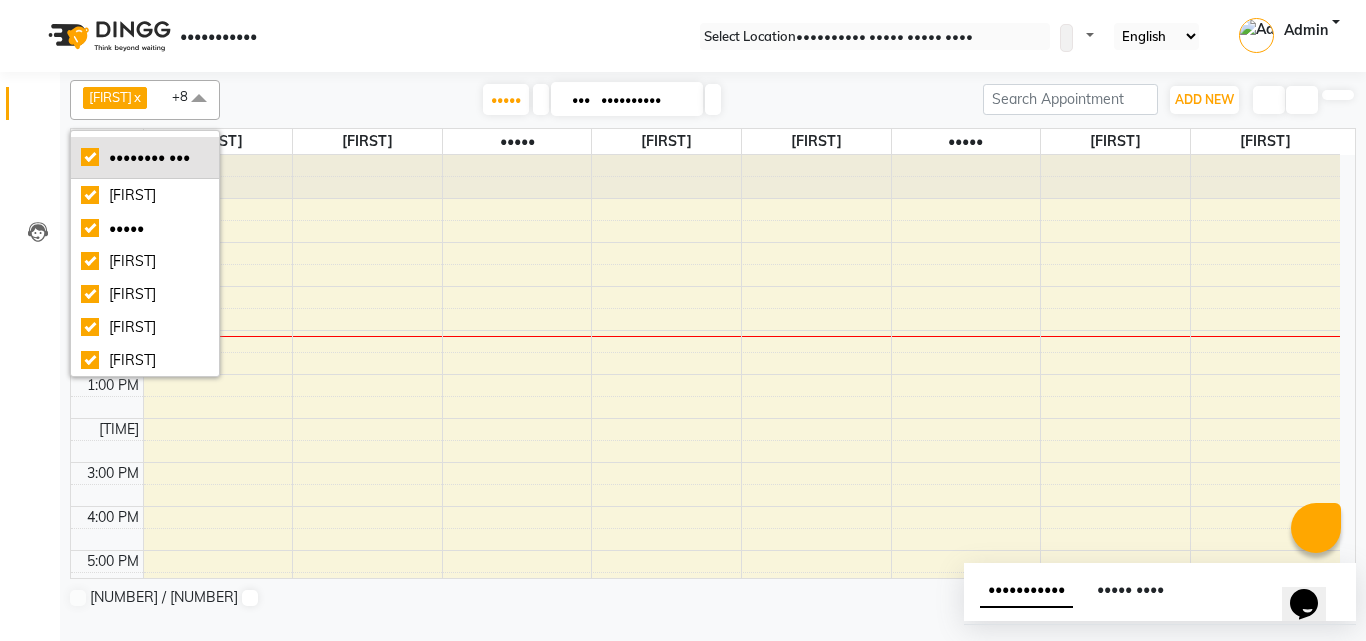 click on "•••••••• •••" at bounding box center [145, 157] 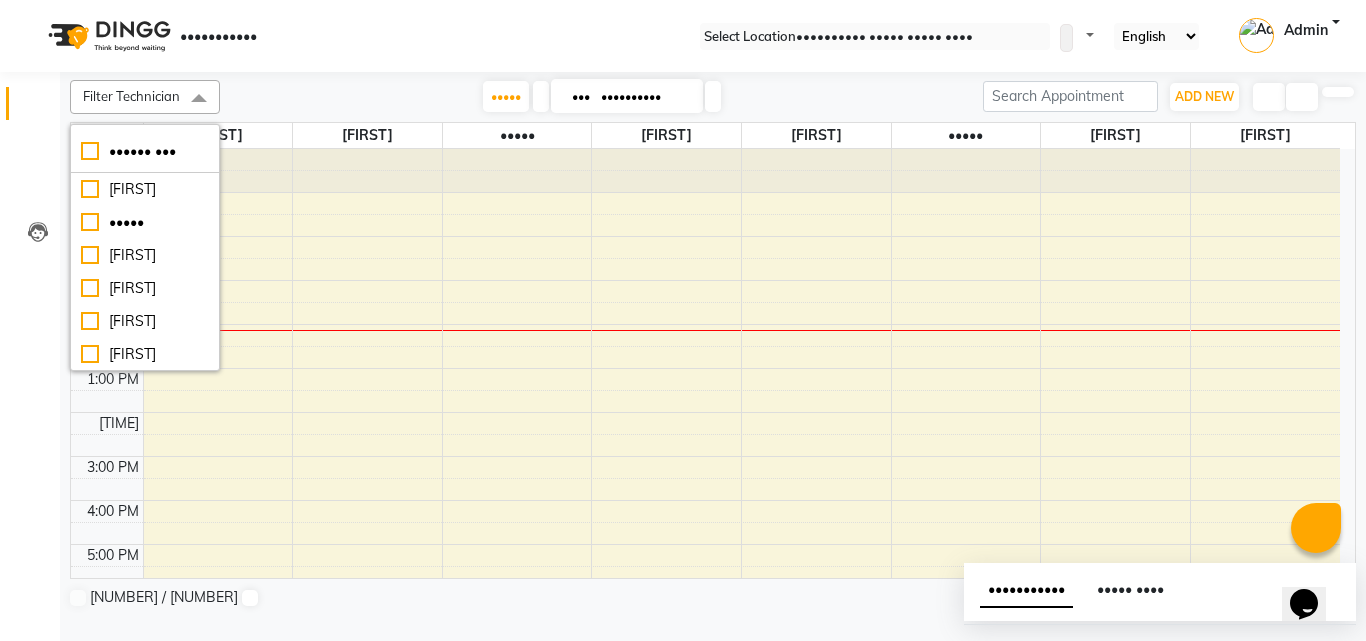 click at bounding box center [1338, 92] 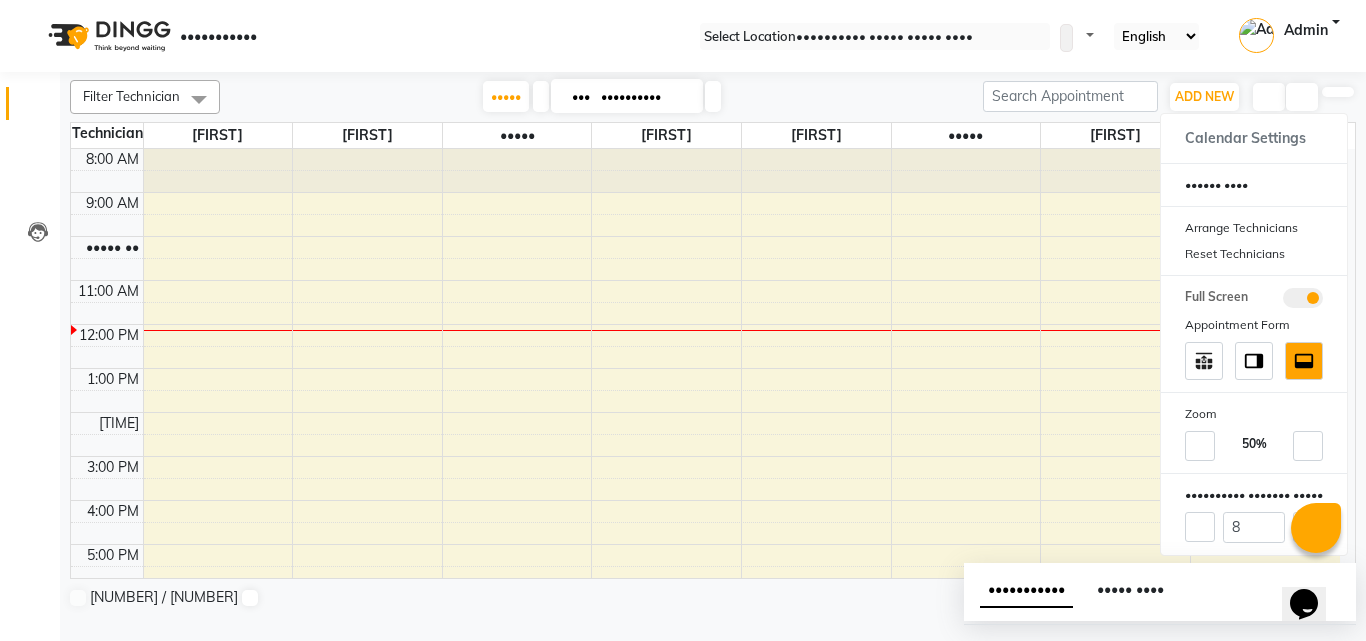 type 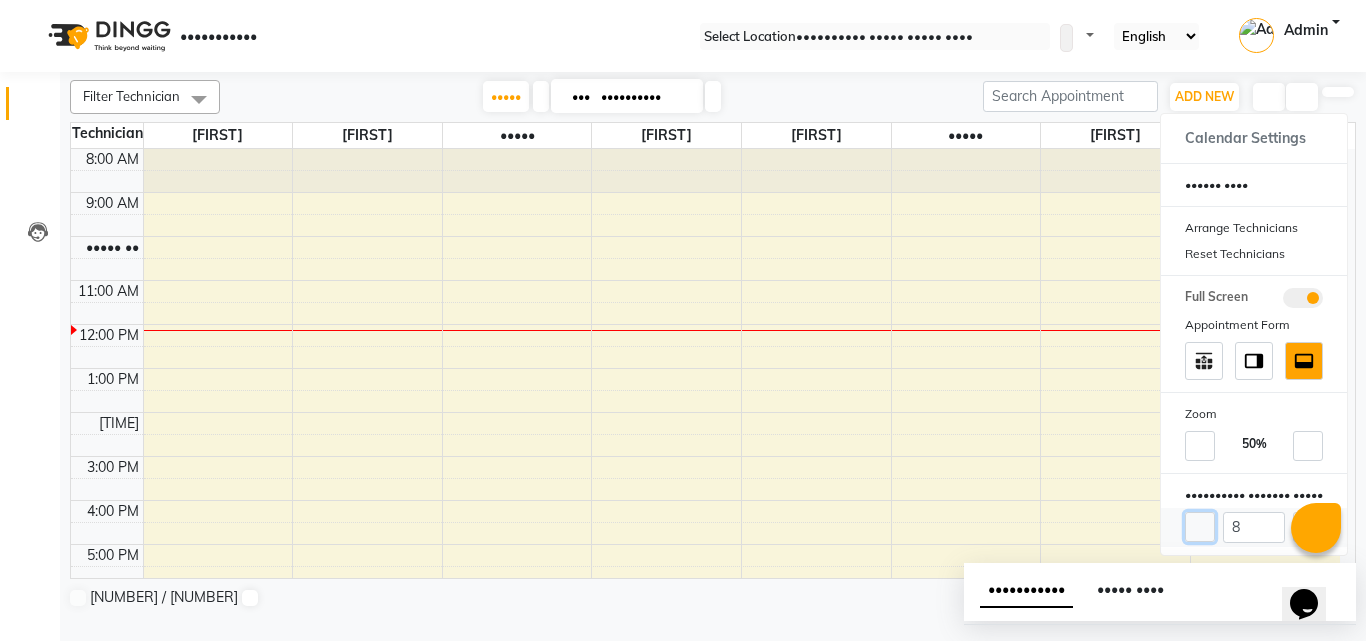 click at bounding box center (1200, 527) 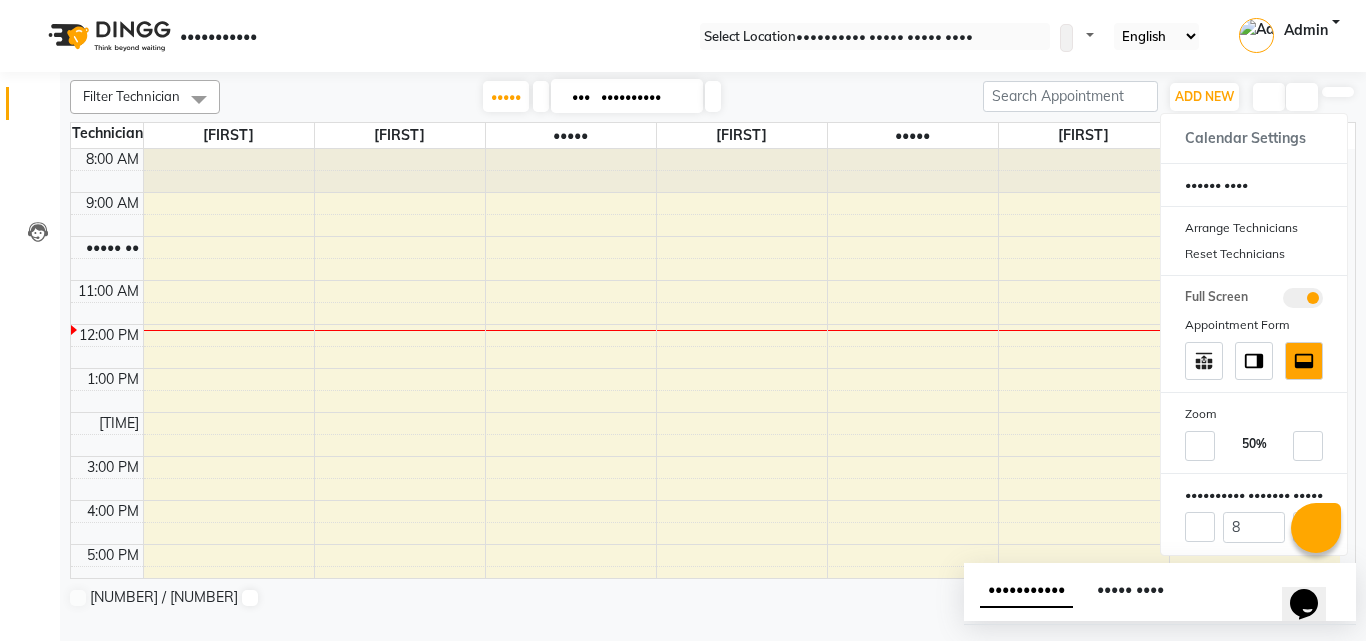 click at bounding box center (1307, 515) 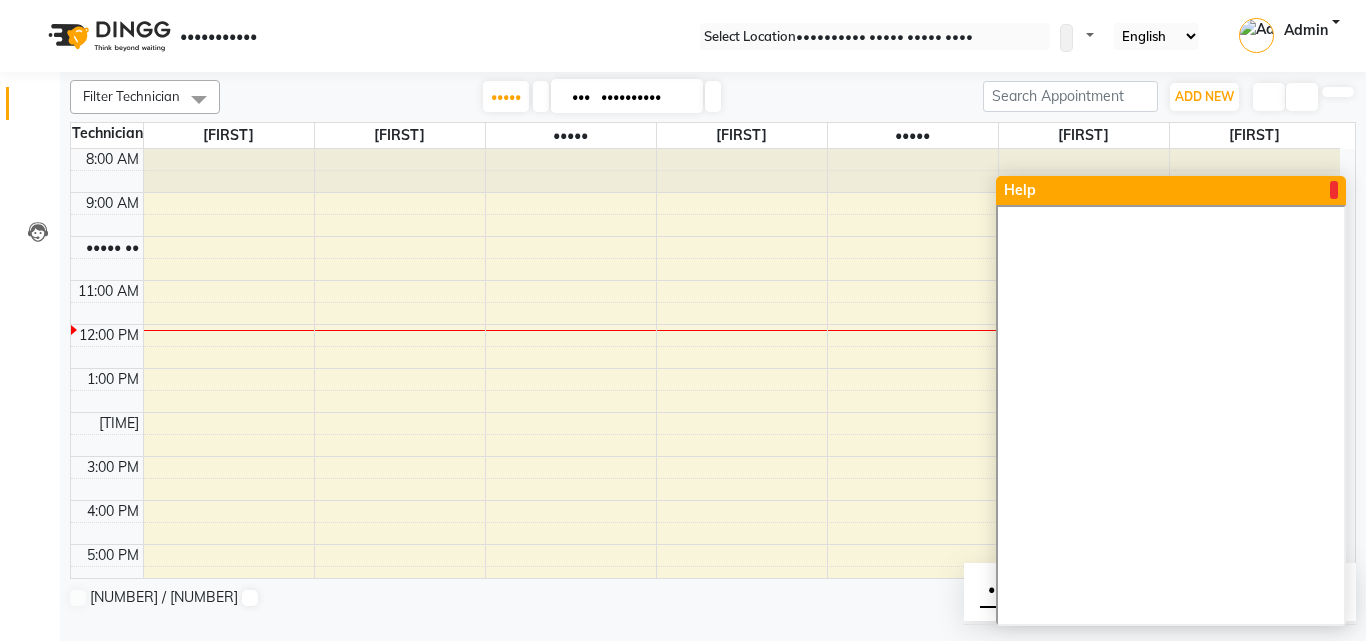 click at bounding box center [1334, 190] 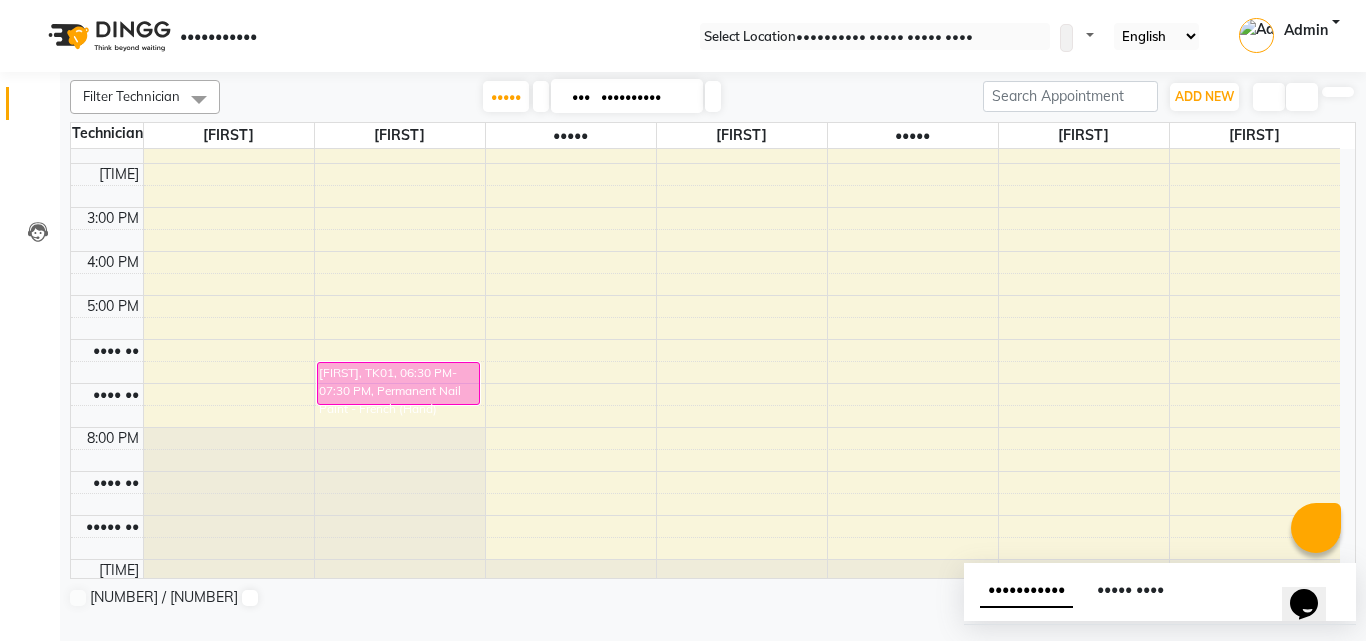 scroll, scrollTop: 274, scrollLeft: 0, axis: vertical 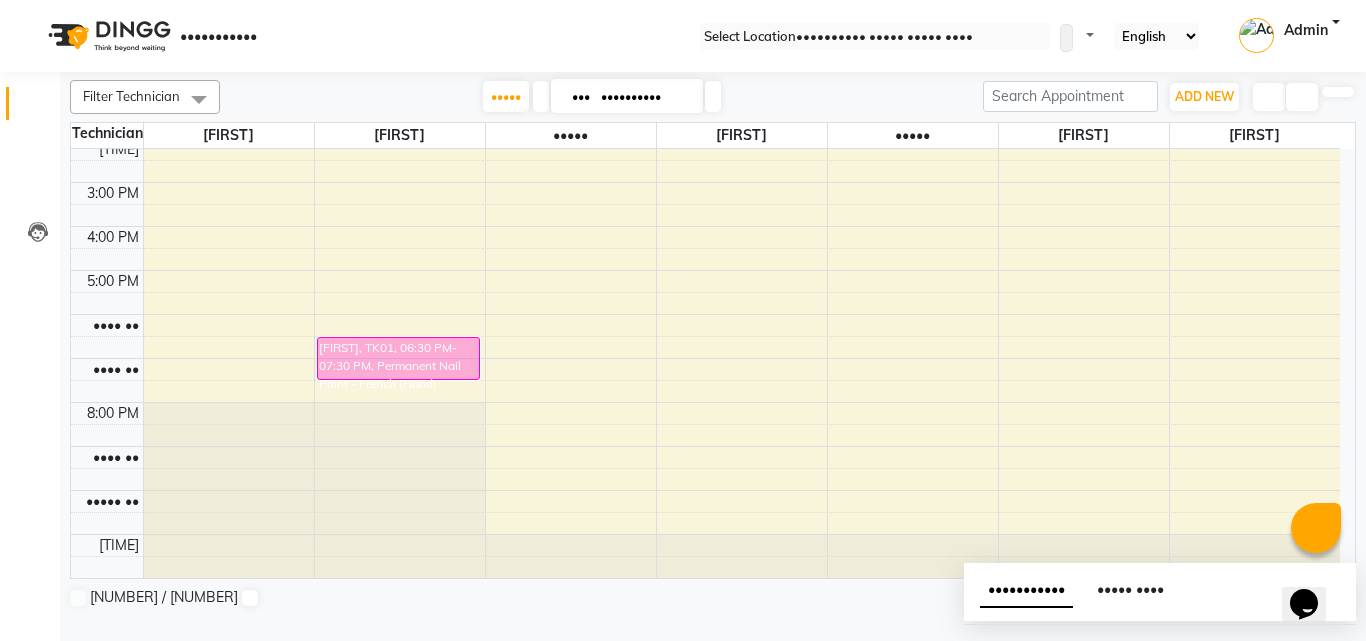 click at bounding box center [1338, 92] 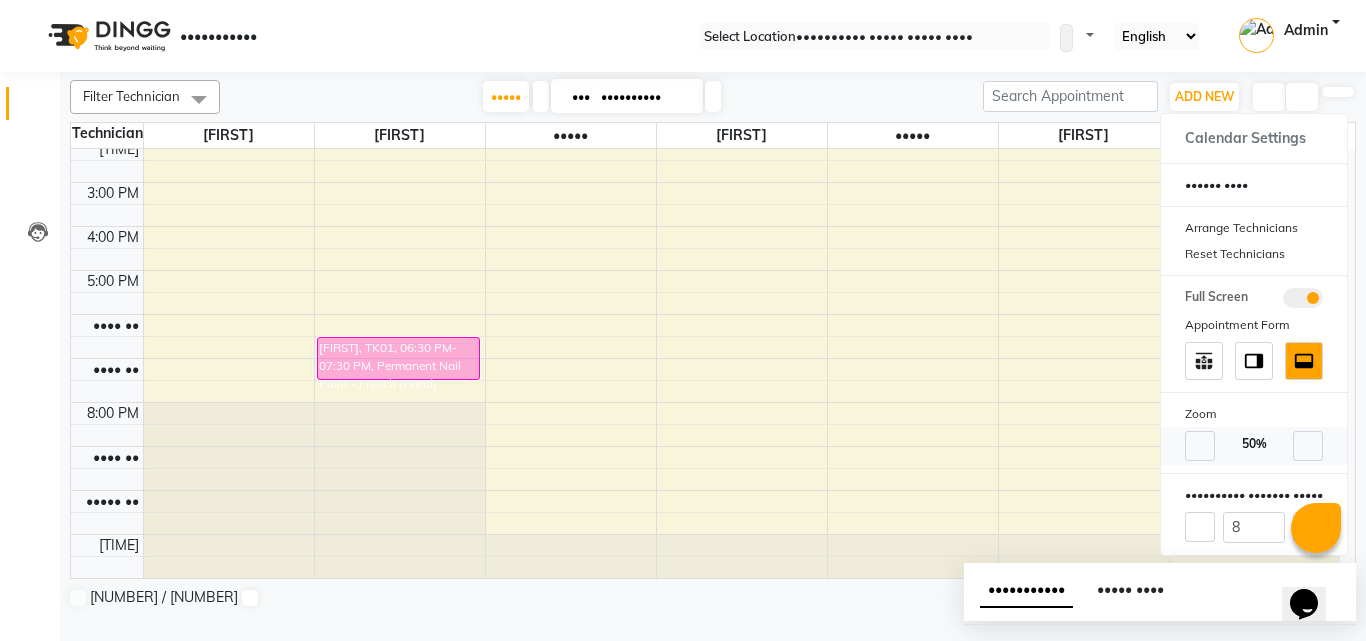 click at bounding box center (1200, 446) 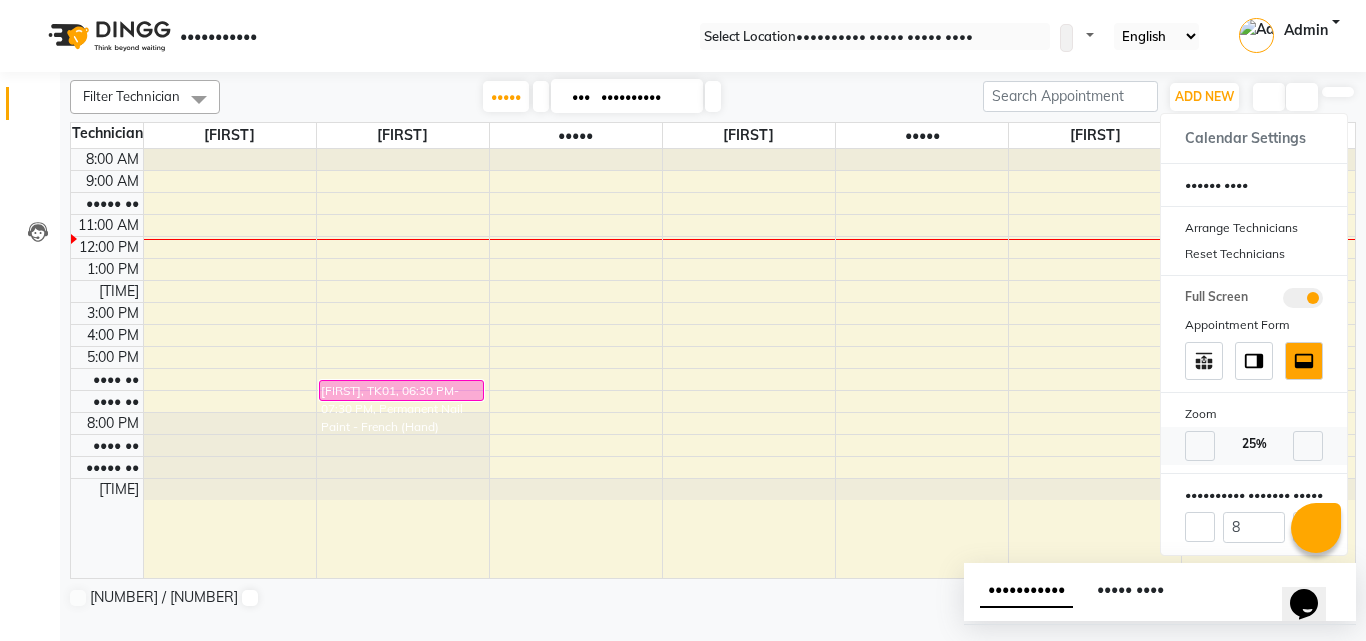 click at bounding box center (1200, 446) 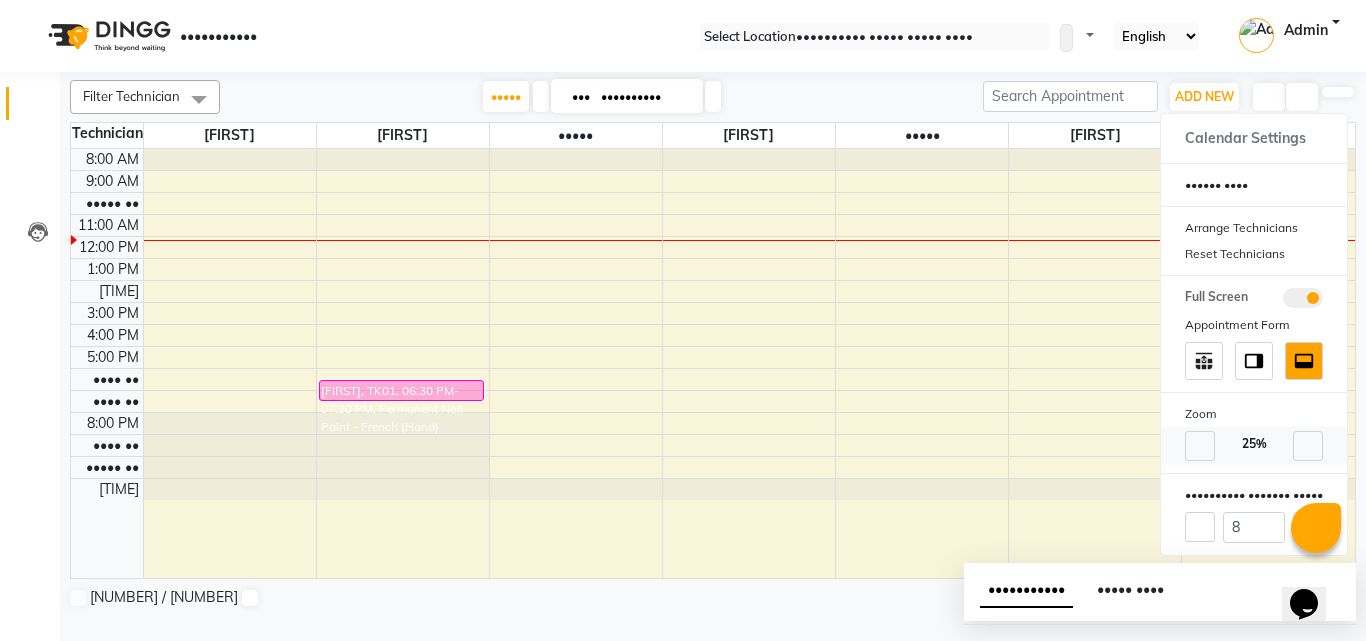 click at bounding box center (1200, 446) 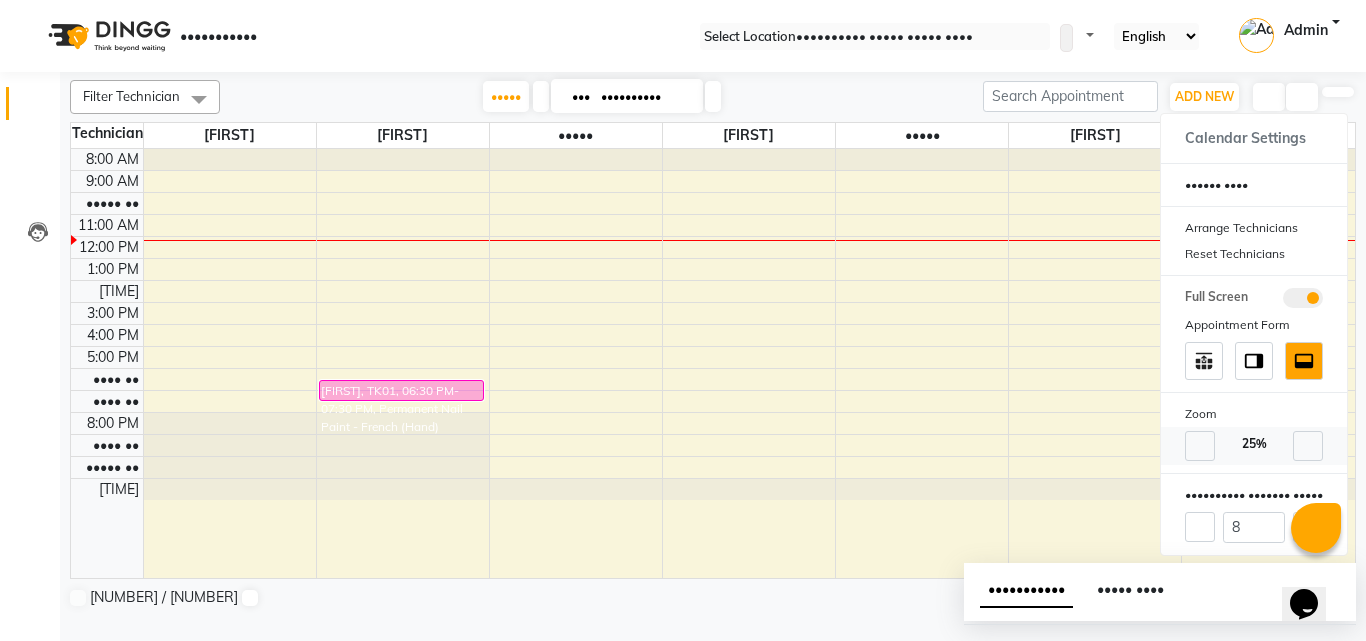 click at bounding box center (1200, 446) 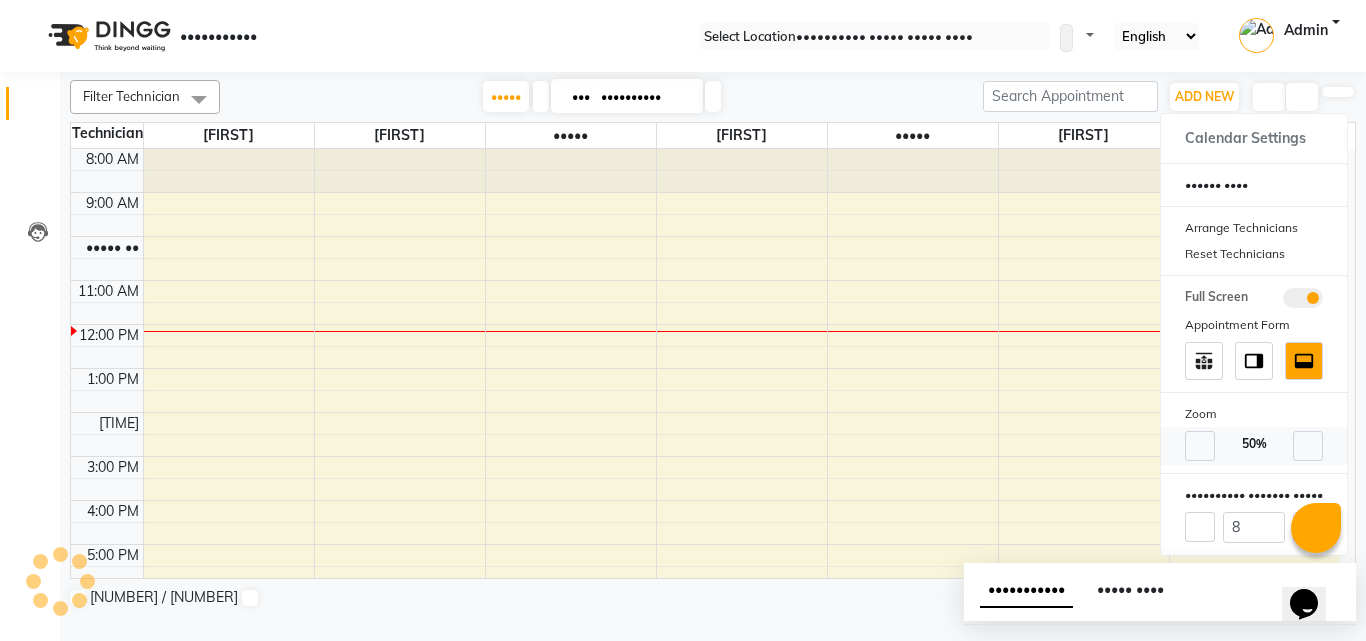 click at bounding box center (1308, 446) 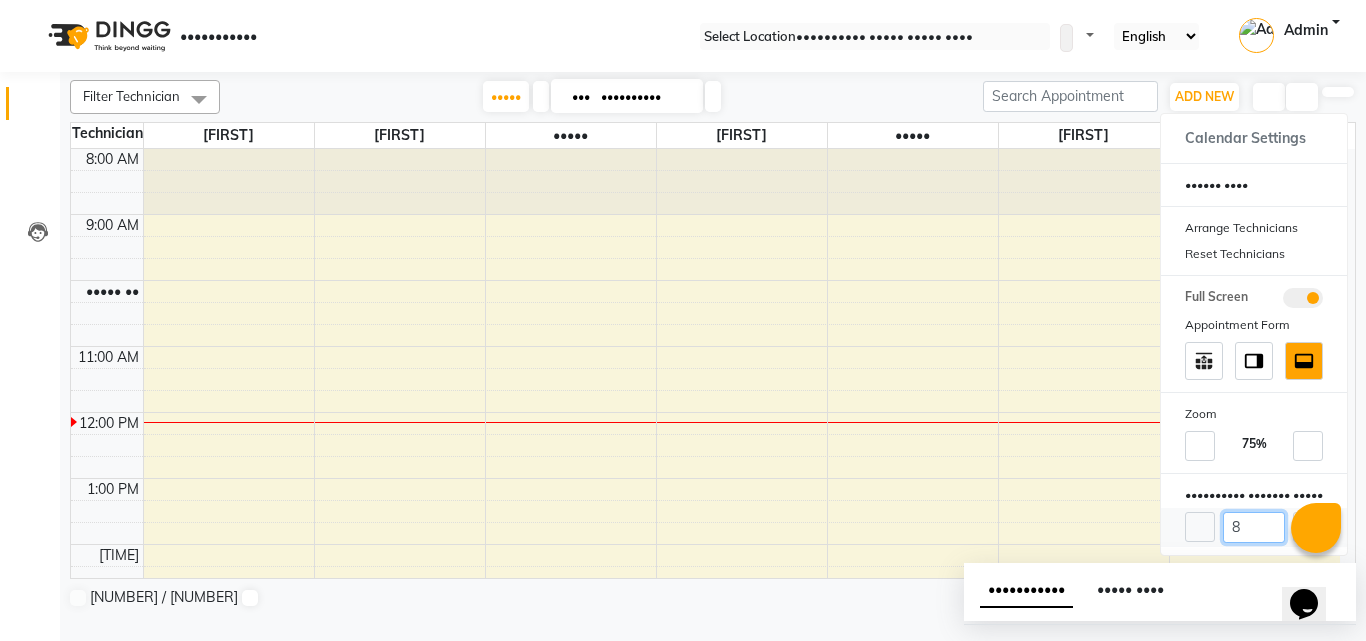 click on "•" at bounding box center (1254, 527) 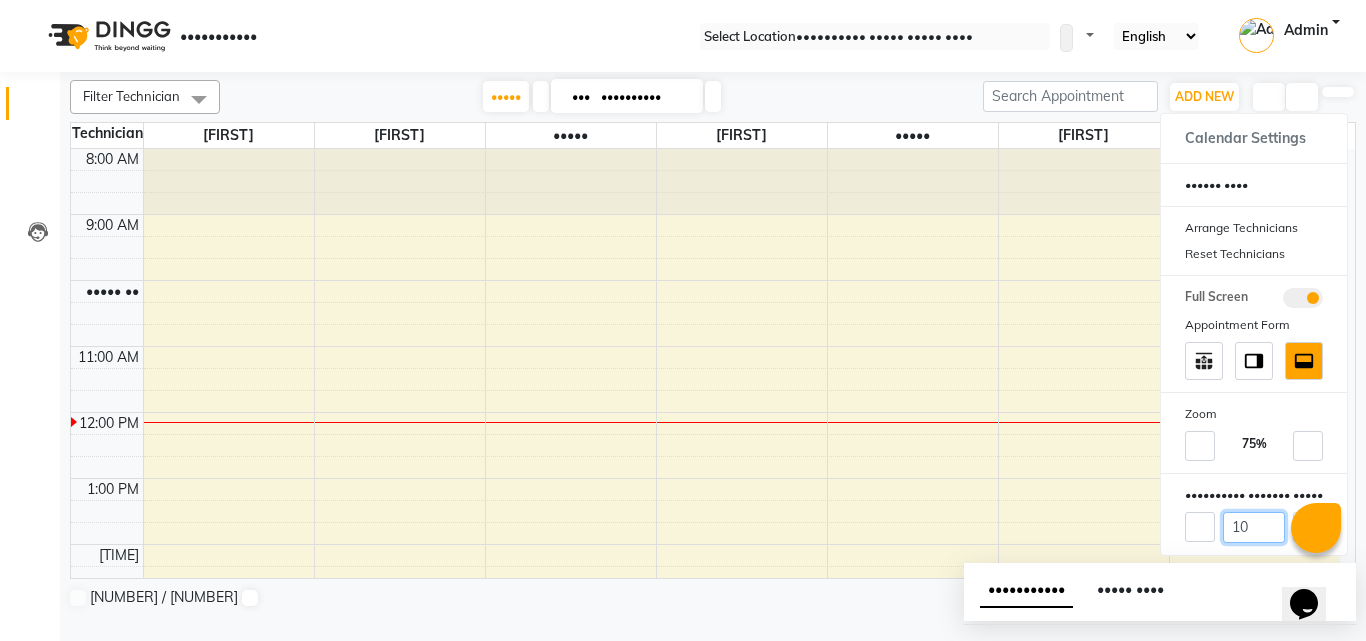 type on "10" 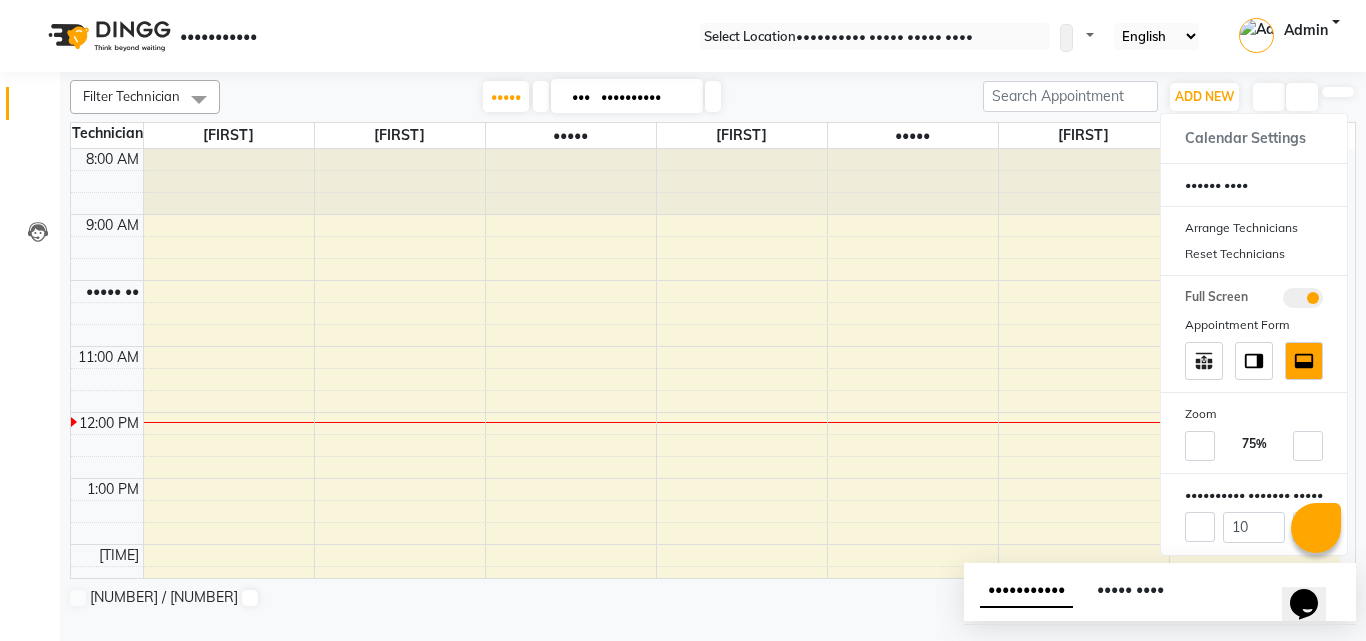 click on "Filter Technician" at bounding box center (131, 96) 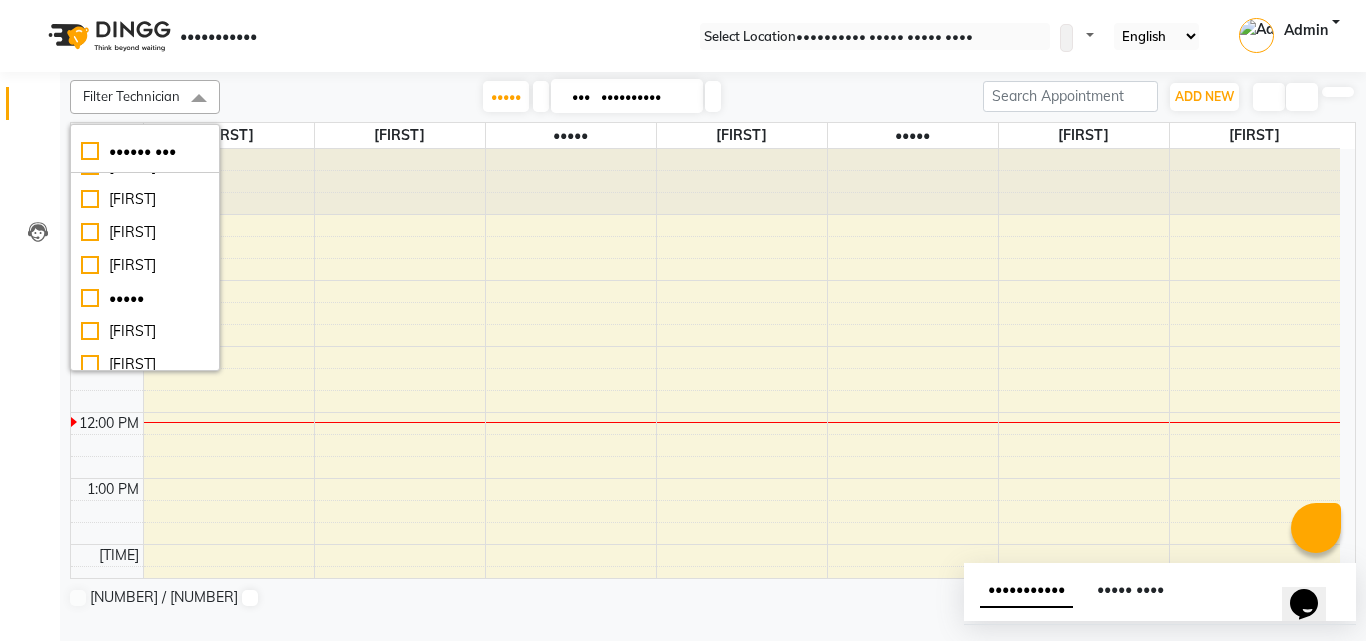 scroll, scrollTop: 100, scrollLeft: 0, axis: vertical 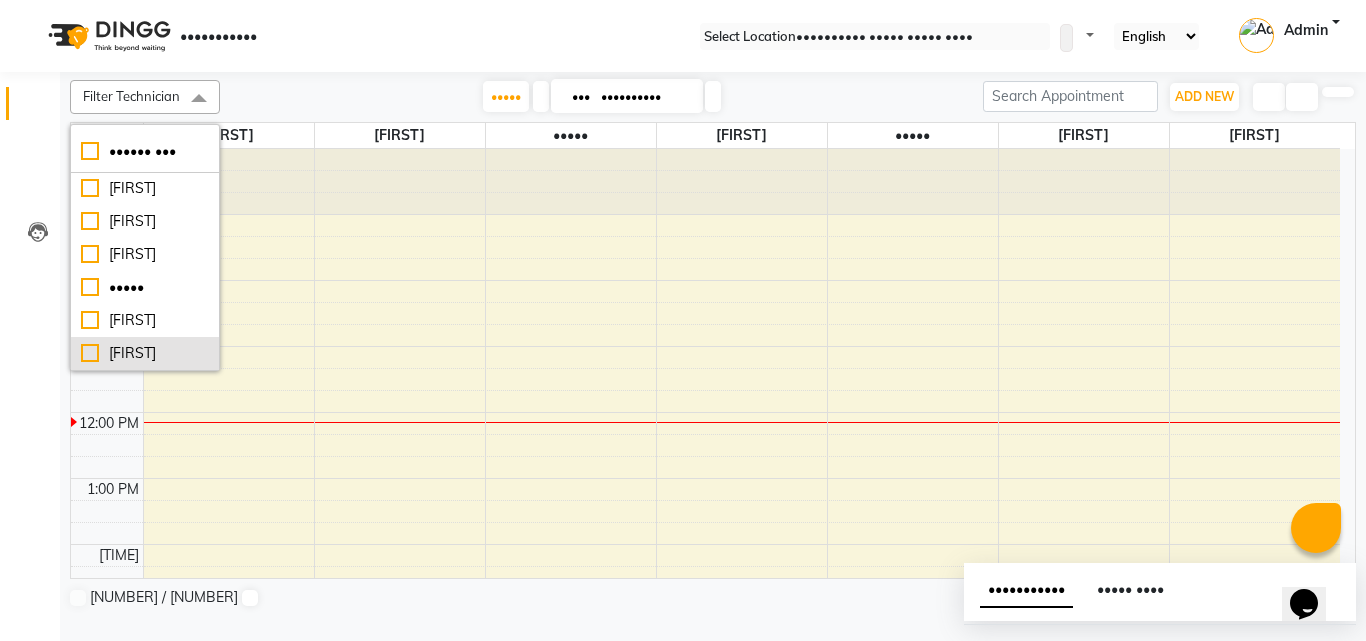 click on "[FIRST]" at bounding box center (145, 89) 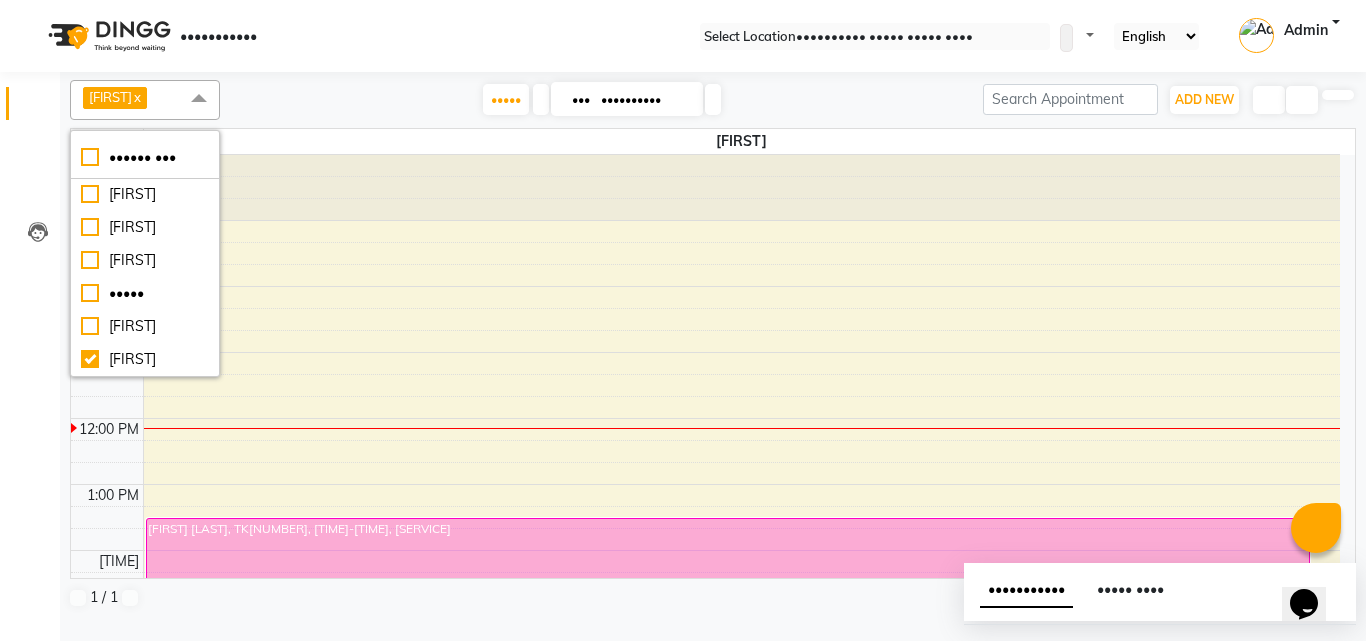 scroll, scrollTop: 41, scrollLeft: 0, axis: vertical 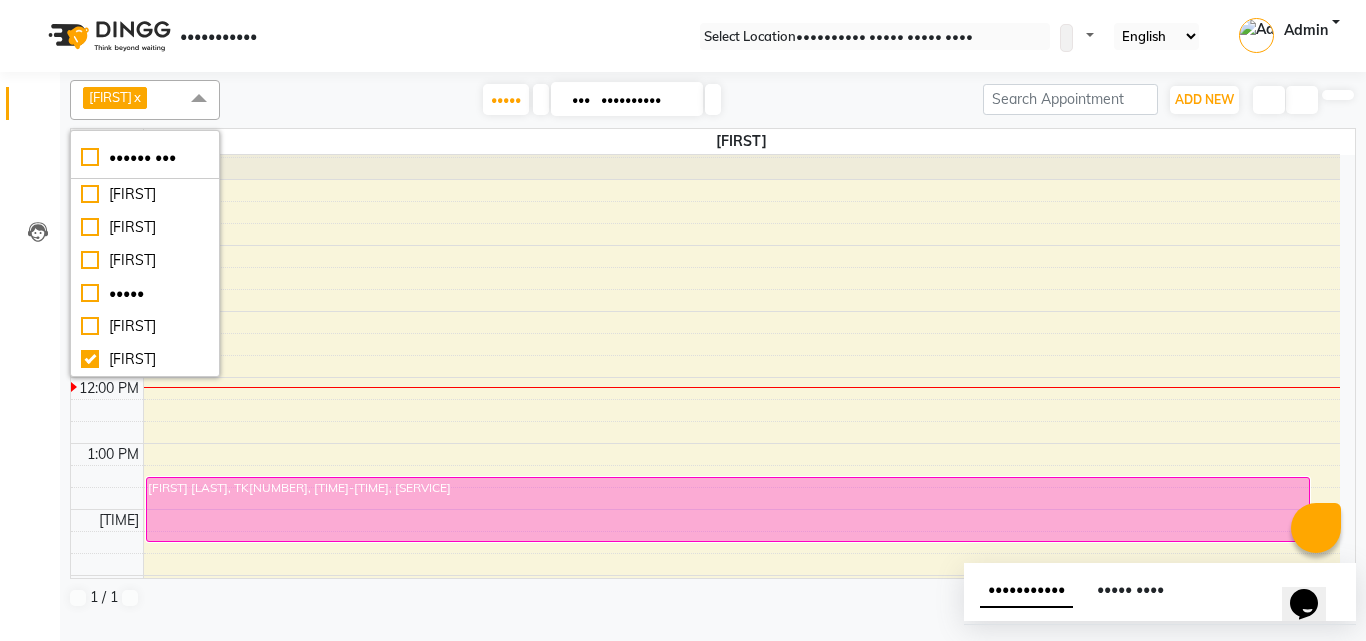 click at bounding box center (1269, 100) 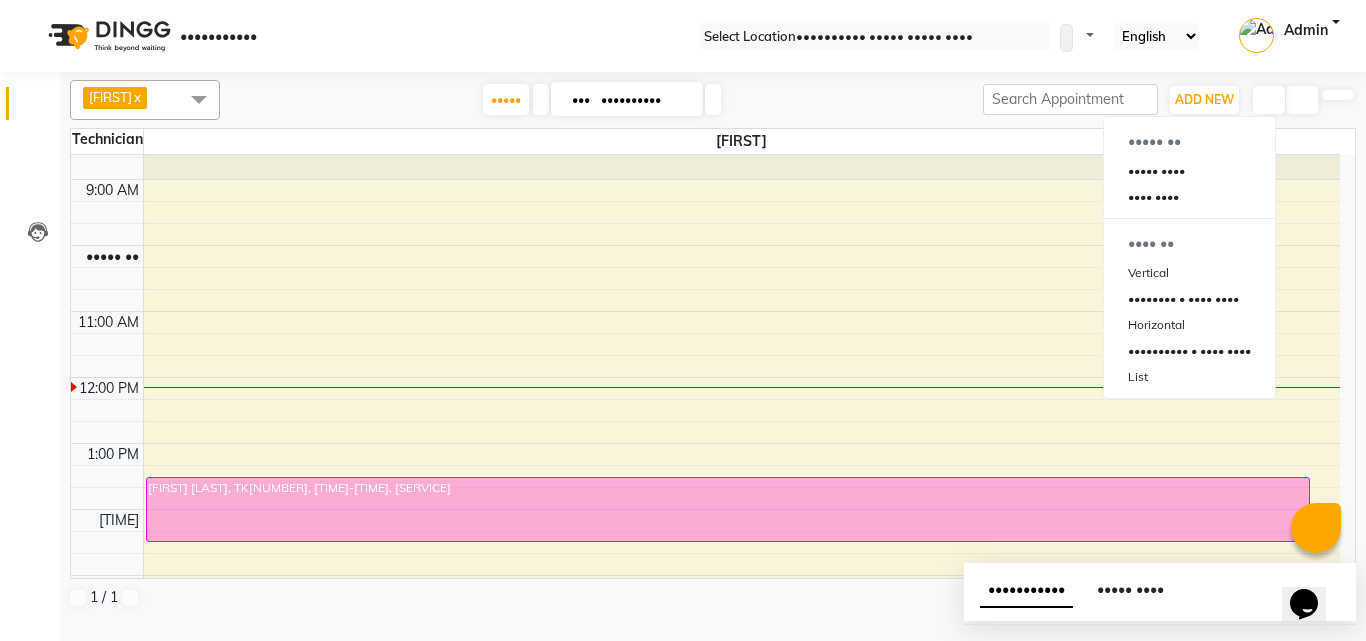 click at bounding box center (1269, 100) 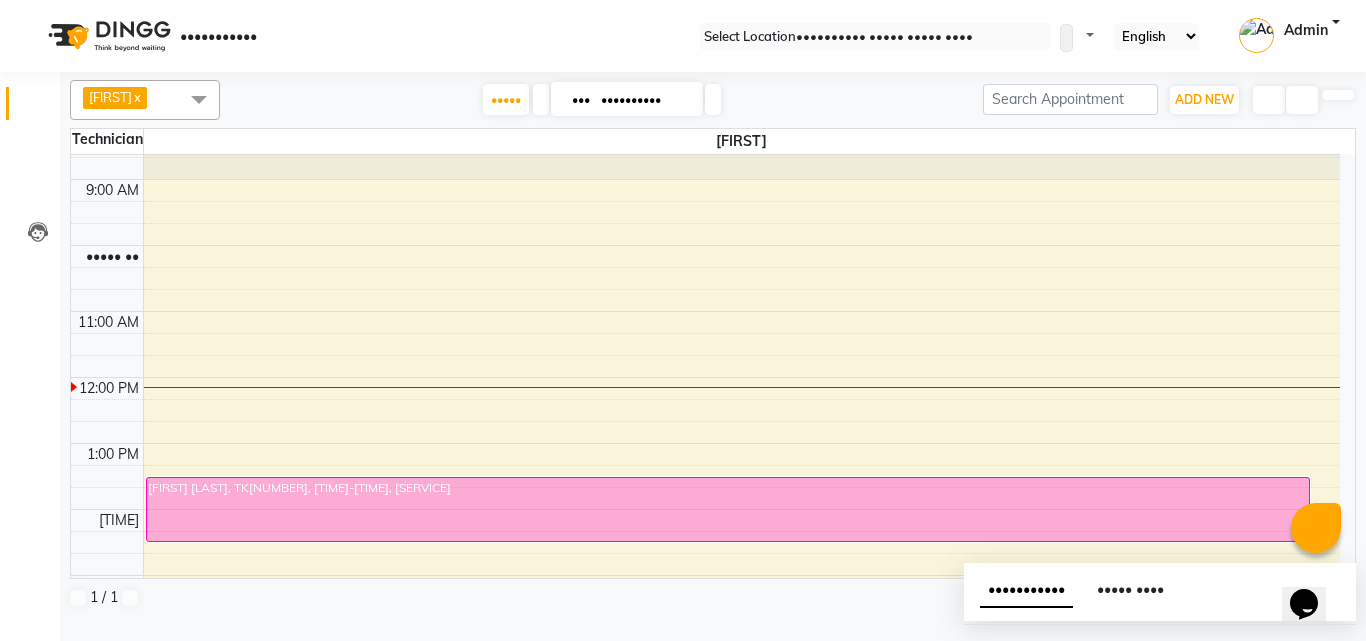 click on "•••••• ••••••••" at bounding box center (1269, 100) 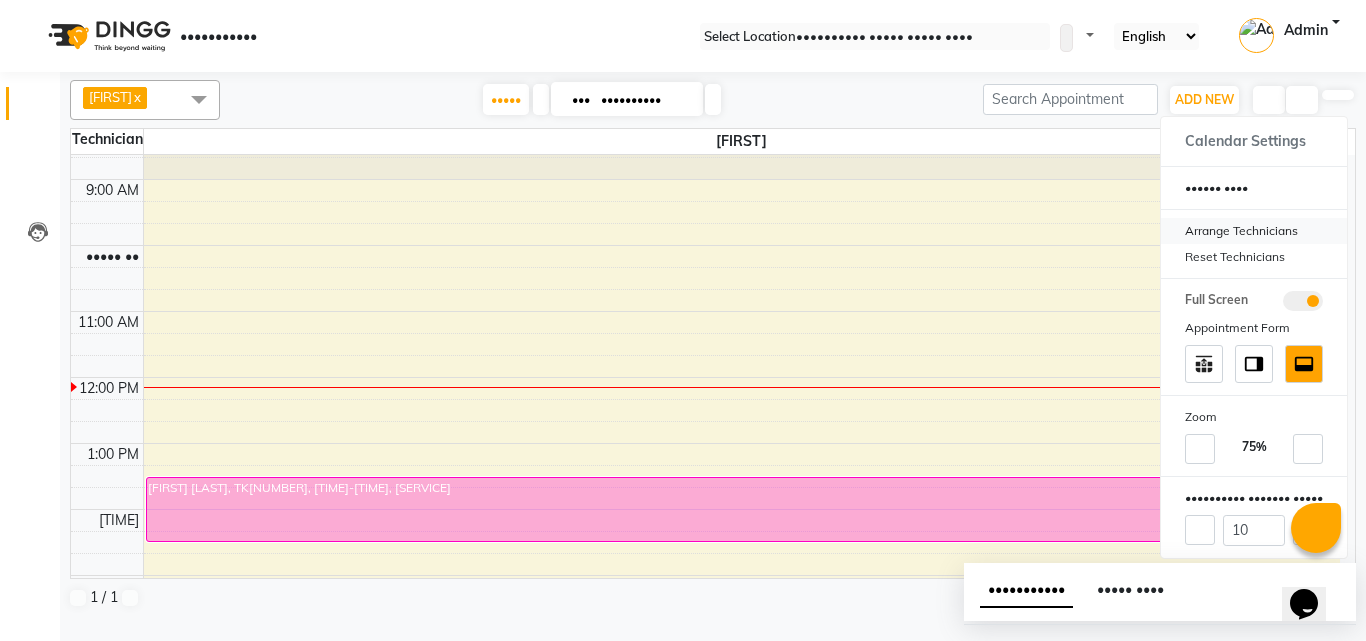 click on "Arrange Technicians" at bounding box center [1254, 231] 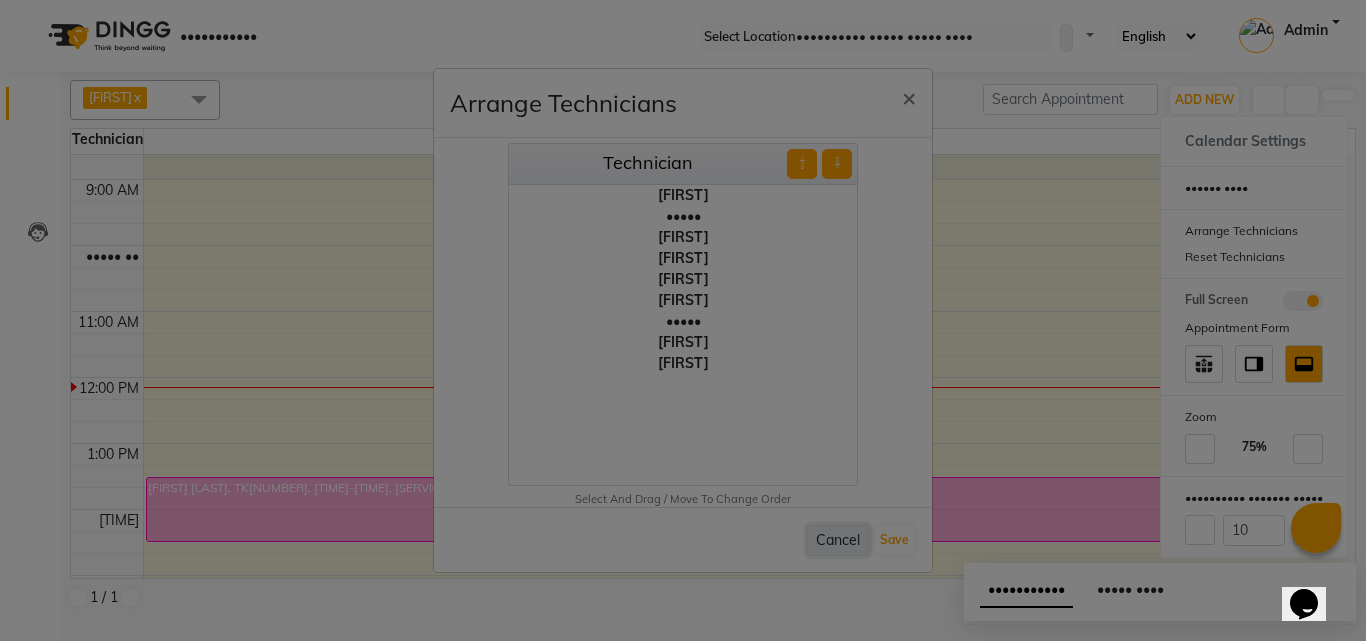 click on "Cancel" at bounding box center (838, 540) 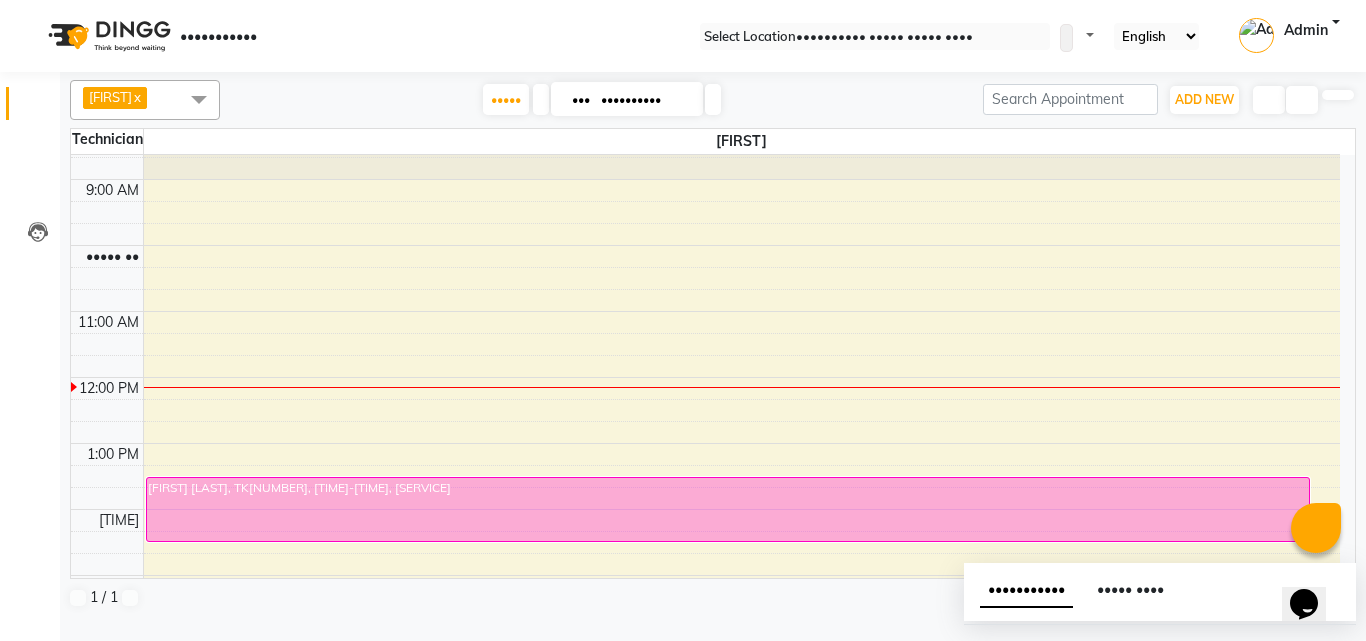 click at bounding box center (1338, 95) 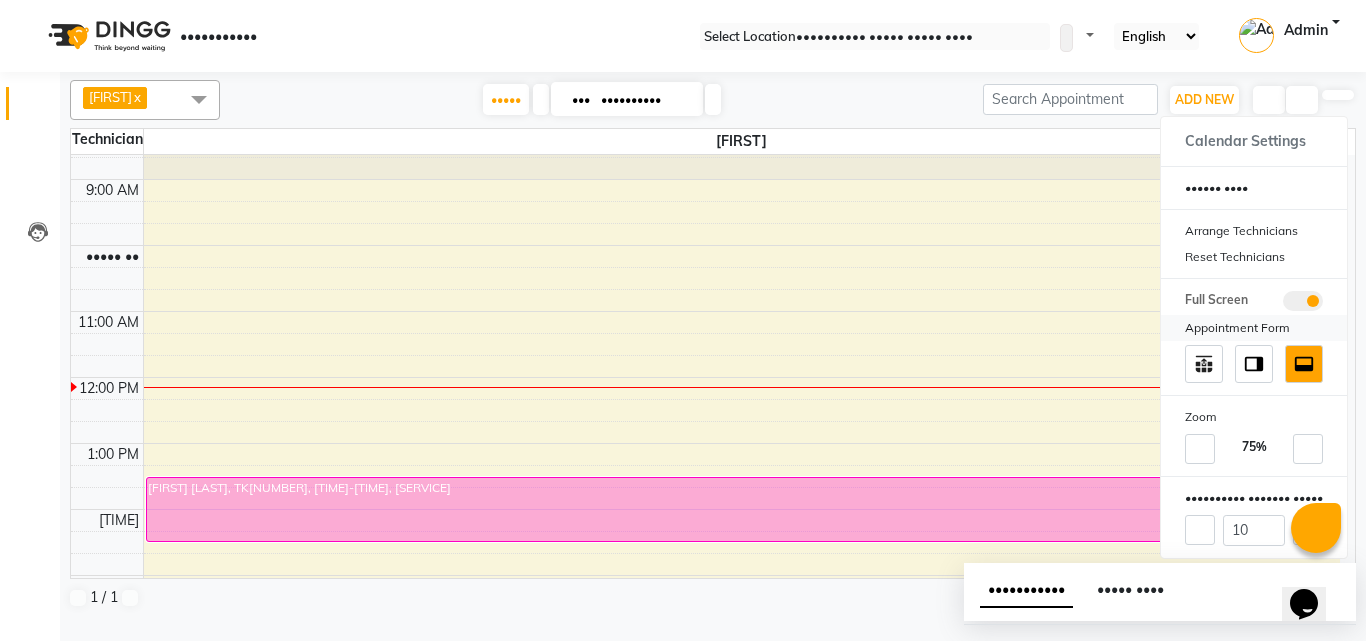 click on "Appointment Form" at bounding box center (1254, 328) 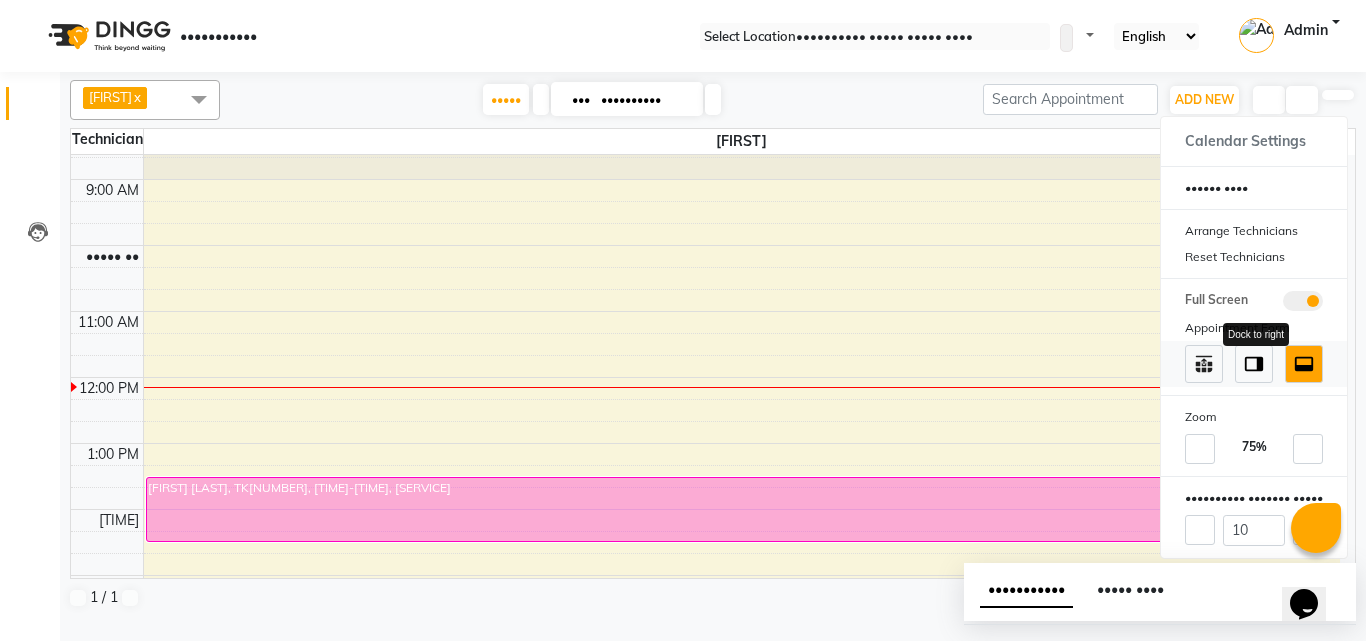 click at bounding box center (1254, 364) 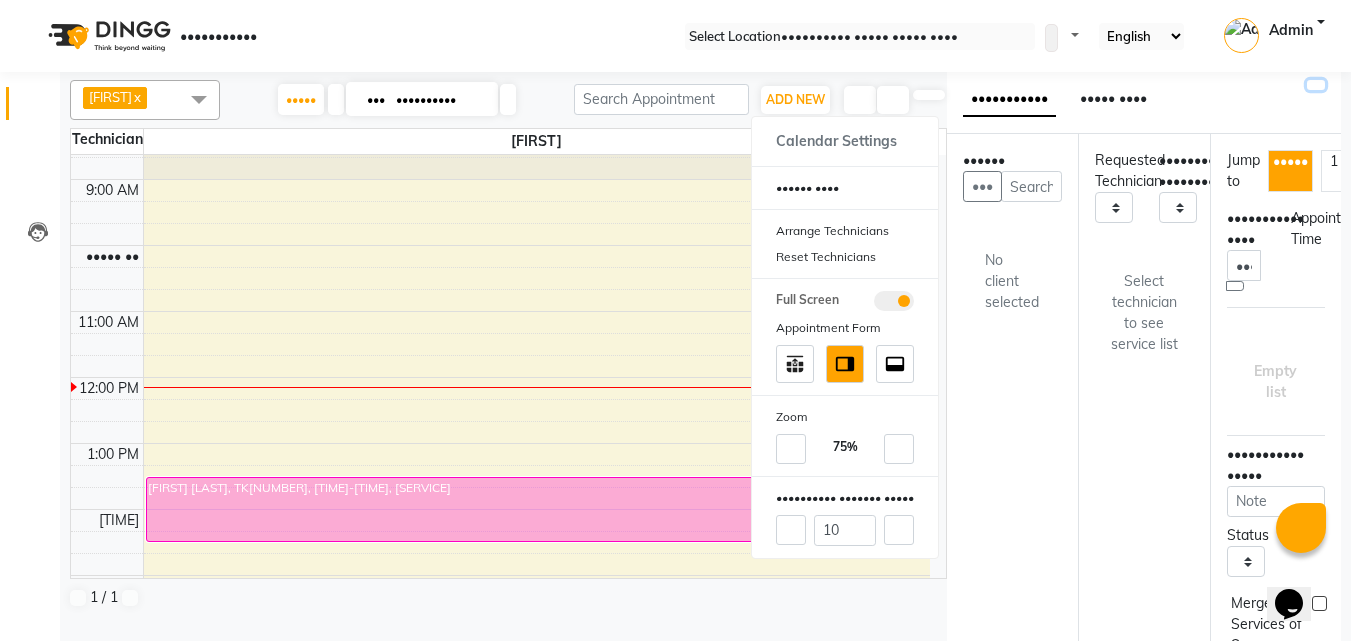 click at bounding box center [1316, 85] 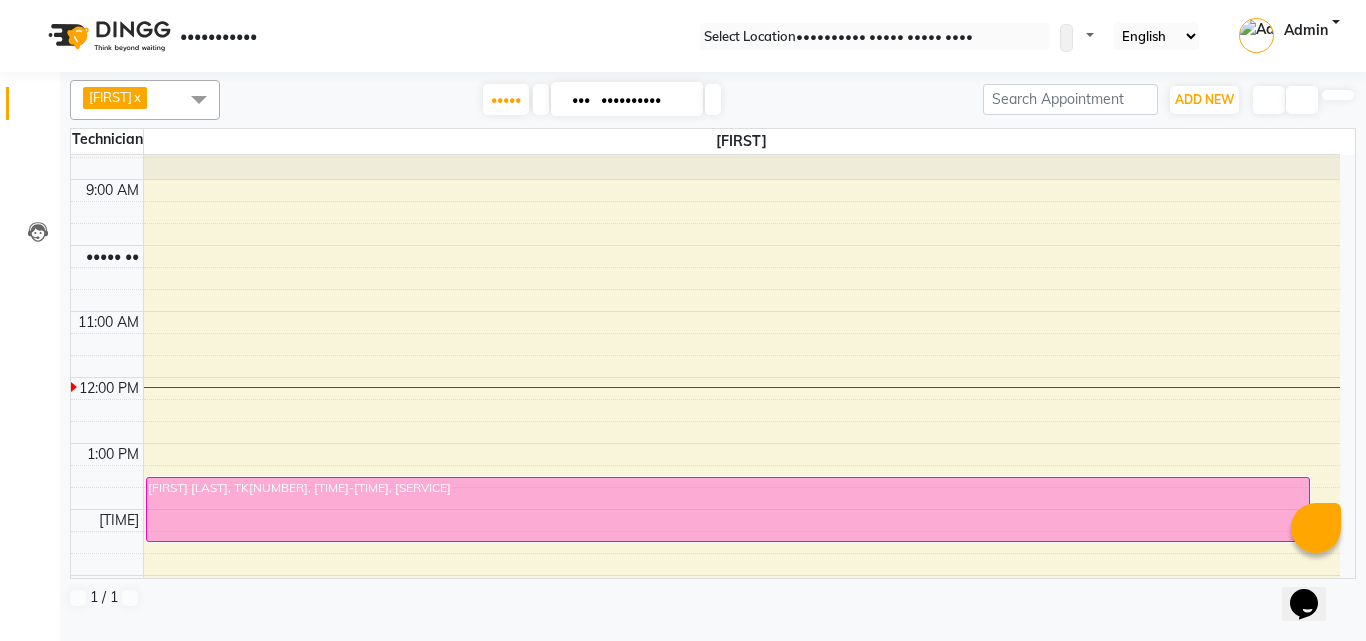 click on "•••••• ••••••••" at bounding box center [1269, 100] 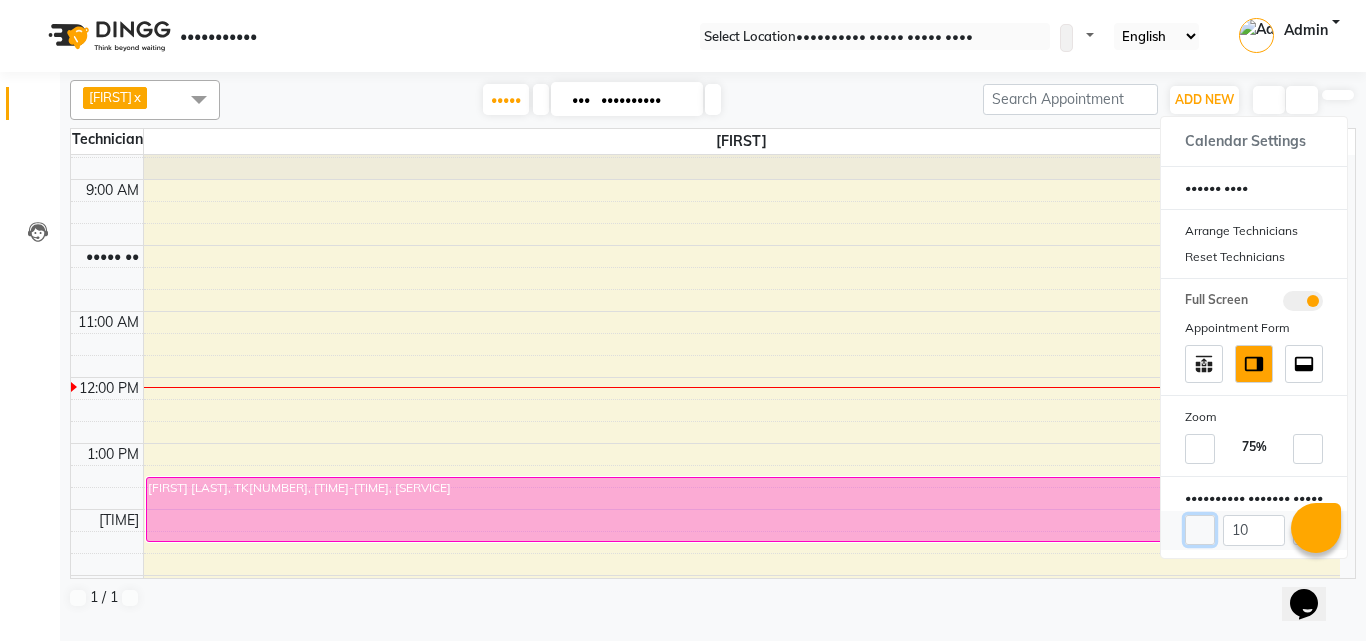 click at bounding box center (1200, 530) 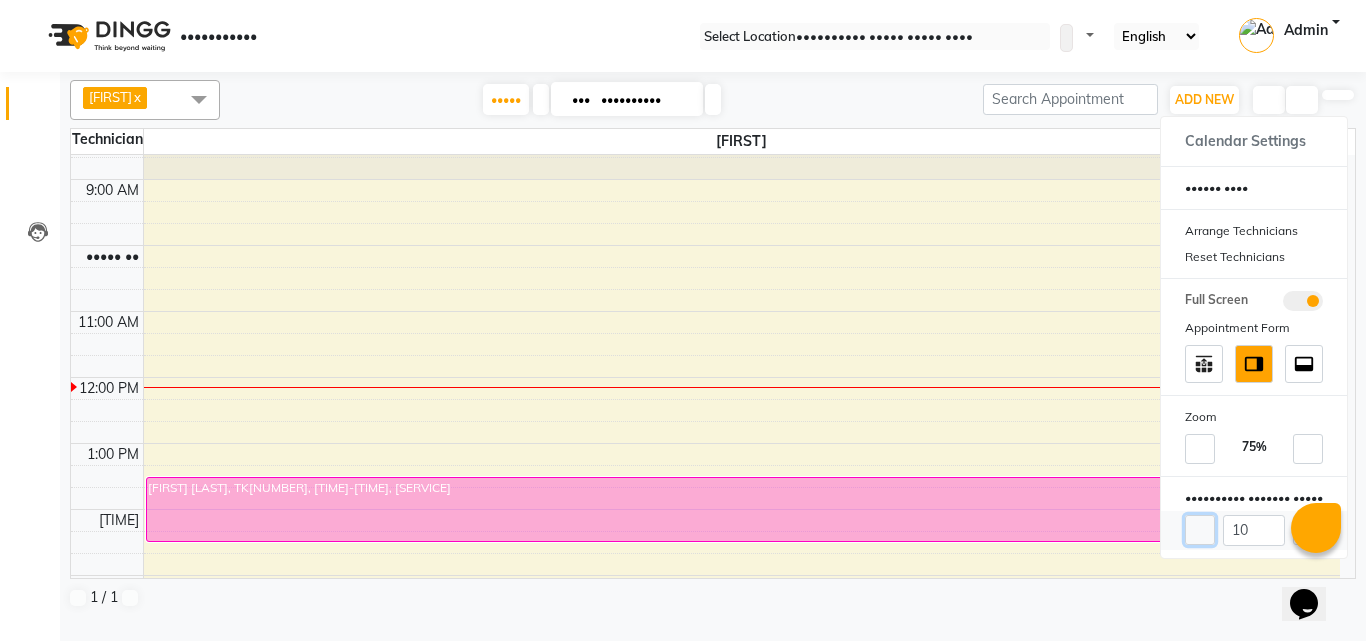 click at bounding box center (1200, 530) 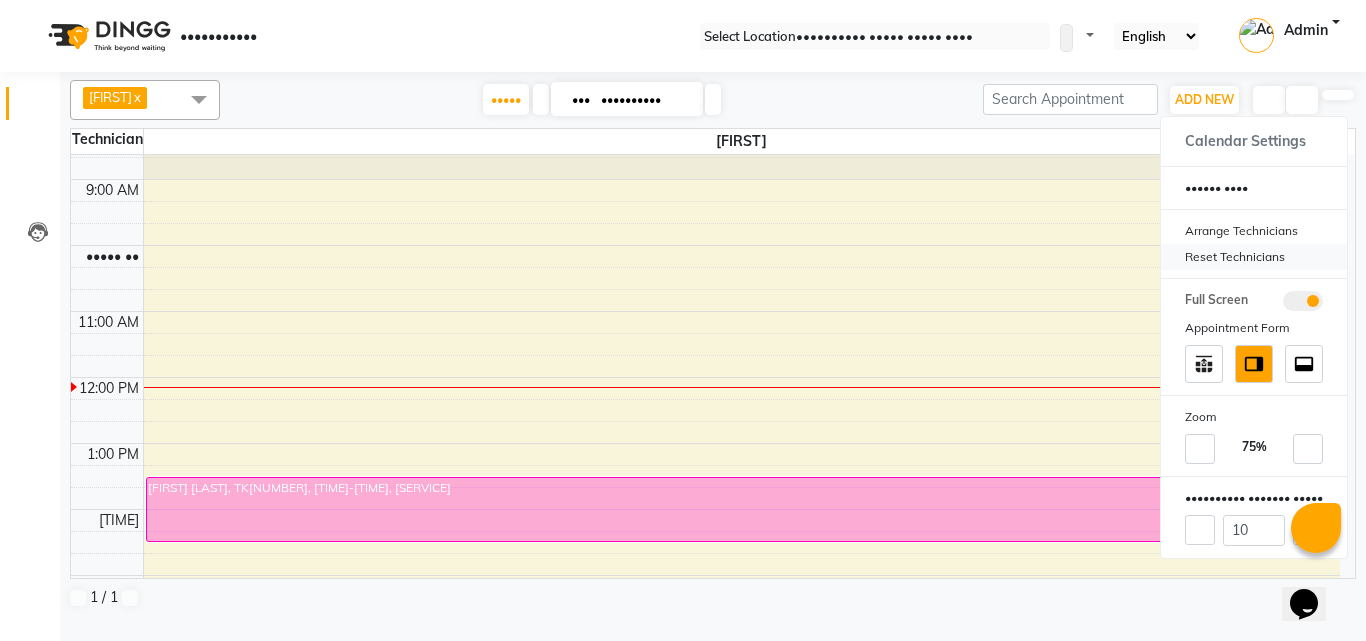 click on "Reset Technicians" at bounding box center (1254, 257) 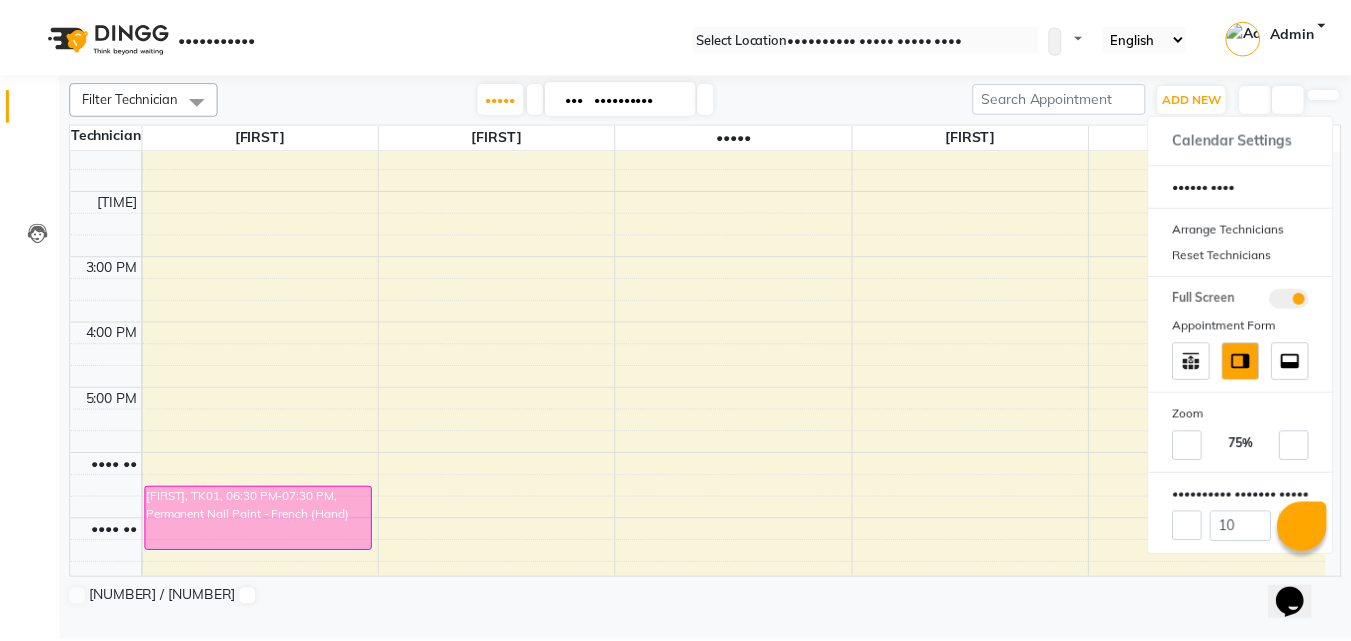 scroll, scrollTop: 361, scrollLeft: 0, axis: vertical 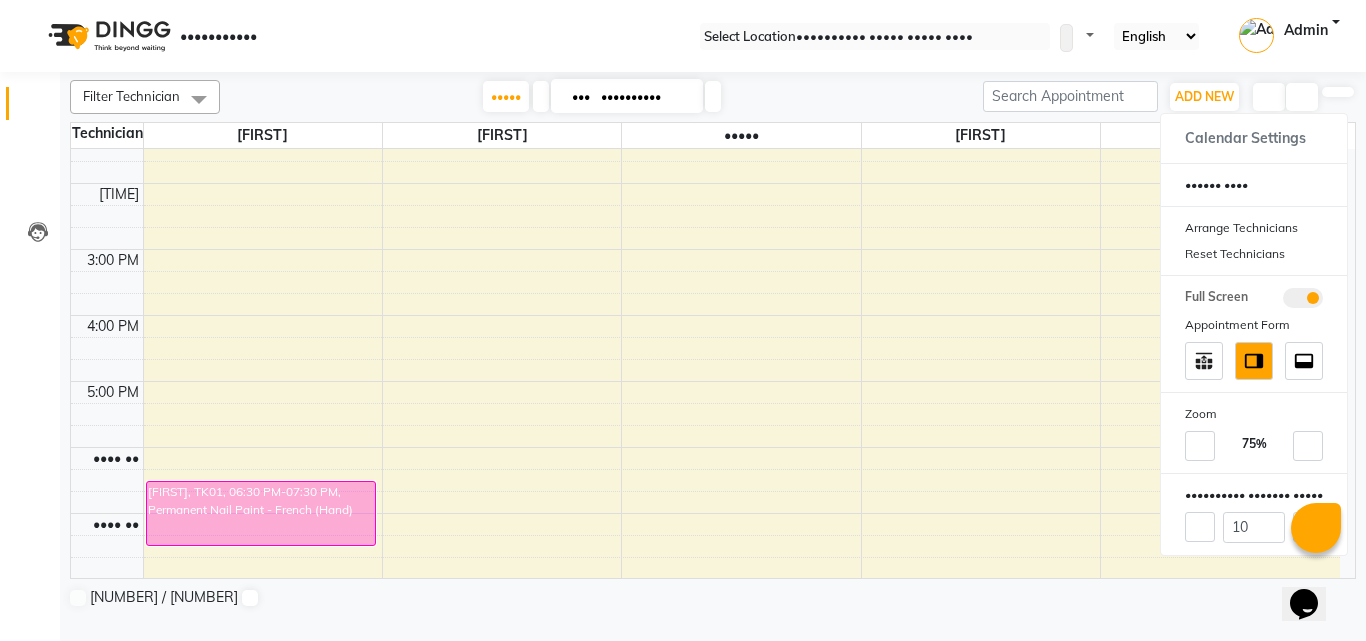 click at bounding box center [1363, 638] 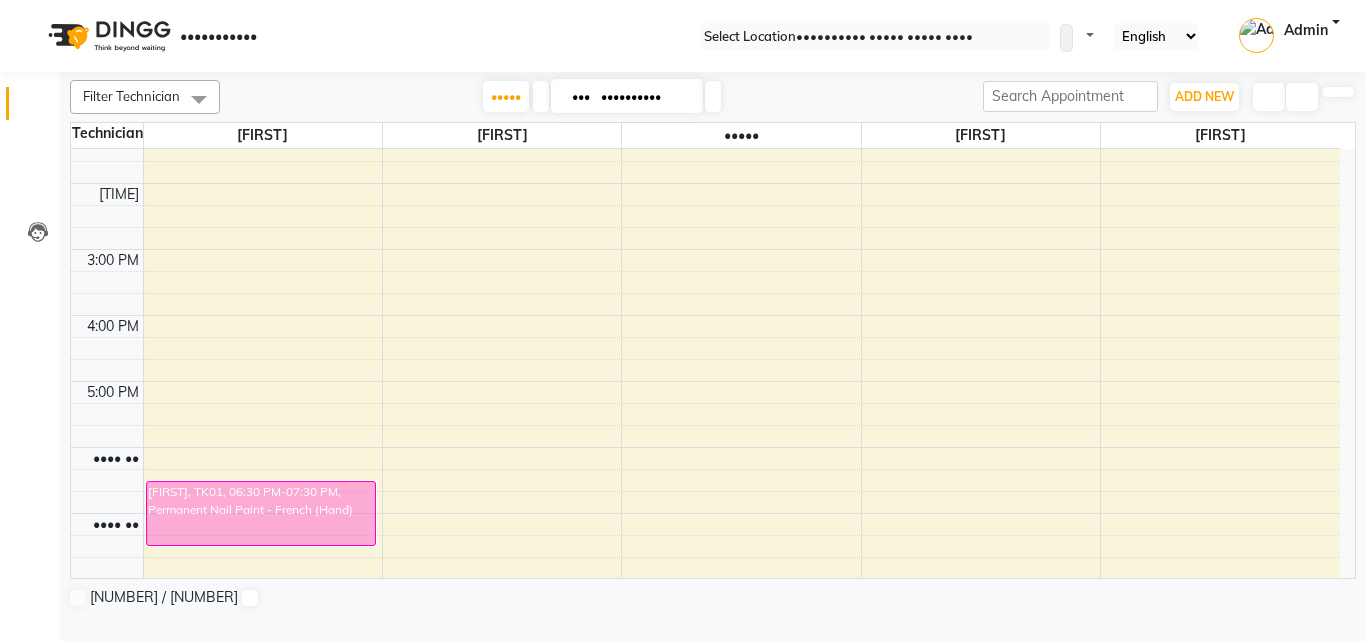 click at bounding box center [1338, 92] 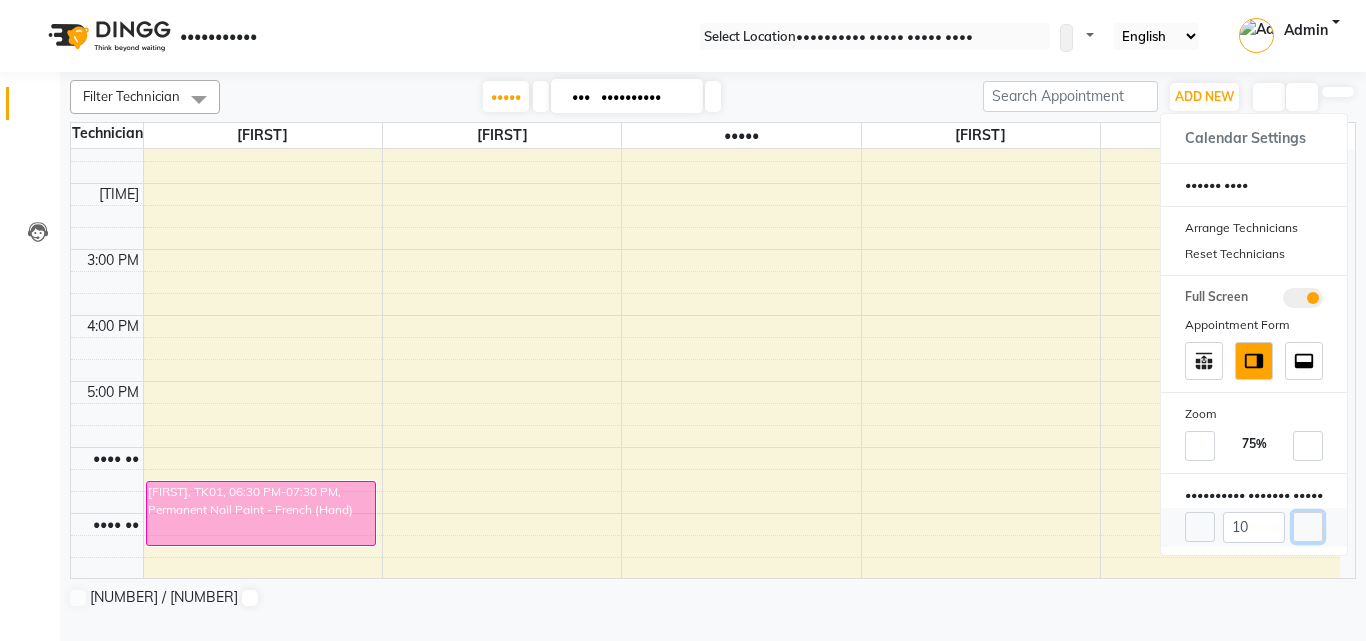 click at bounding box center (1308, 527) 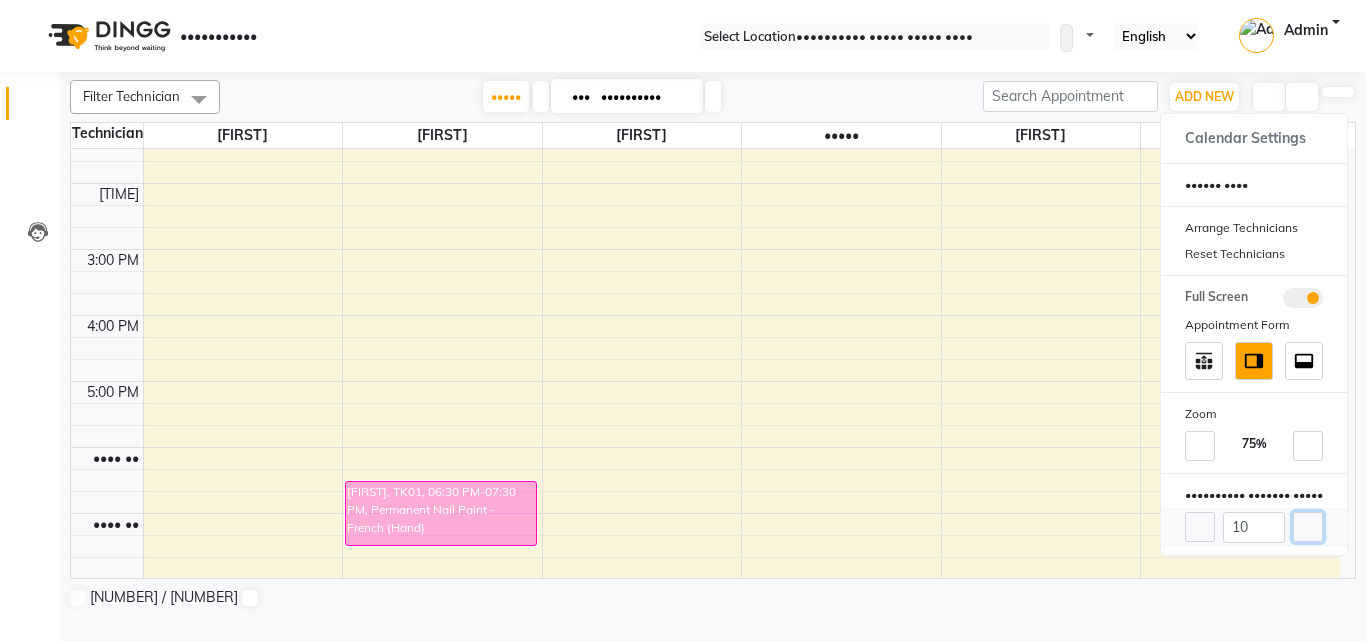 click at bounding box center (1308, 527) 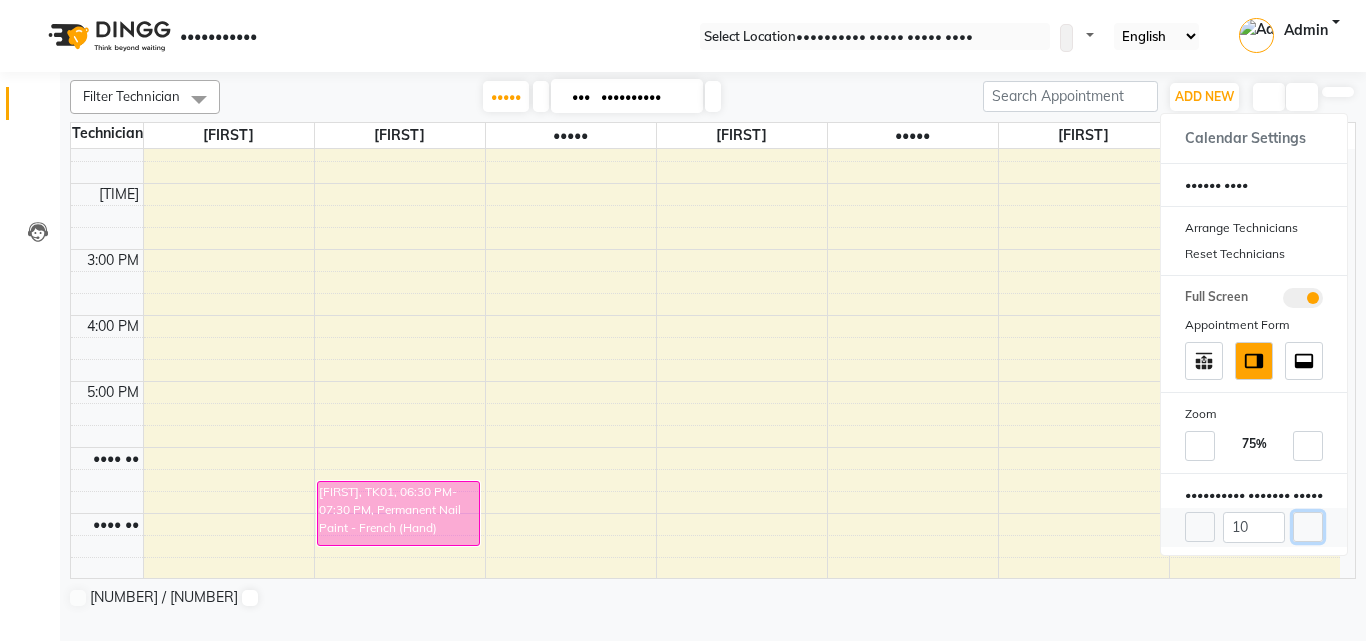 click at bounding box center (1308, 527) 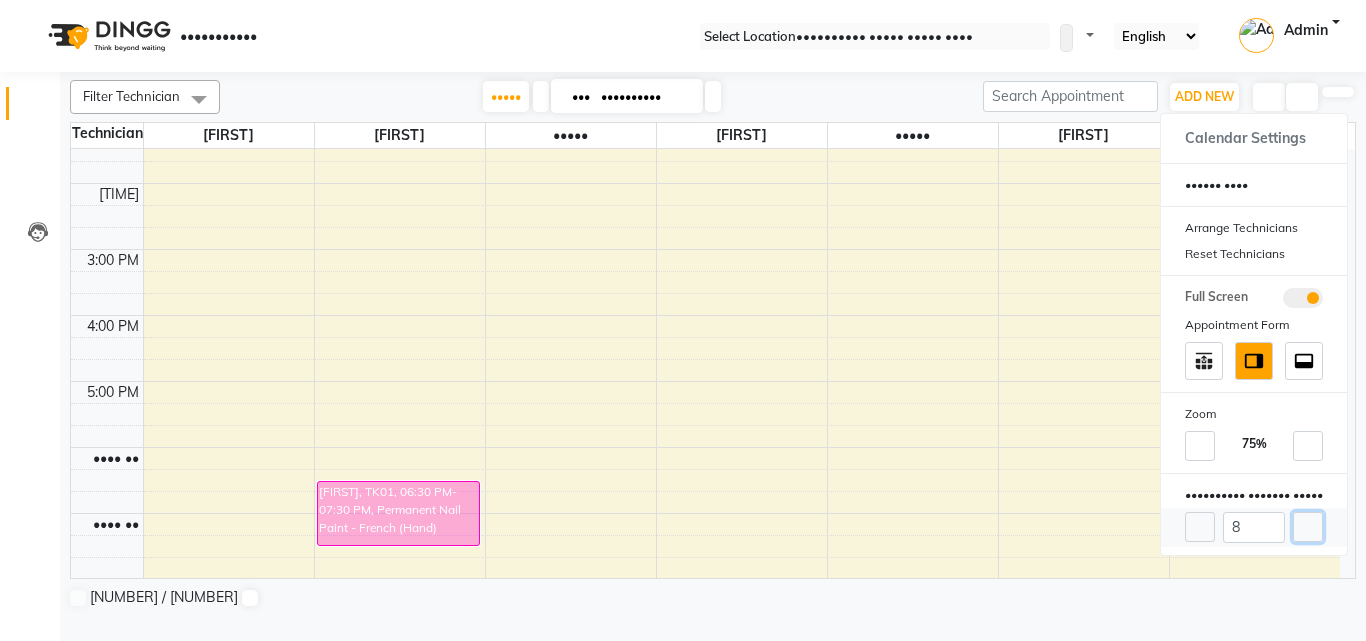 click at bounding box center [1308, 527] 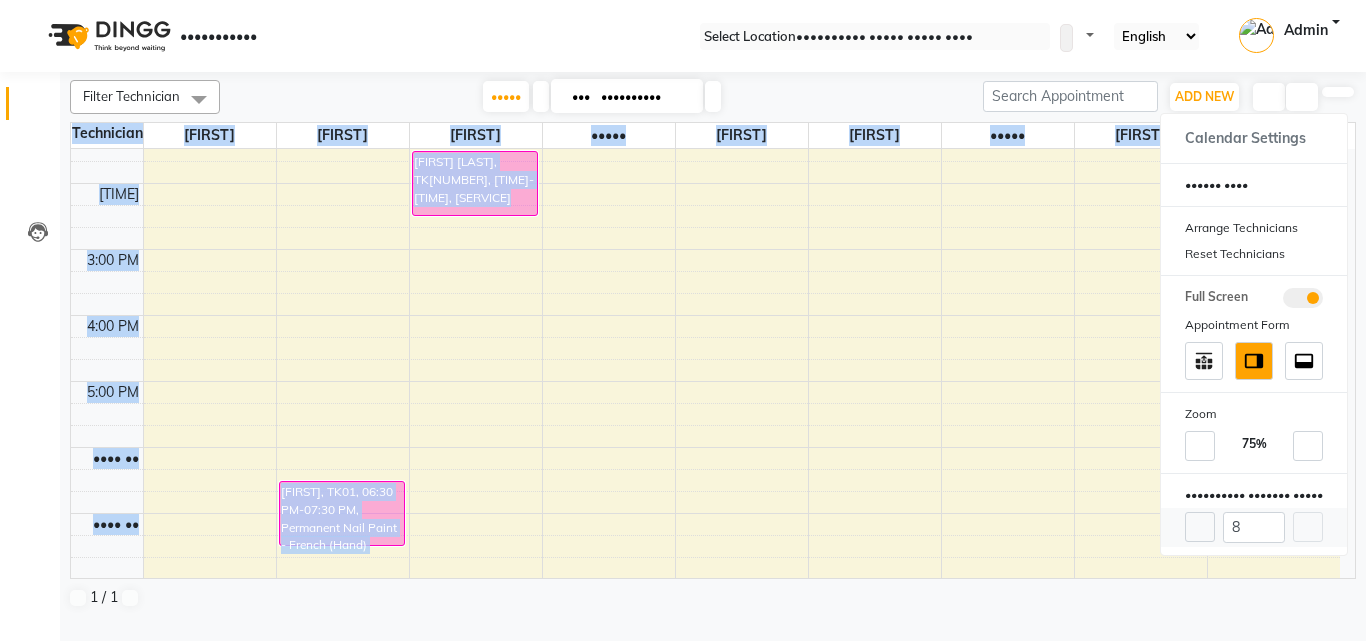 click on "•" at bounding box center (1254, 527) 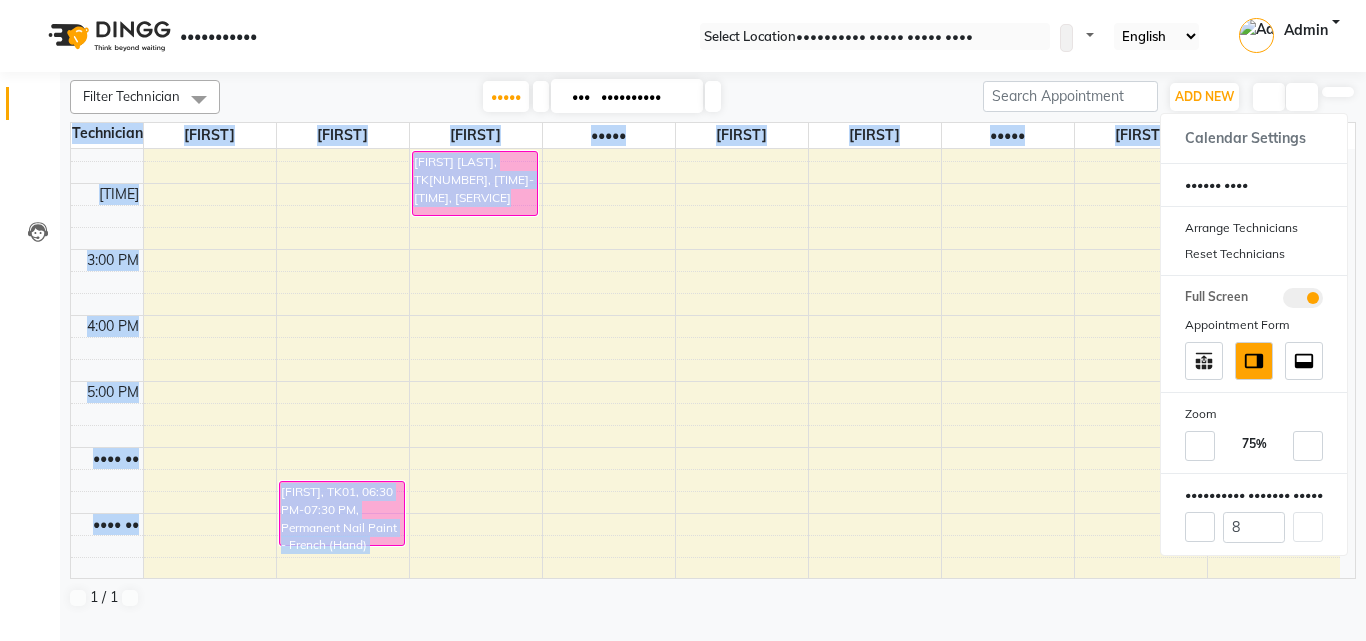 click on "[TIME] [FIRST], TK[NUMBER], [TIME]-[TIME], [SERVICE] [FIRST], TK[NUMBER], [TIME]-[TIME], [SERVICE]" at bounding box center (705, 315) 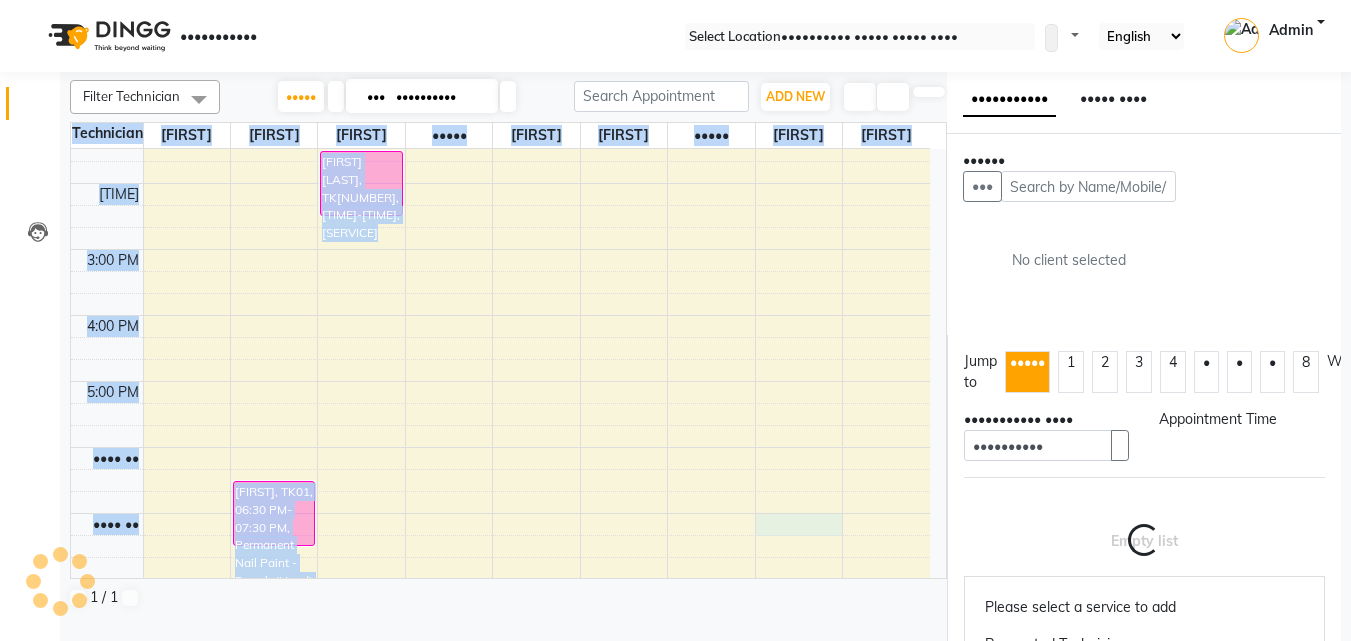 scroll, scrollTop: 5, scrollLeft: 0, axis: vertical 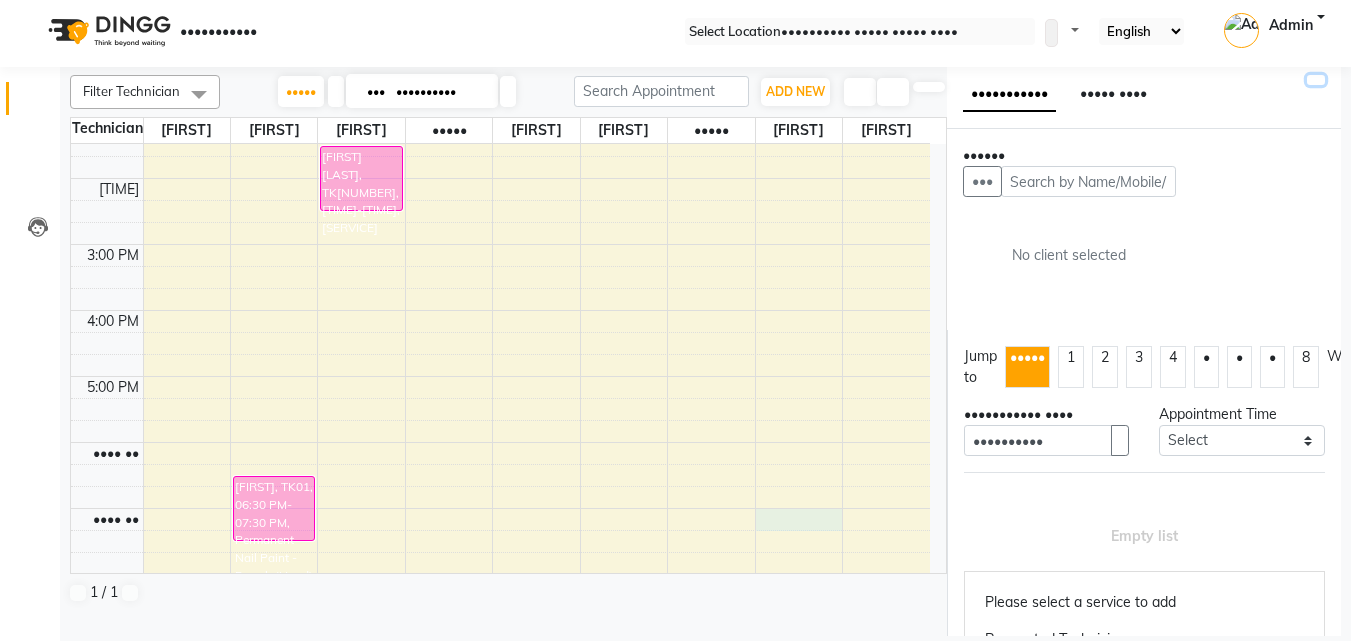 click at bounding box center (1316, 80) 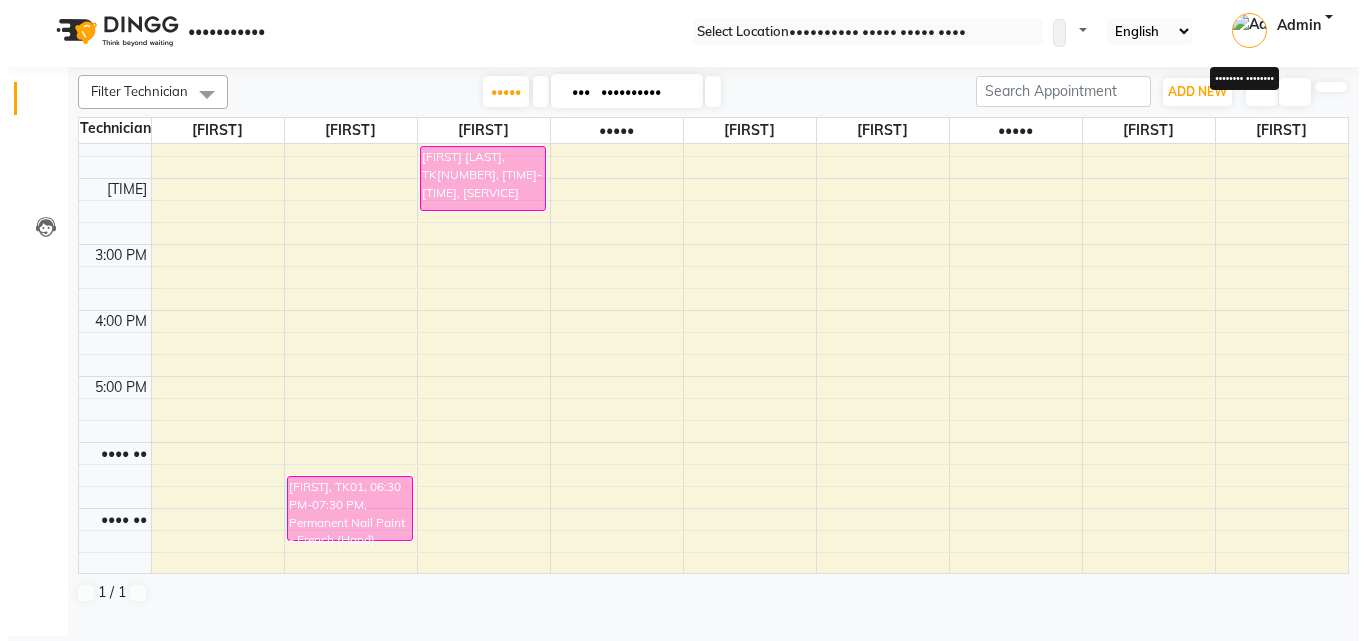 scroll, scrollTop: 0, scrollLeft: 0, axis: both 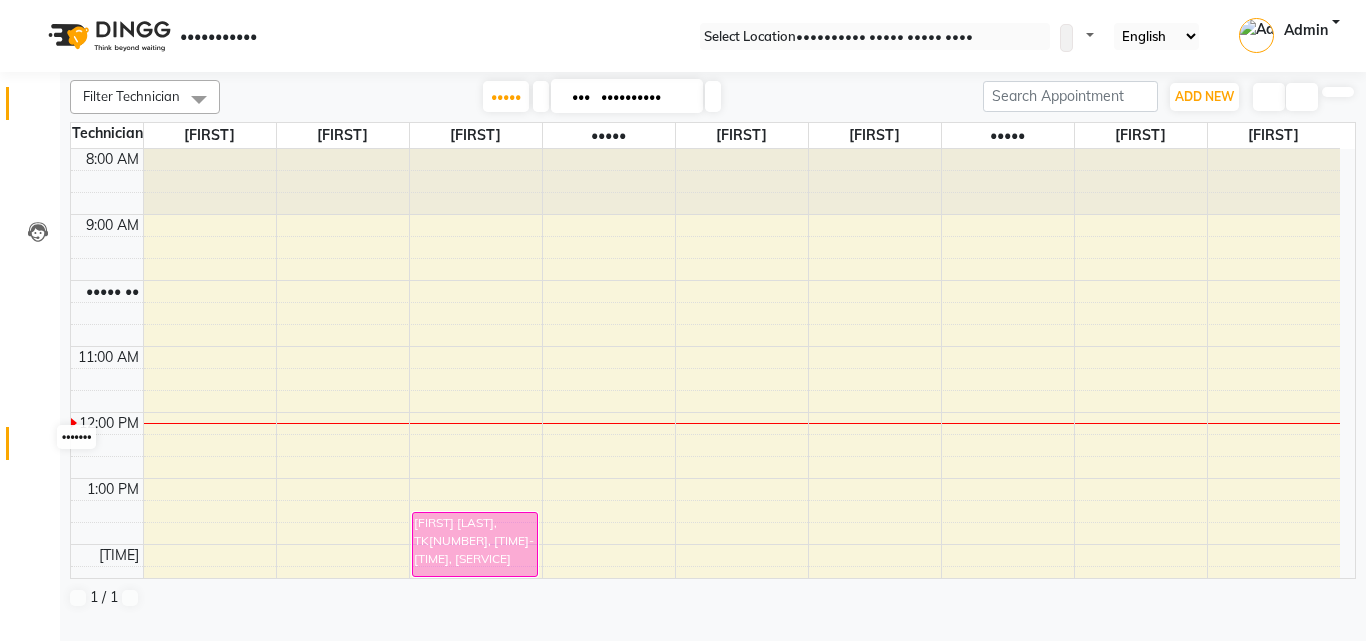click at bounding box center (38, 448) 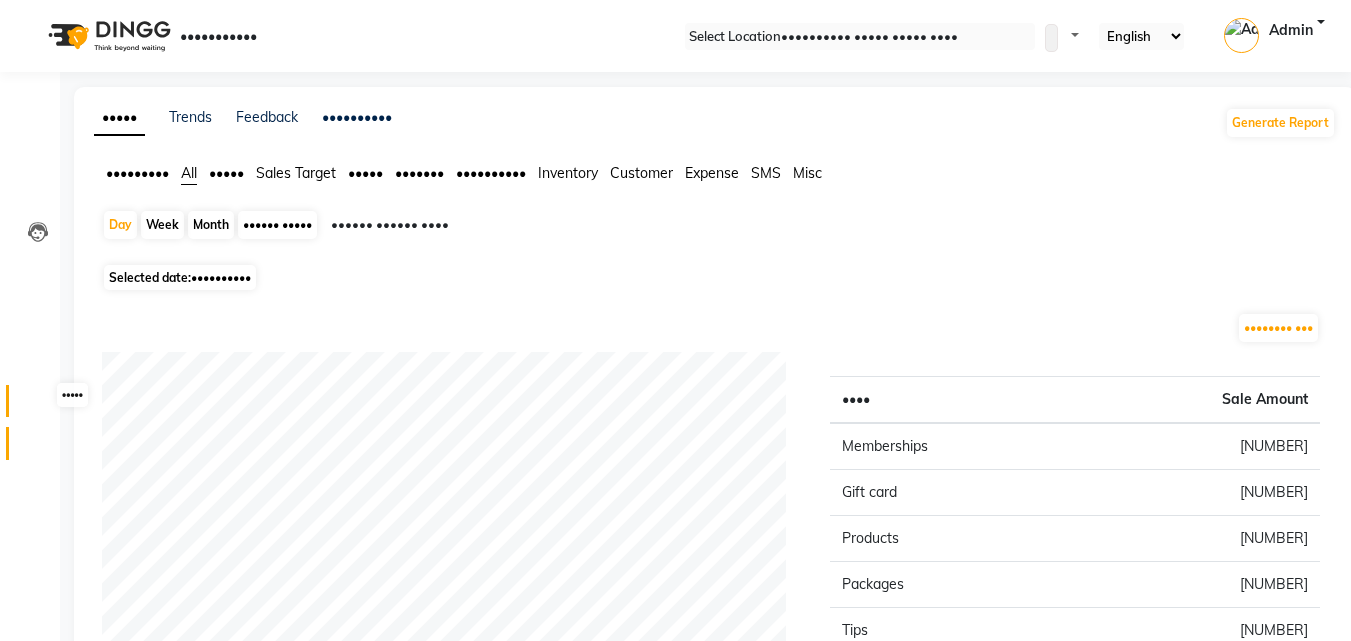 click at bounding box center (38, 406) 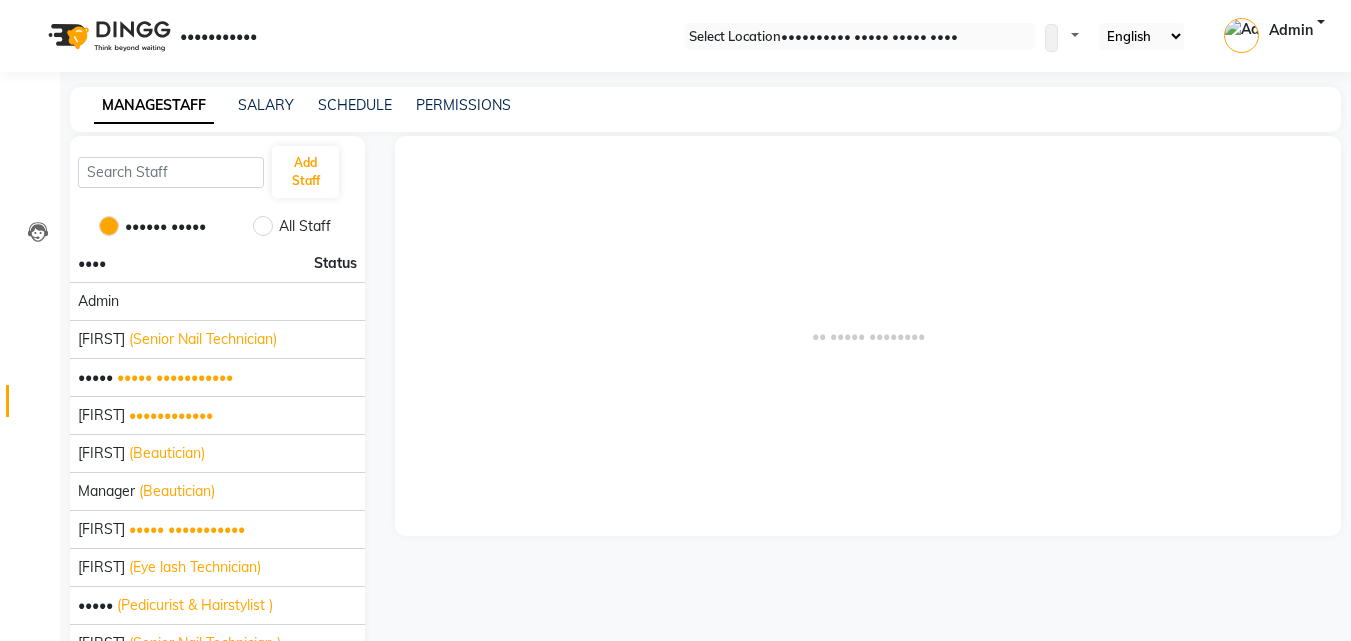 click on "•• ••••• ••••••••" at bounding box center [868, 336] 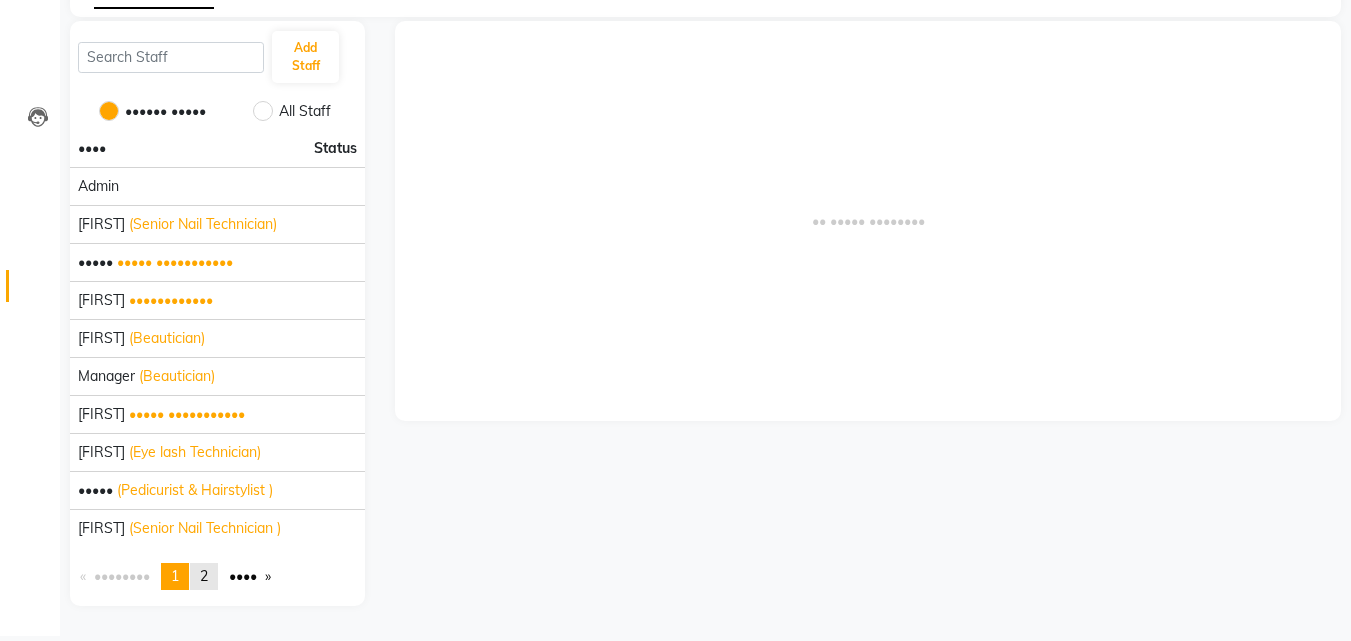click on "page  2" at bounding box center (204, 576) 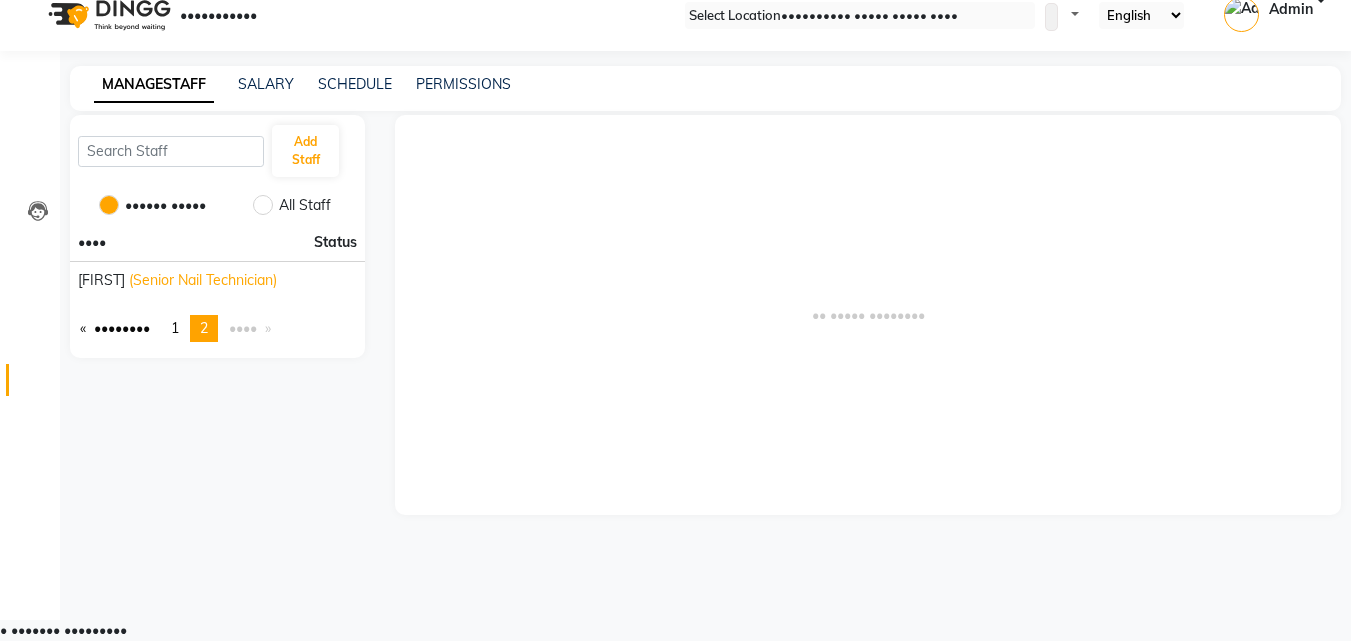 scroll, scrollTop: 0, scrollLeft: 0, axis: both 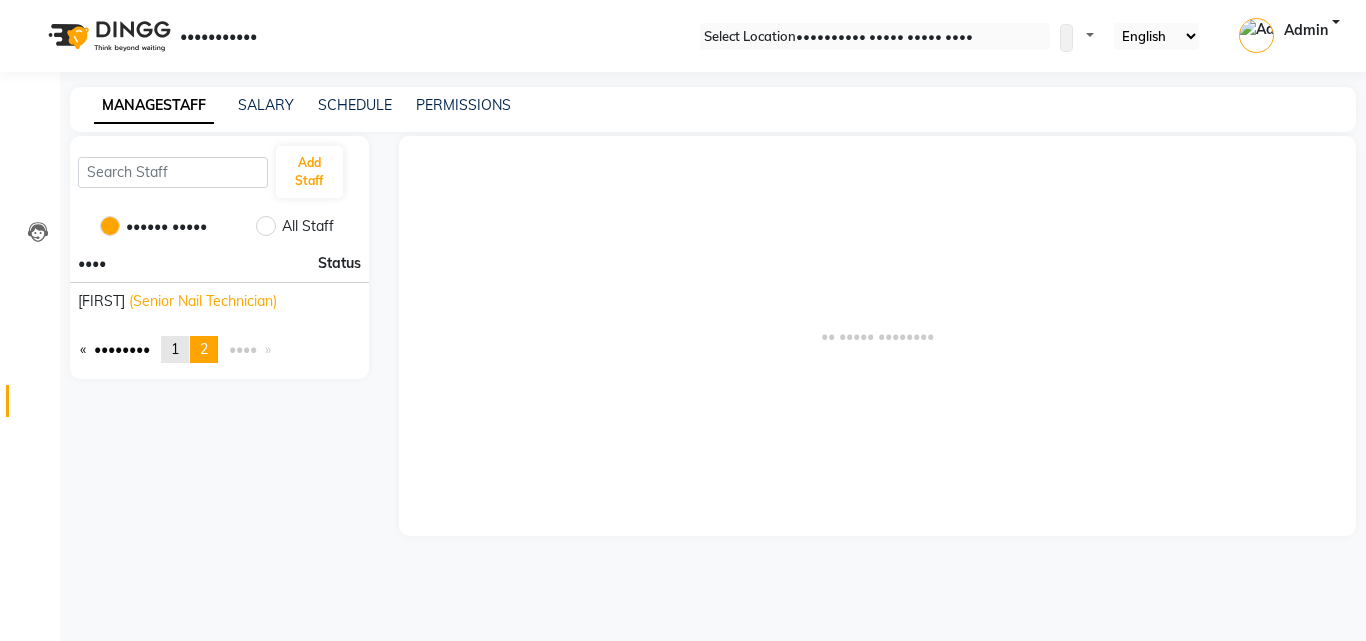 click on "1" at bounding box center [175, 349] 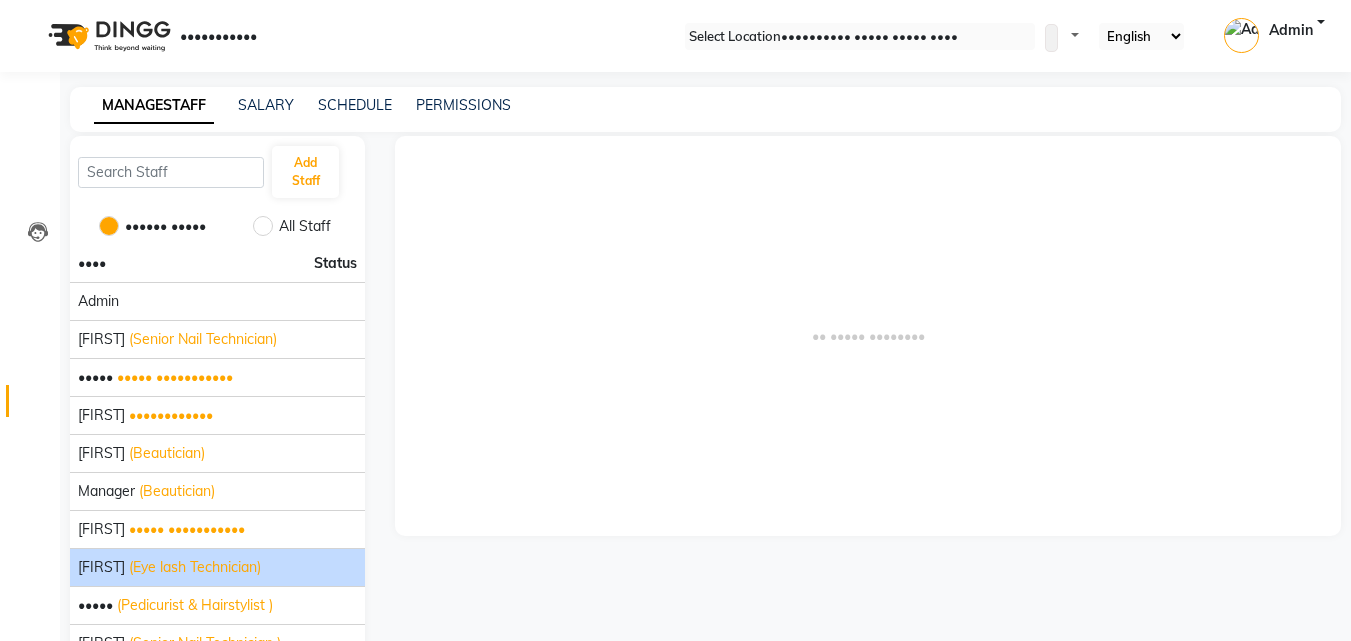 click on "[FIRST] (Eye lash Technician)" at bounding box center [217, 567] 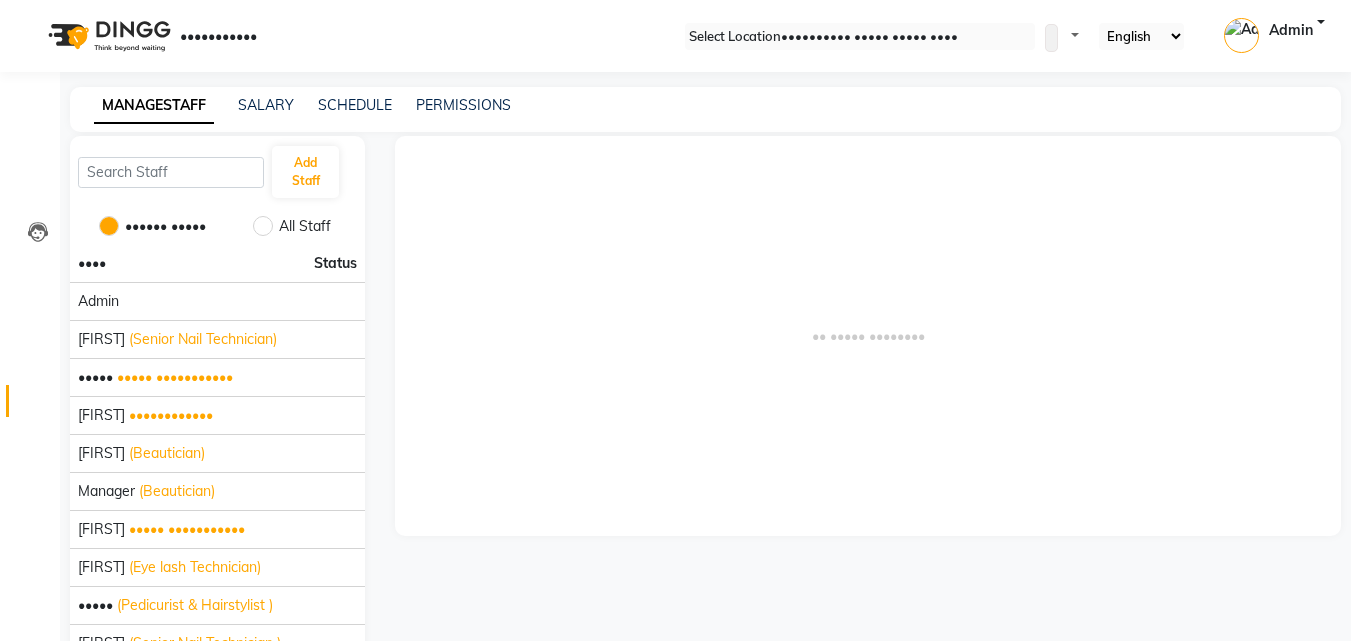 click on "All Staff" at bounding box center [305, 226] 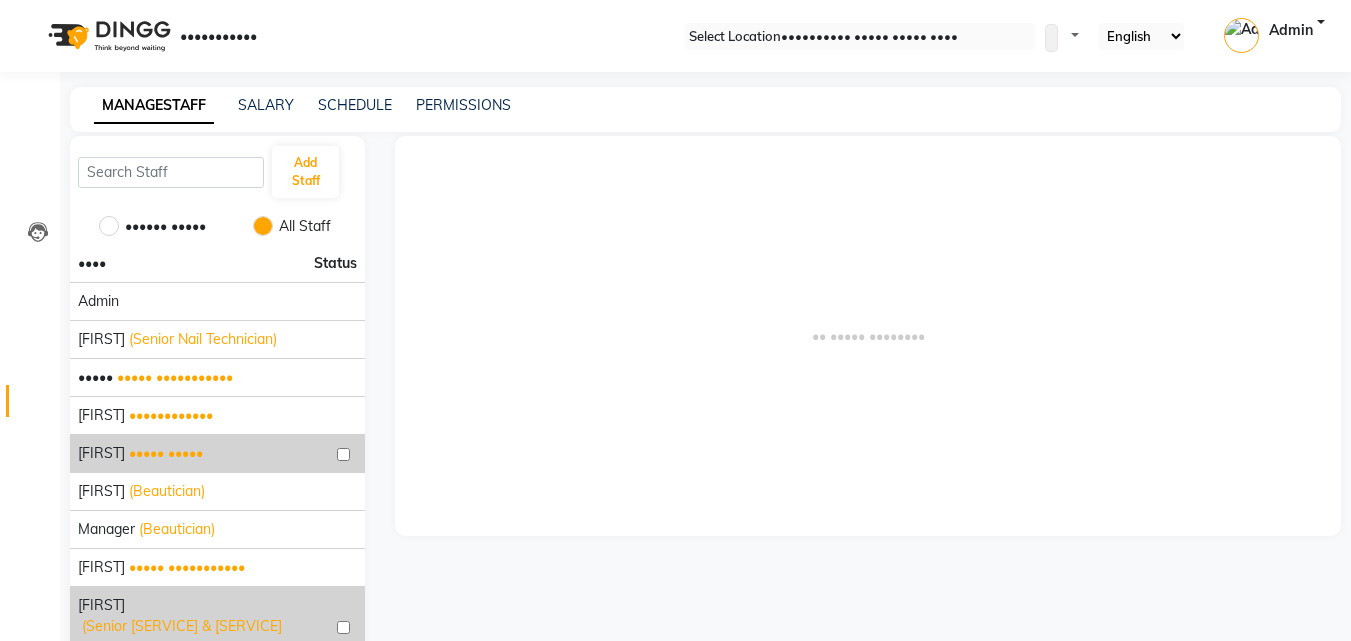 scroll, scrollTop: 146, scrollLeft: 0, axis: vertical 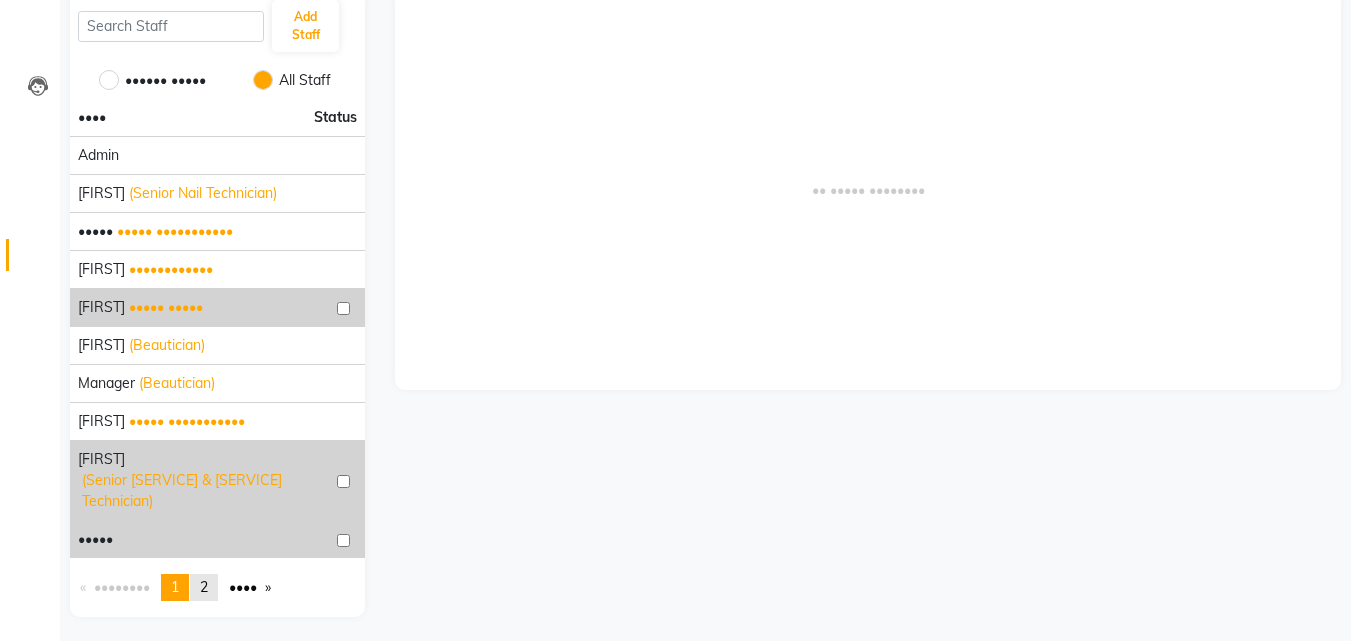 click on "page  2" at bounding box center [204, 587] 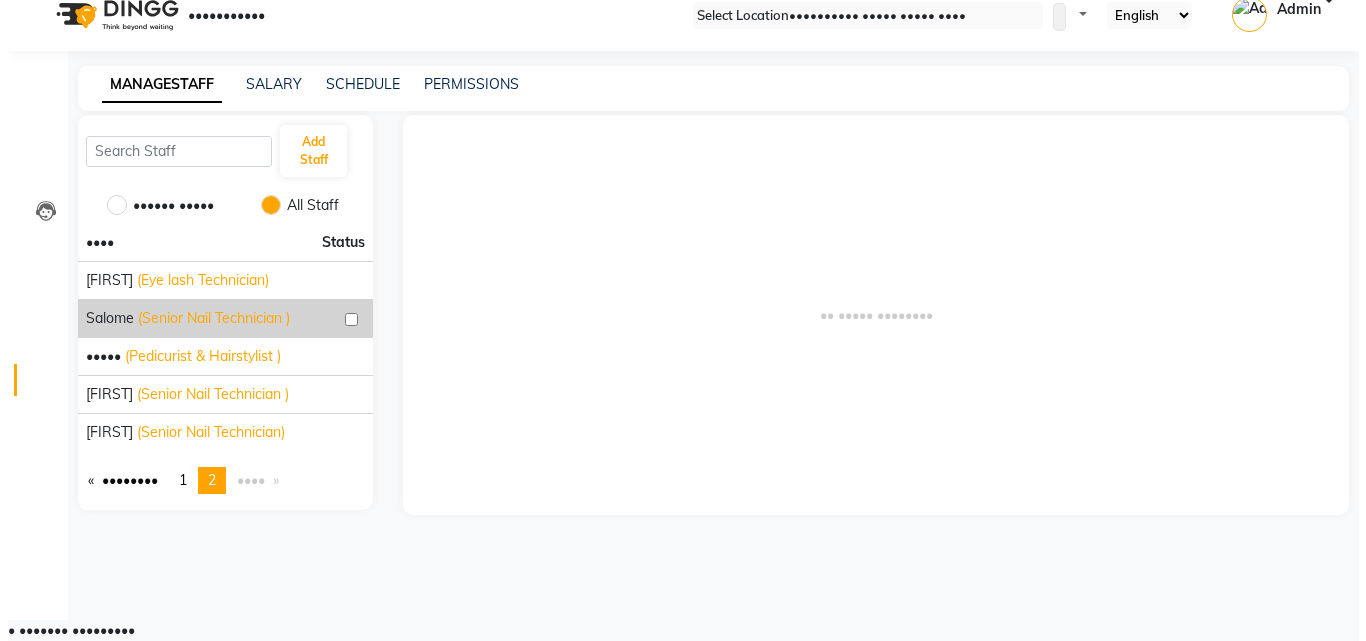 scroll, scrollTop: 0, scrollLeft: 0, axis: both 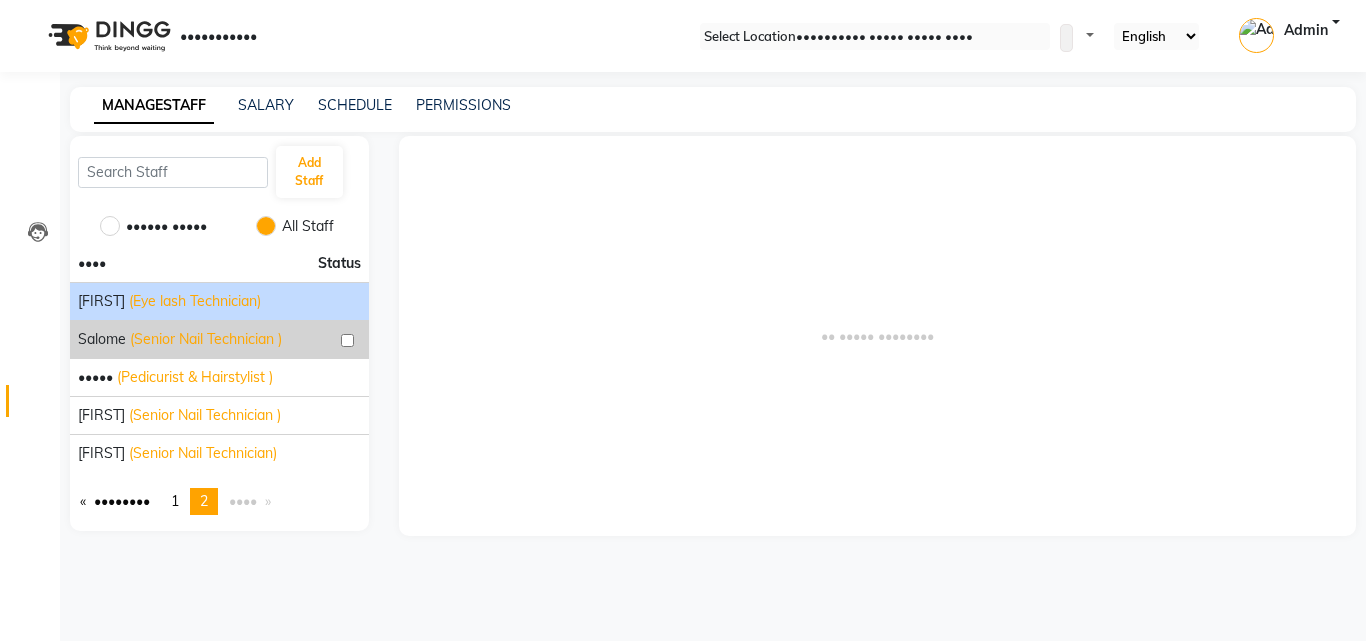 click on "(Eye lash Technician)" at bounding box center [195, 301] 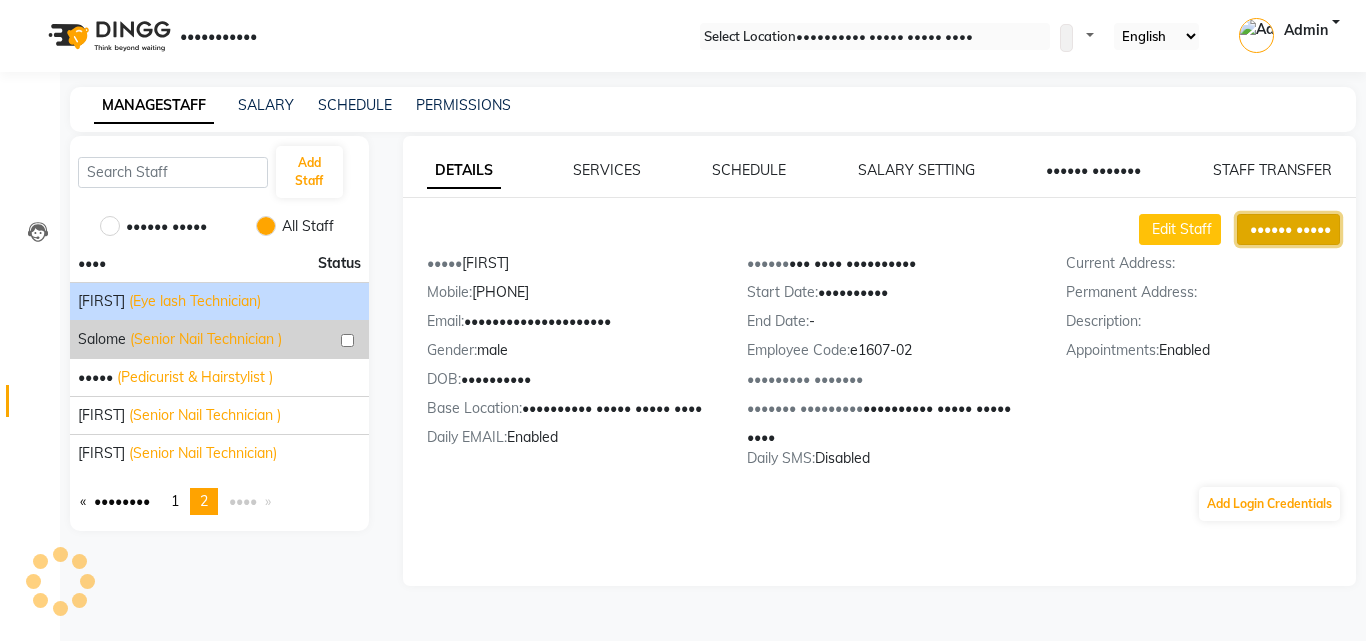 click on "•••••• •••••" at bounding box center [1182, 229] 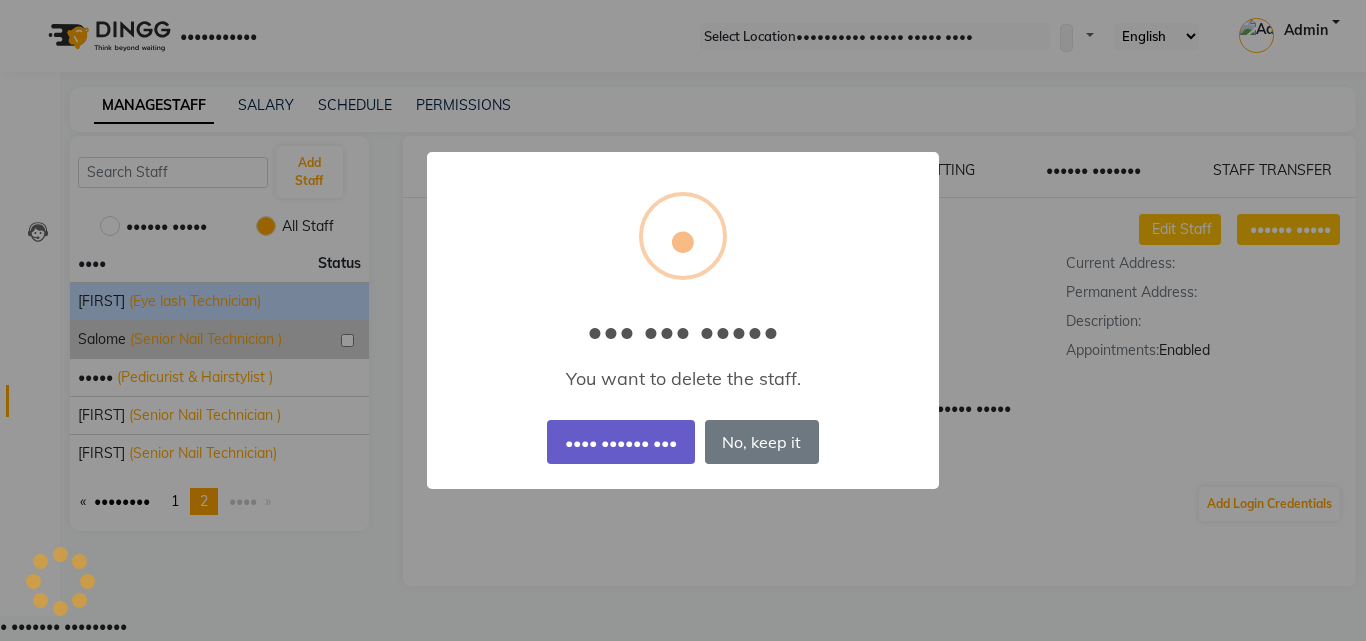 click on "•••• •••••• •••" at bounding box center (620, 442) 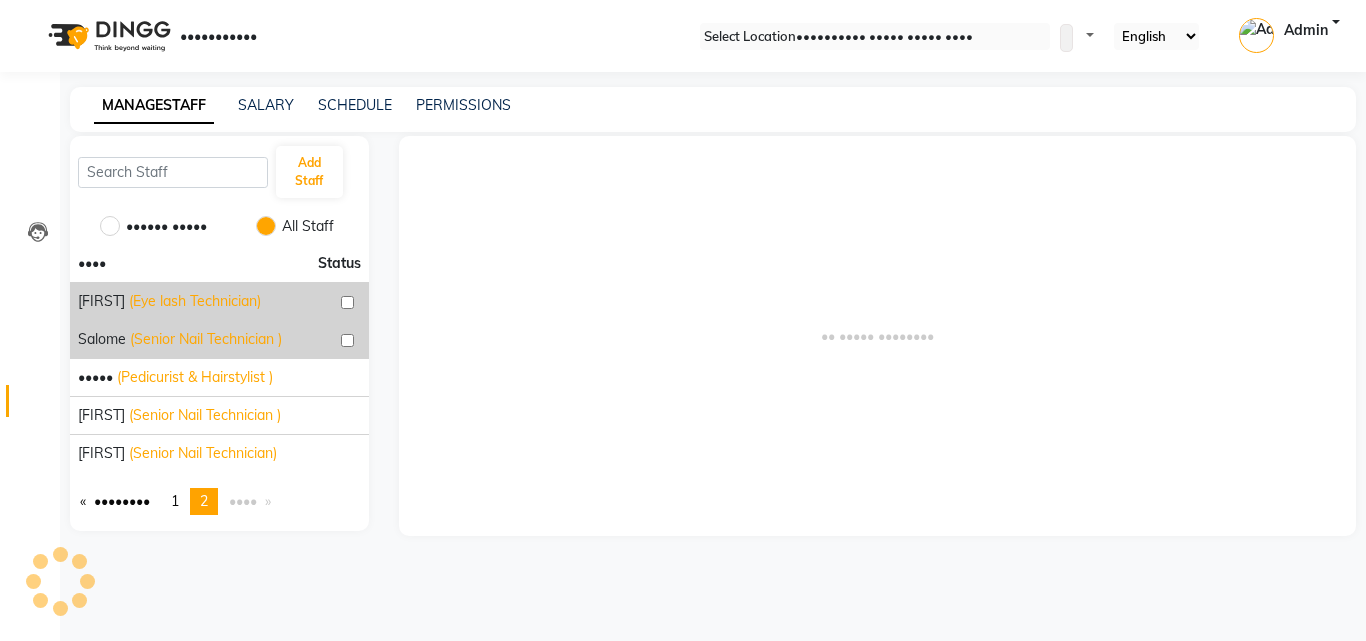 click on "•••••• •••••" at bounding box center [166, 226] 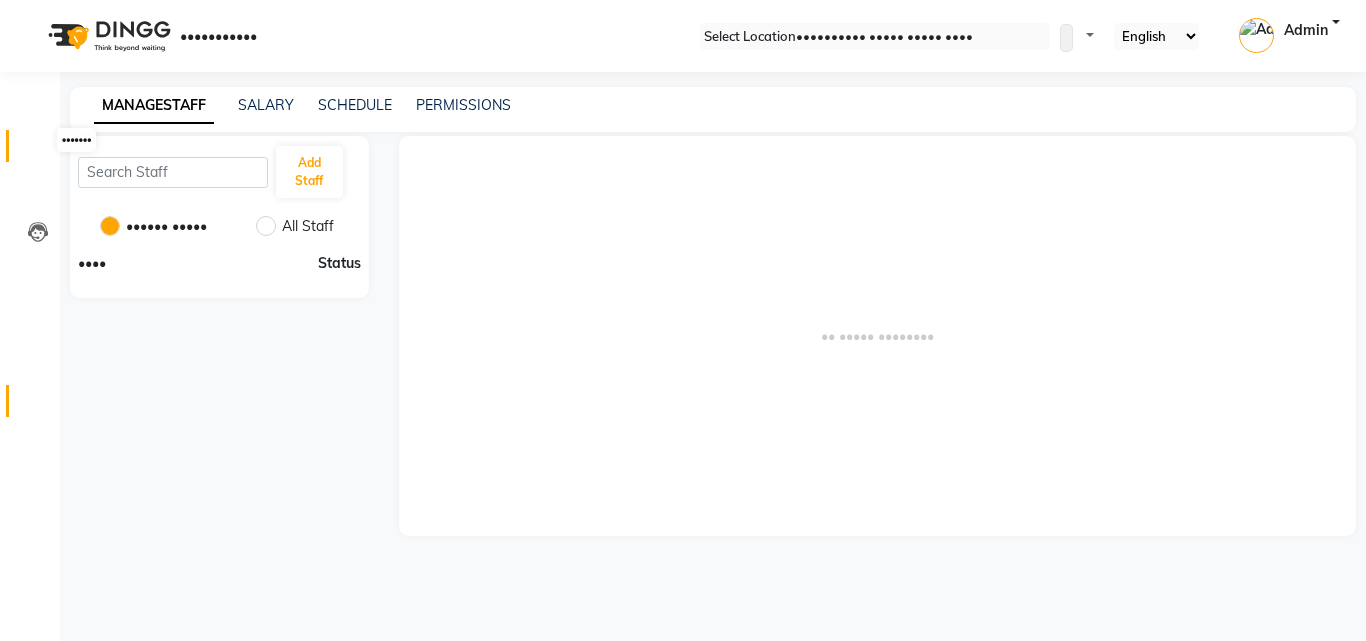 click at bounding box center [38, 151] 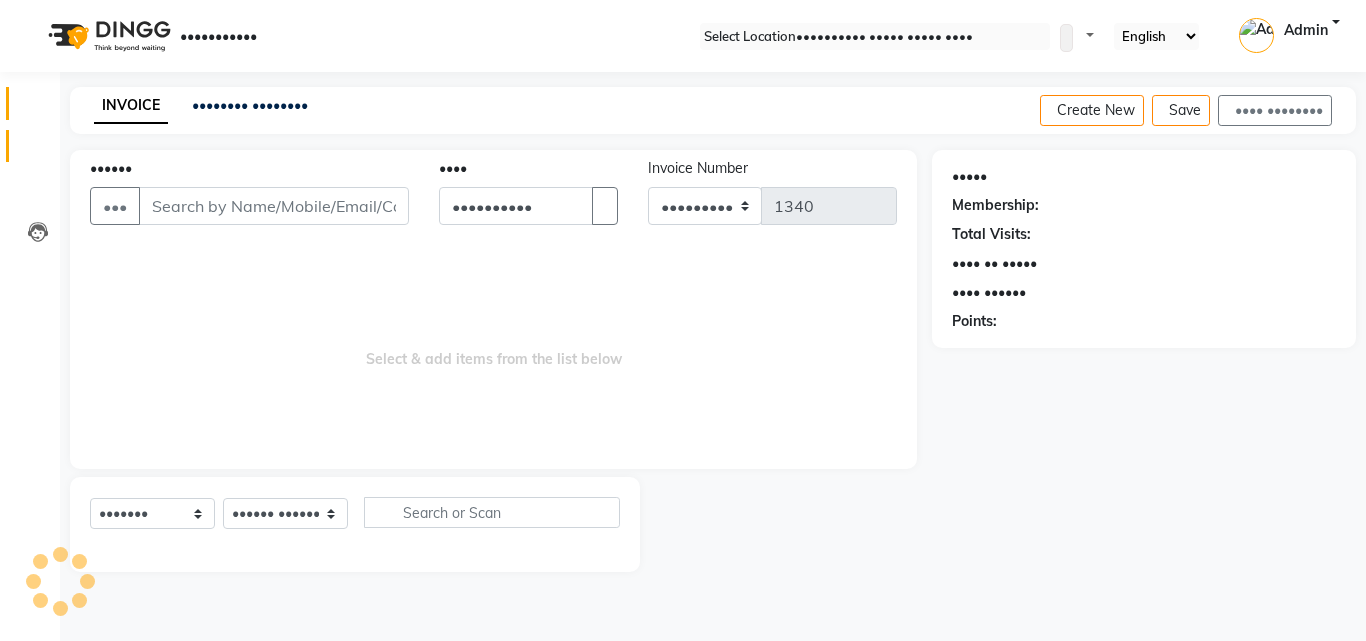 click on "••••••••" at bounding box center [30, 103] 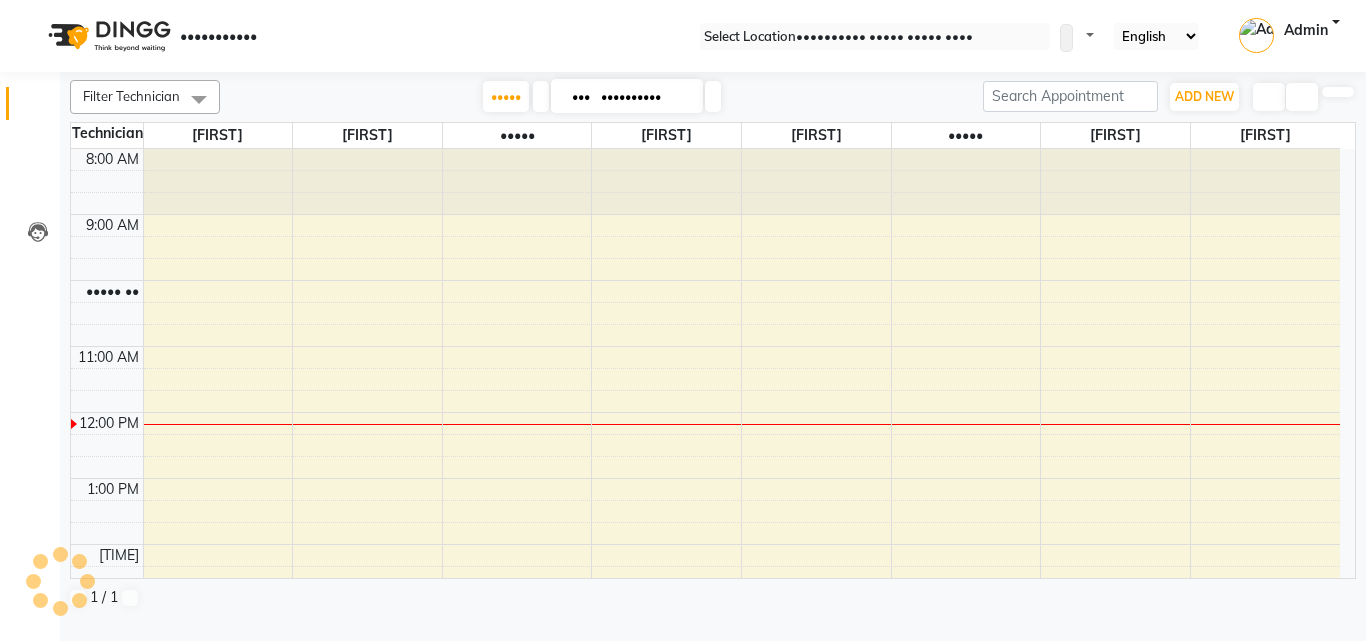 scroll, scrollTop: 0, scrollLeft: 0, axis: both 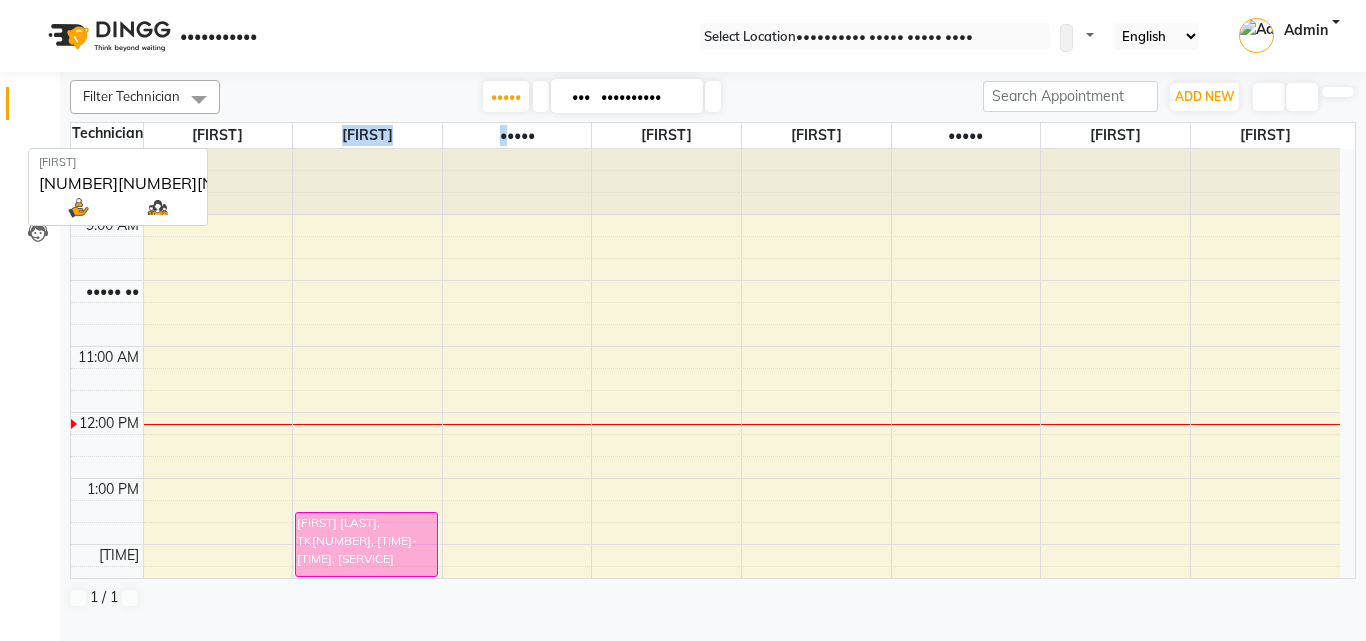 drag, startPoint x: 291, startPoint y: 133, endPoint x: 670, endPoint y: 209, distance: 386.54495 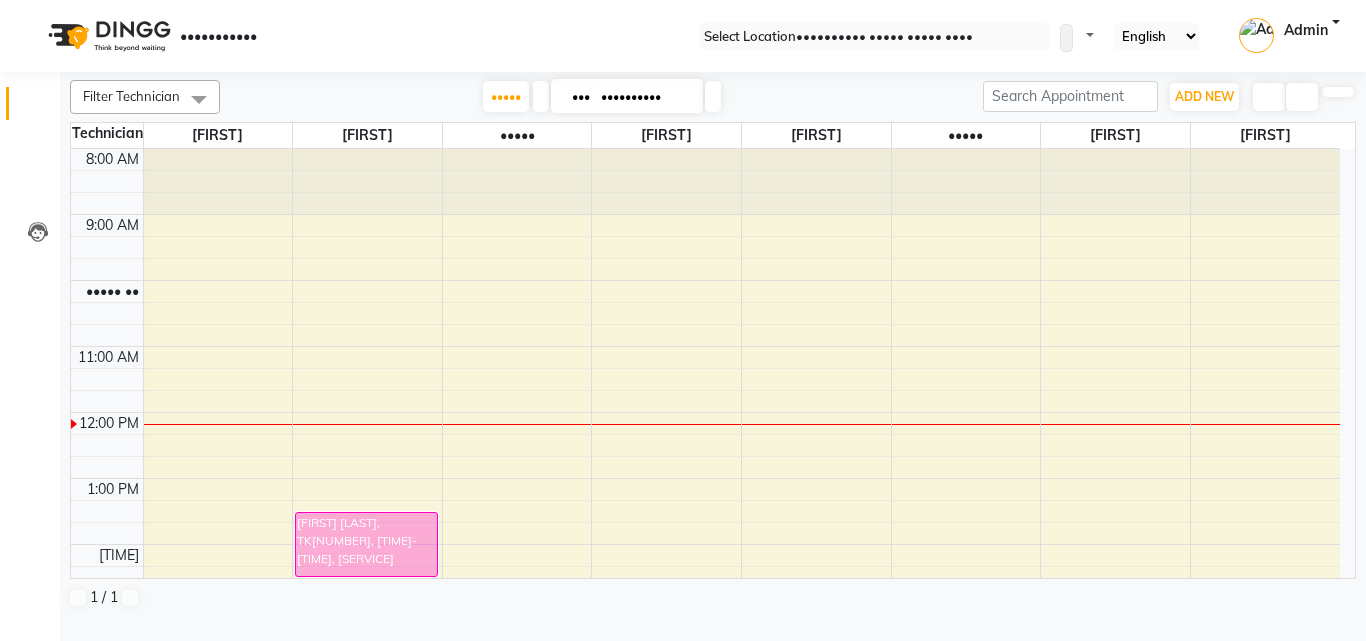 click on "[PHONE] Select Location × Nailashes, South Point Mall WhatsApp Status ✕ Status: Disconnected Most Recent Message: [DATE]   [TIME] Recent Service Activity: [DATE]   [TIME]  [PHONE] Whatsapp Settings Default Panel My Panel English ENGLISH Español العربية मराठी हिंदी ગુજરાતી தமிழ் 中文 Notifications nothing to show Admin Manage Profile Change Password Sign out Version:3.14.0" at bounding box center (683, 36) 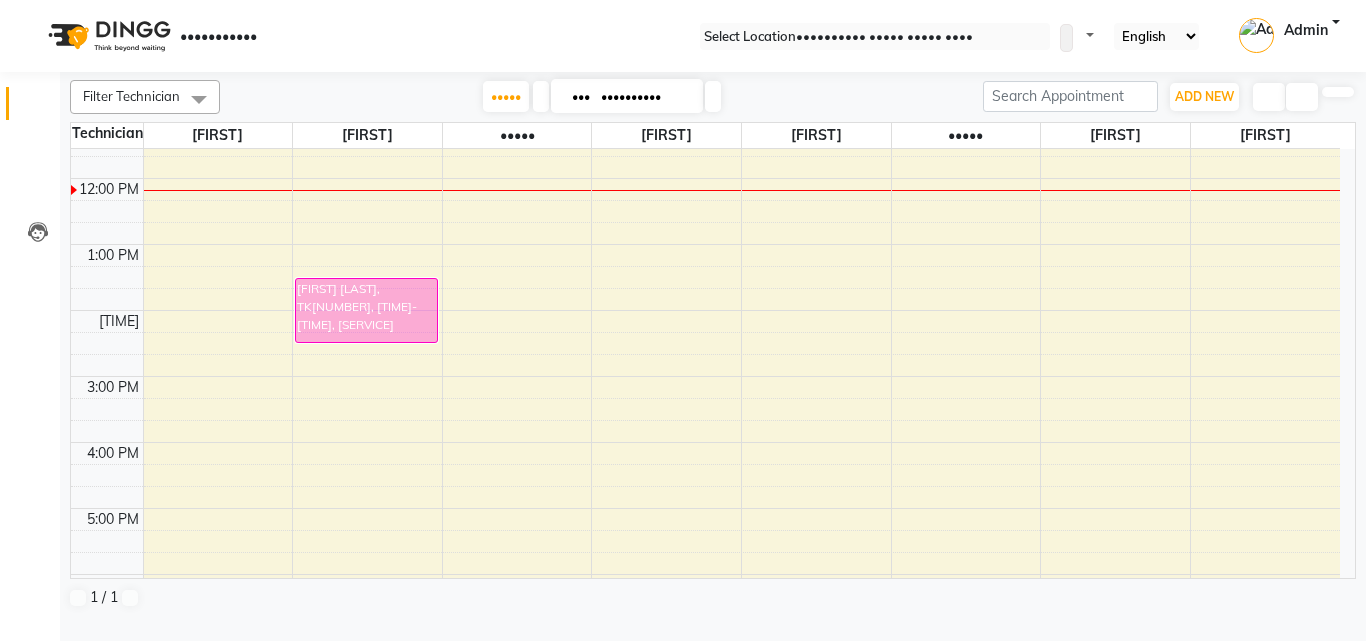scroll, scrollTop: 75, scrollLeft: 0, axis: vertical 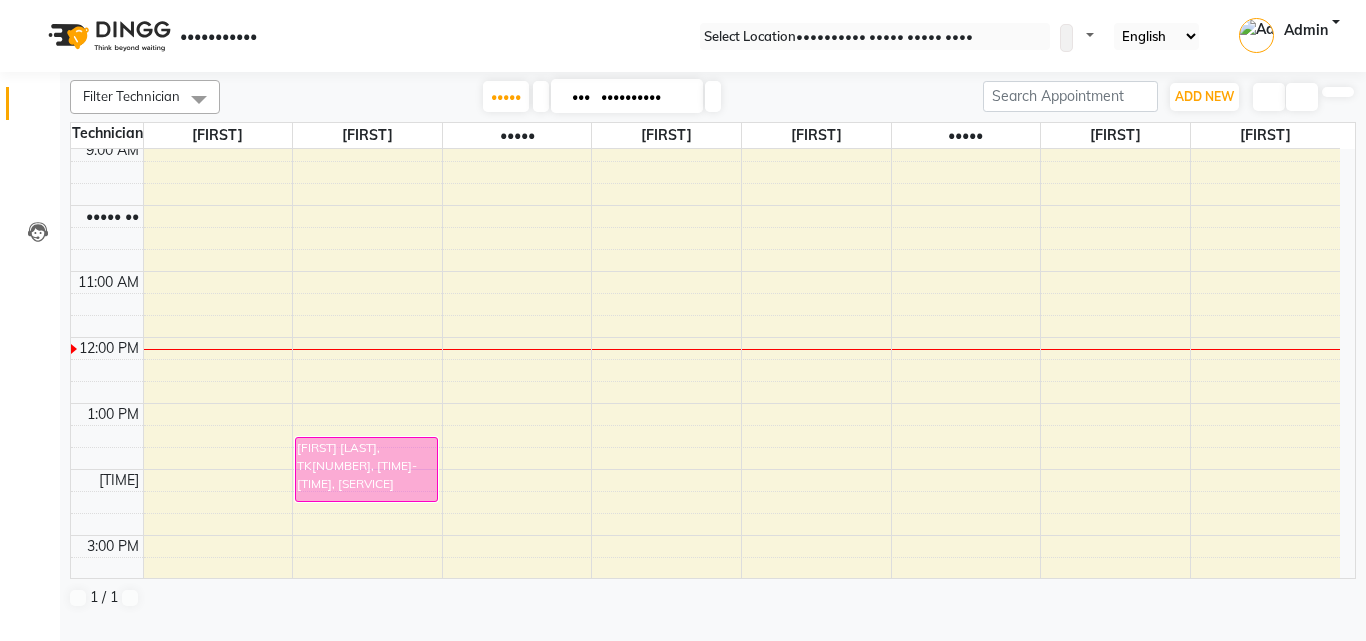 click on "•••••• ••••••••" at bounding box center [1269, 97] 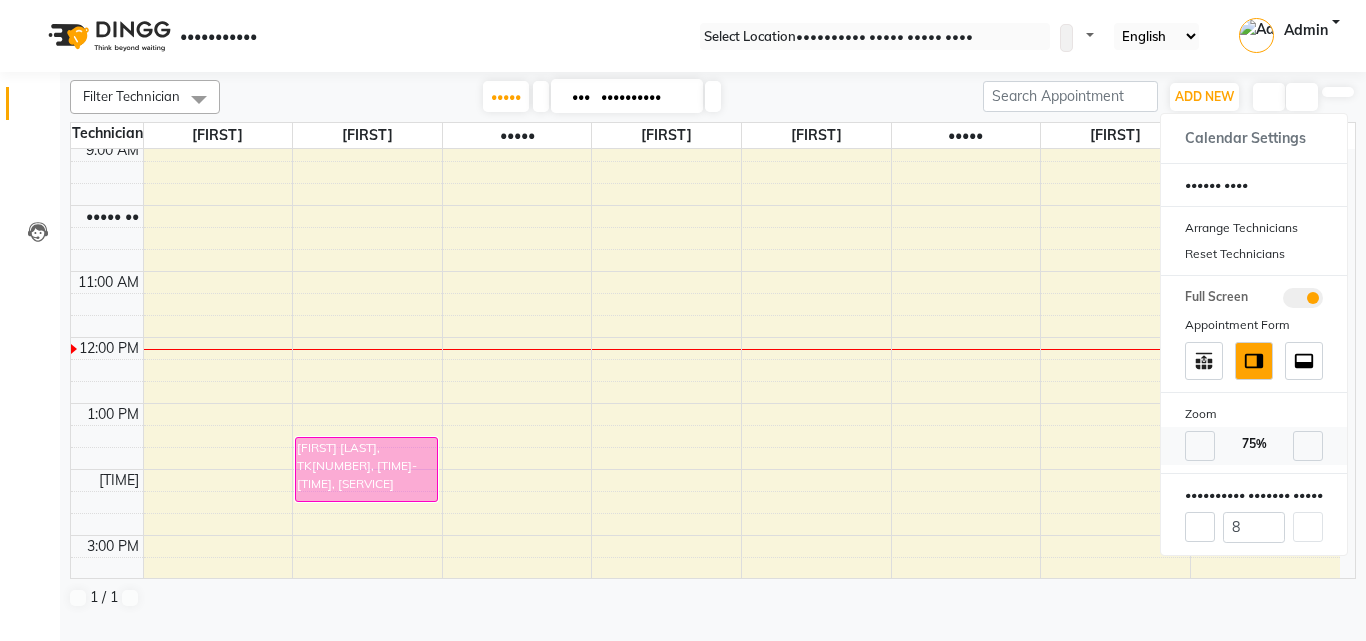 click at bounding box center (1200, 446) 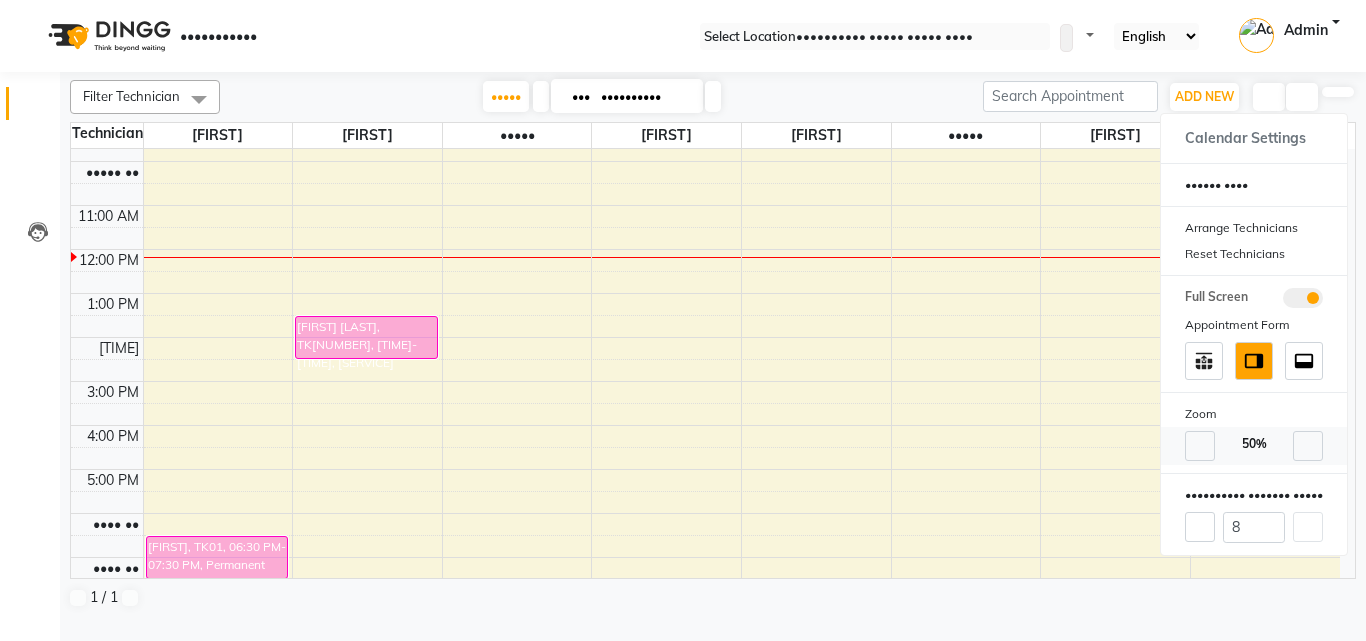 click at bounding box center (1200, 446) 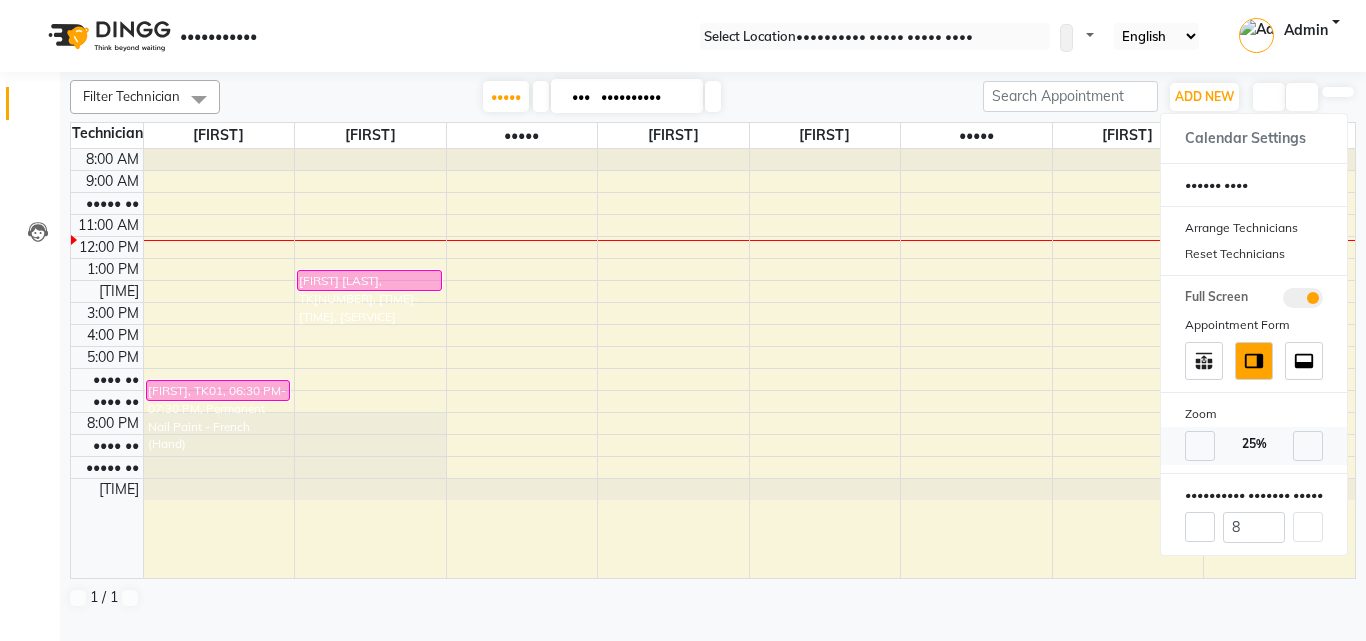 click at bounding box center [1308, 446] 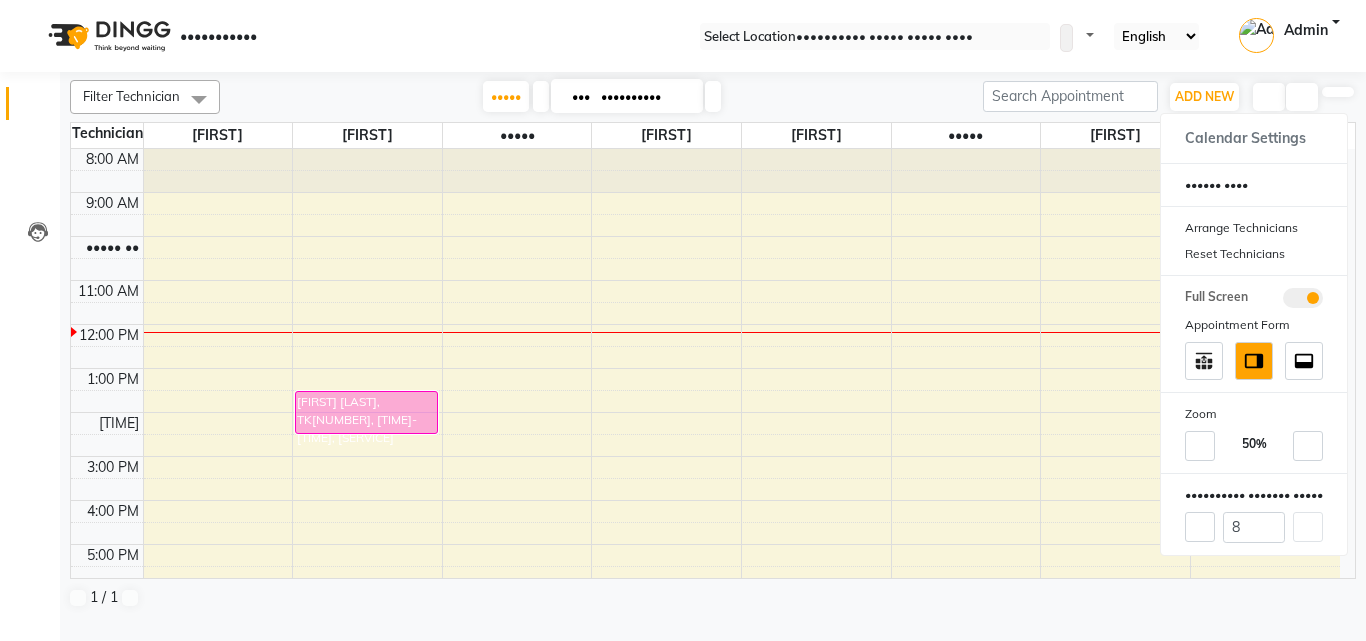 click on "•••••• •••••••••• •••••• ••• ••••••• ••••• ••••• ••••• ••••• ••••• ••••• ••••••••• •••••  ••• •••••••••• •••••• •••••••• ••• ••••••••••• ••• ••••••• ••• ••••••• ••• •••••••••• ••• •••••• ••• ••••••••••• •••••• •••••••• ••• ••••••••••• ••• ••••••• ••• ••••••• ••• •••••••••• ••• •••••• ••• ••• •••••• •••••••• ••• ••••••••••• ••• ••••••• ••• ••••••• ••• •••••••••• ••• •••••• ••• ••••••••••• •••••• •••••••••• •••••• ••• ••••••• ••••• ••••• ••••• ••••• ••••• ••••• ••••••••• ••••• ••  ••••• ••••   •••• ••••  •••• •• ••••••••  •••••••• • •••• ••••  ••••••••••  •••••••••• • •••• ••••  ••••  •••••• •••••••• •••••••• •••••••• •••••• ••••   ••••••• •••••••••••   ••••• •••••••••••  •••• •••••• ••••••••••• •••• •••• ••• •••••••••• ••••••• ••••• • •••••••••• ••••••• ••••••••• ••••• ••••• ••••• ••••• ••••• ••••• •••• •• •••• •• ••••• •• ••••• •• ••••• •• •••• •• •••• •• •••• •• •••• •• •••• •• •••• •• •••• •• •••• •• •••• •• ••••• •• ••••• ••     ••••••• ••••• ••••• •••••••• ••• ••••••••• •••• ••••• • •••••• ••••••" at bounding box center (713, 346) 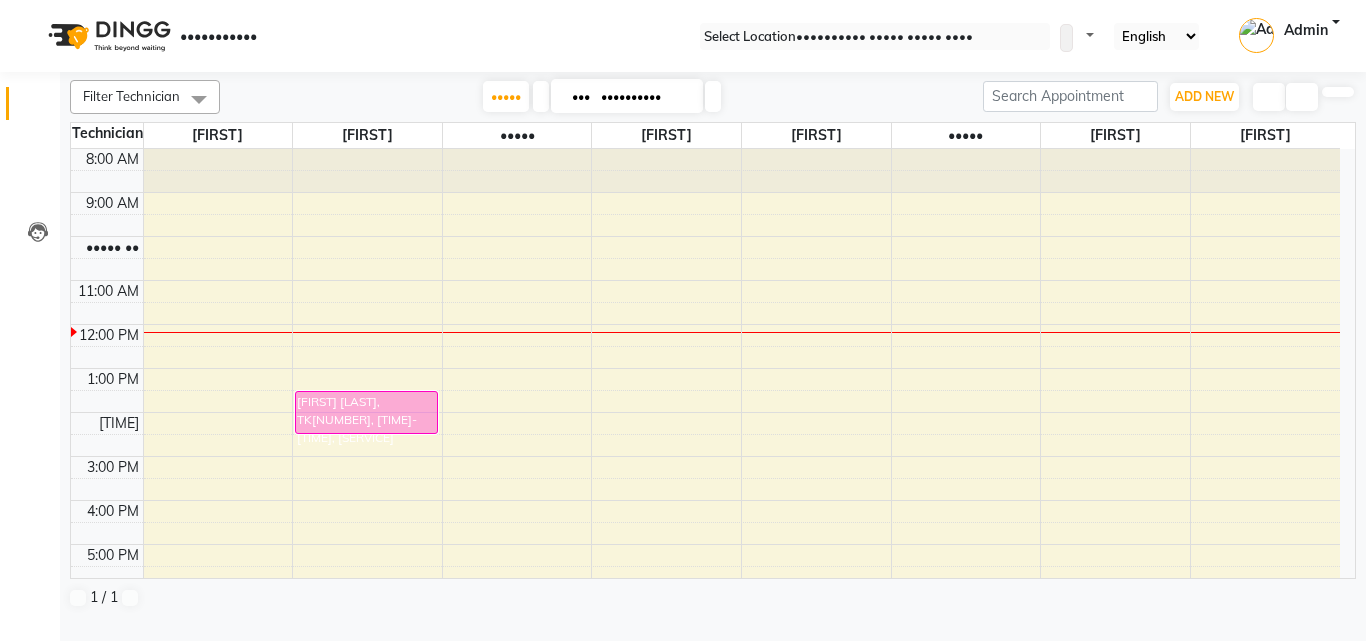 click on "•••••• ••••••••" at bounding box center (1269, 97) 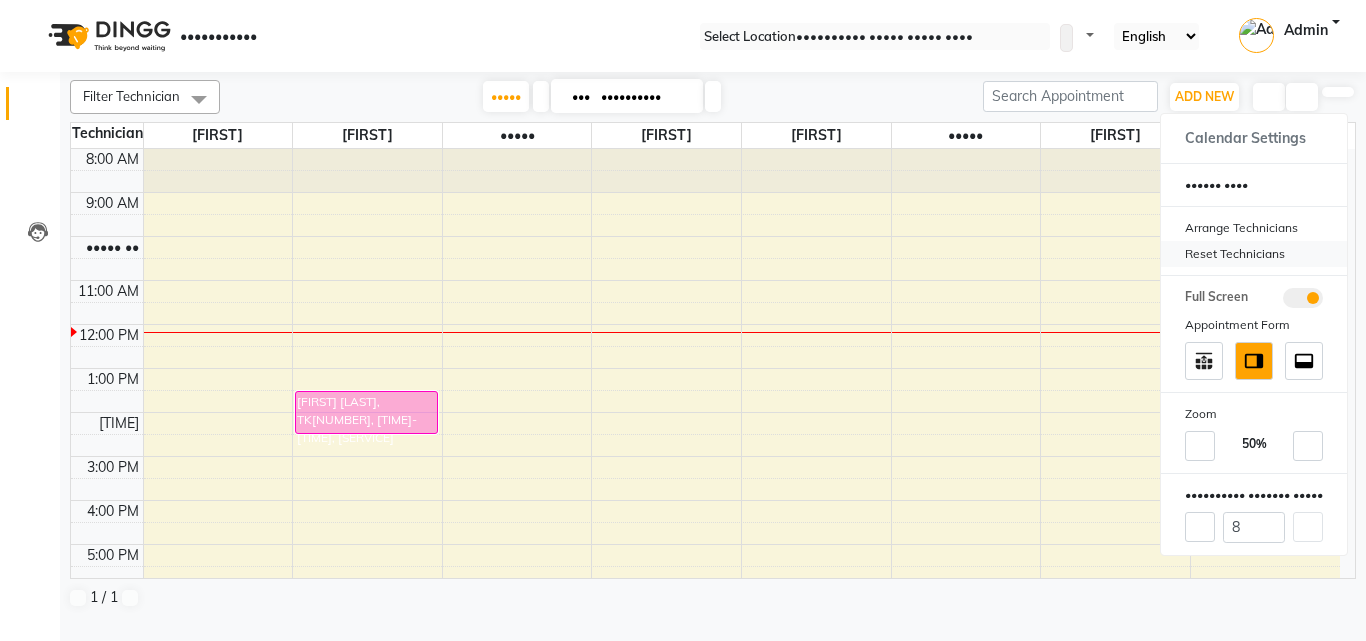 click on "Reset Technicians" at bounding box center (1254, 254) 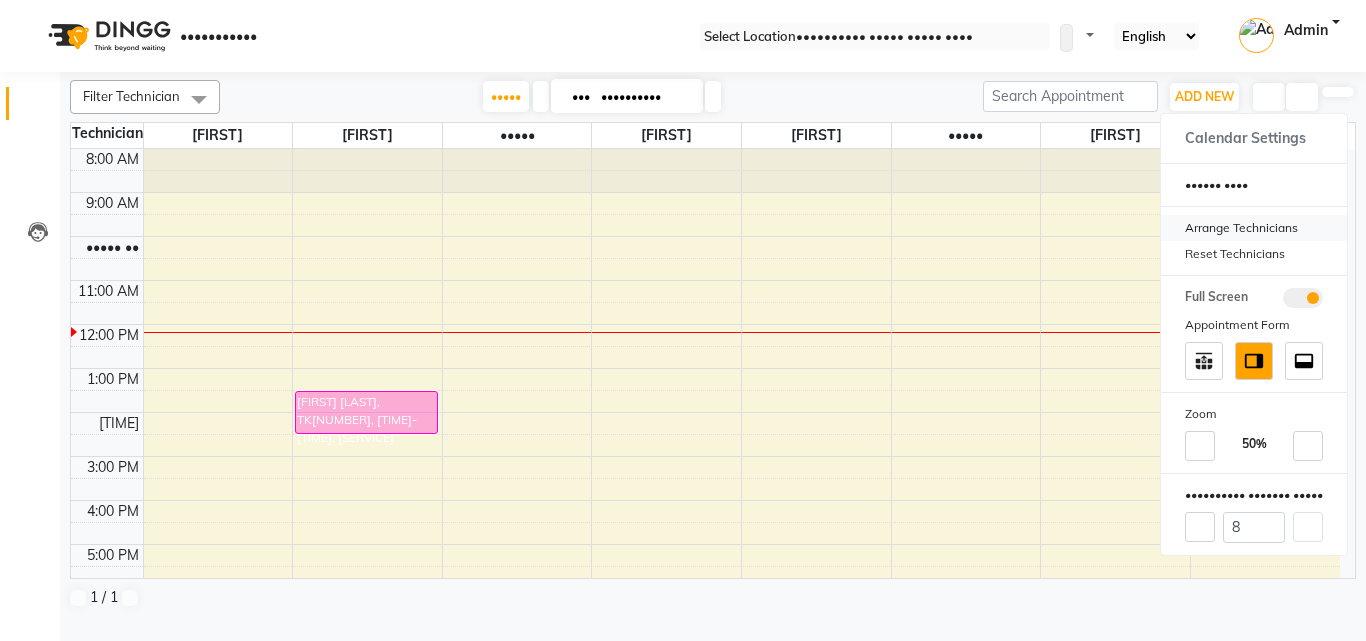 click on "Arrange Technicians" at bounding box center (1254, 228) 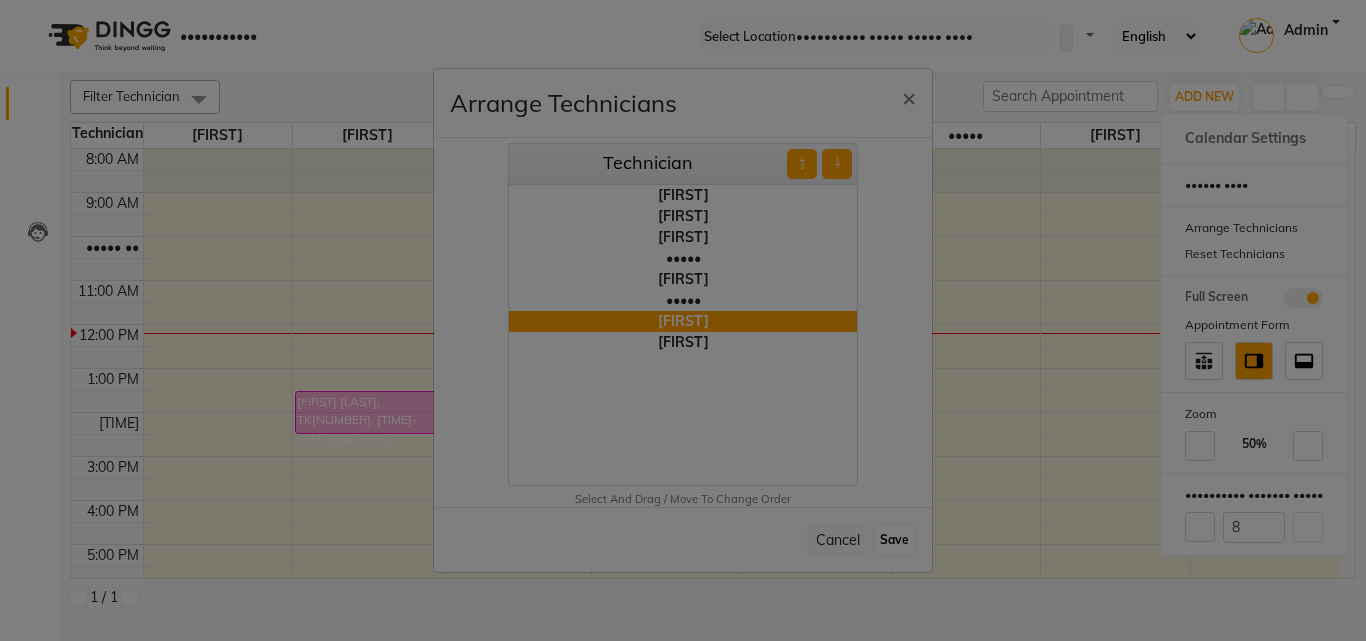 click on "Save" at bounding box center [894, 540] 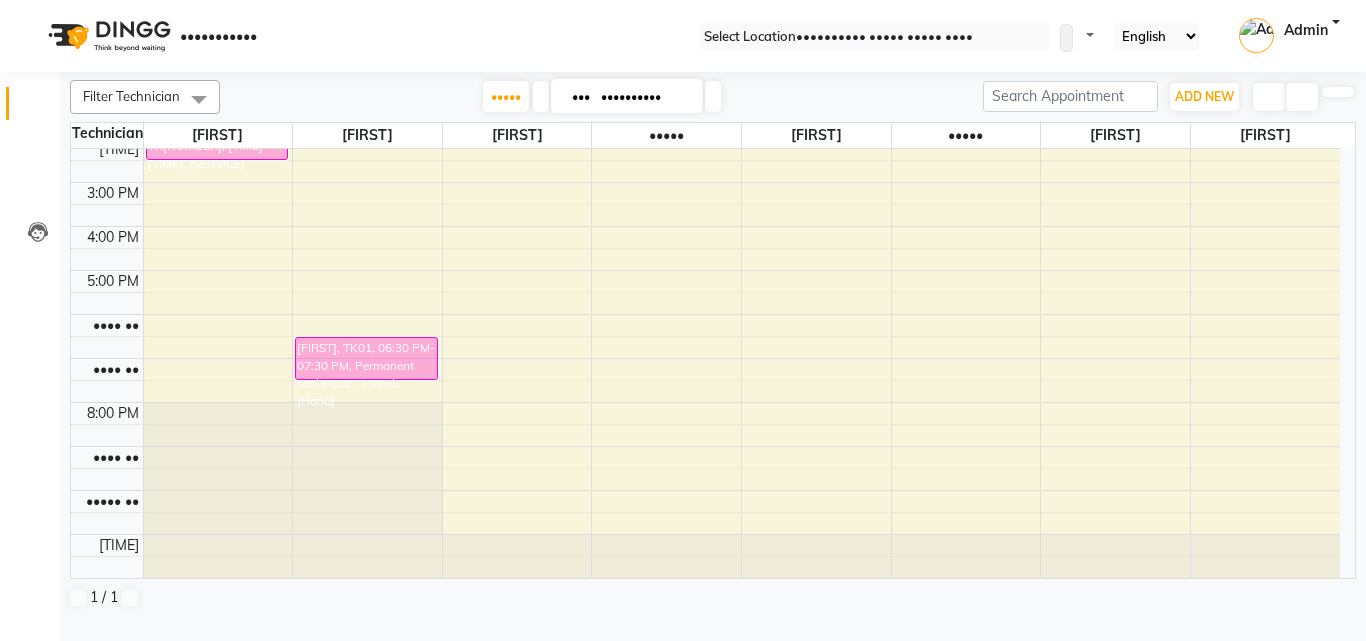 scroll, scrollTop: 0, scrollLeft: 0, axis: both 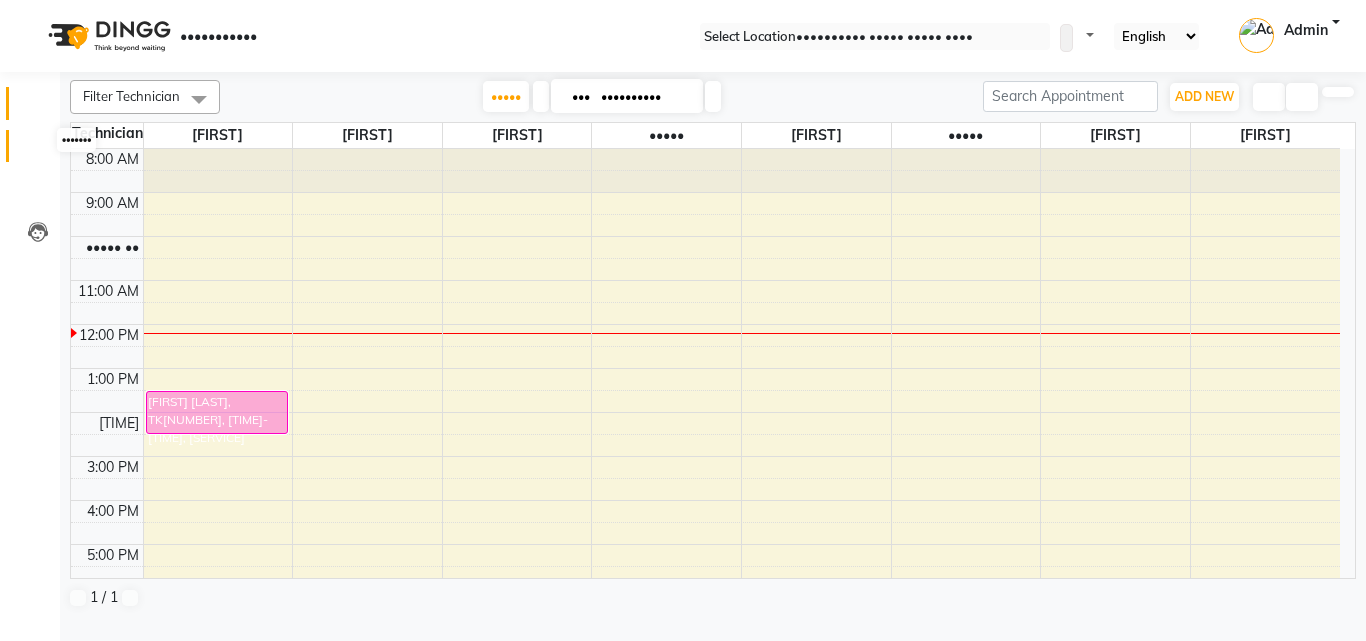 click at bounding box center (38, 151) 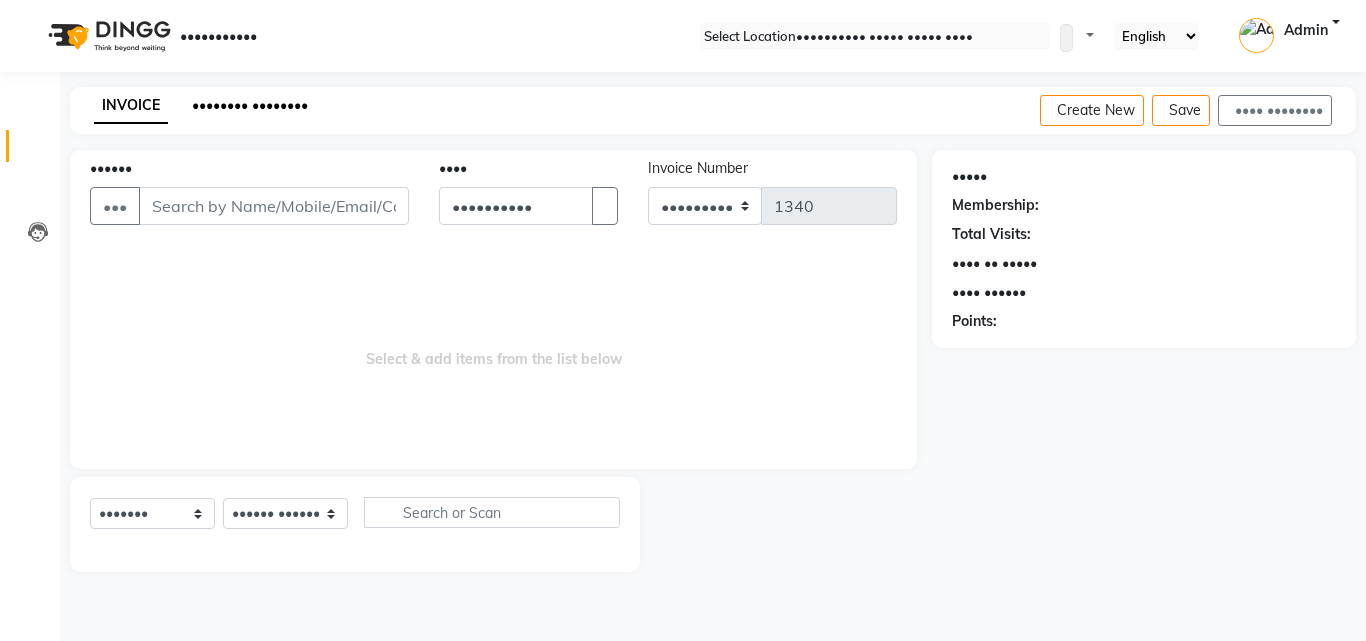 click on "•••••••• ••••••••" at bounding box center (250, 105) 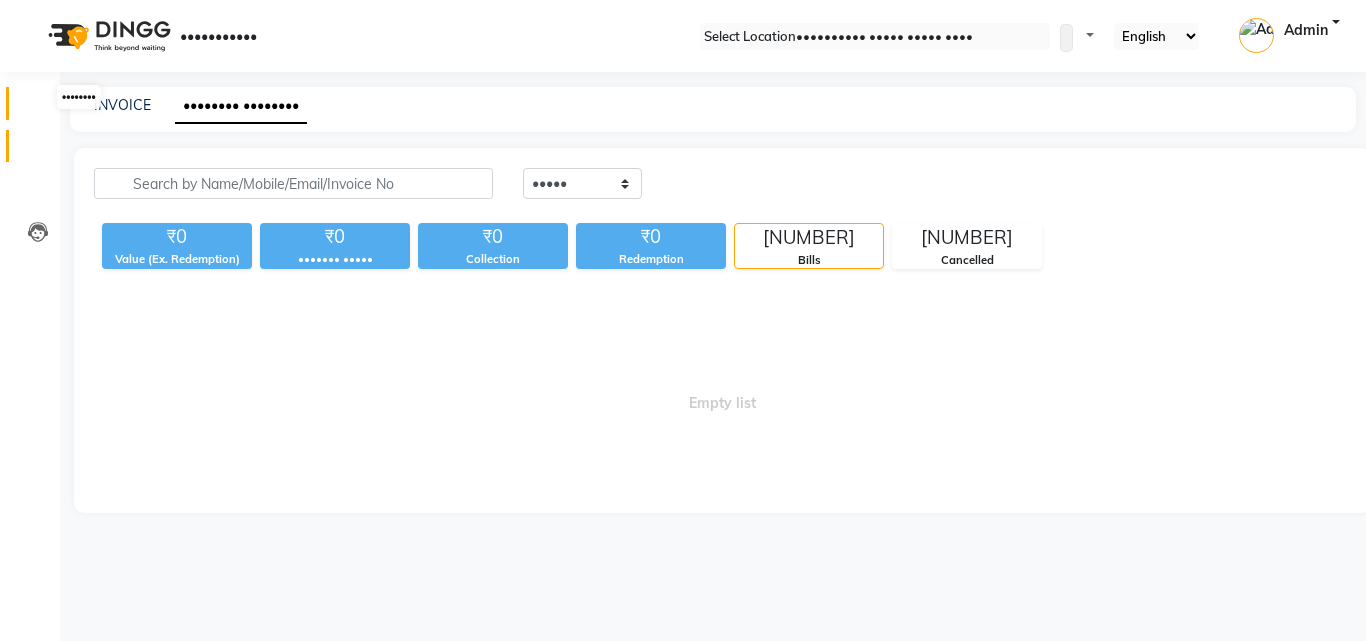 click at bounding box center (38, 108) 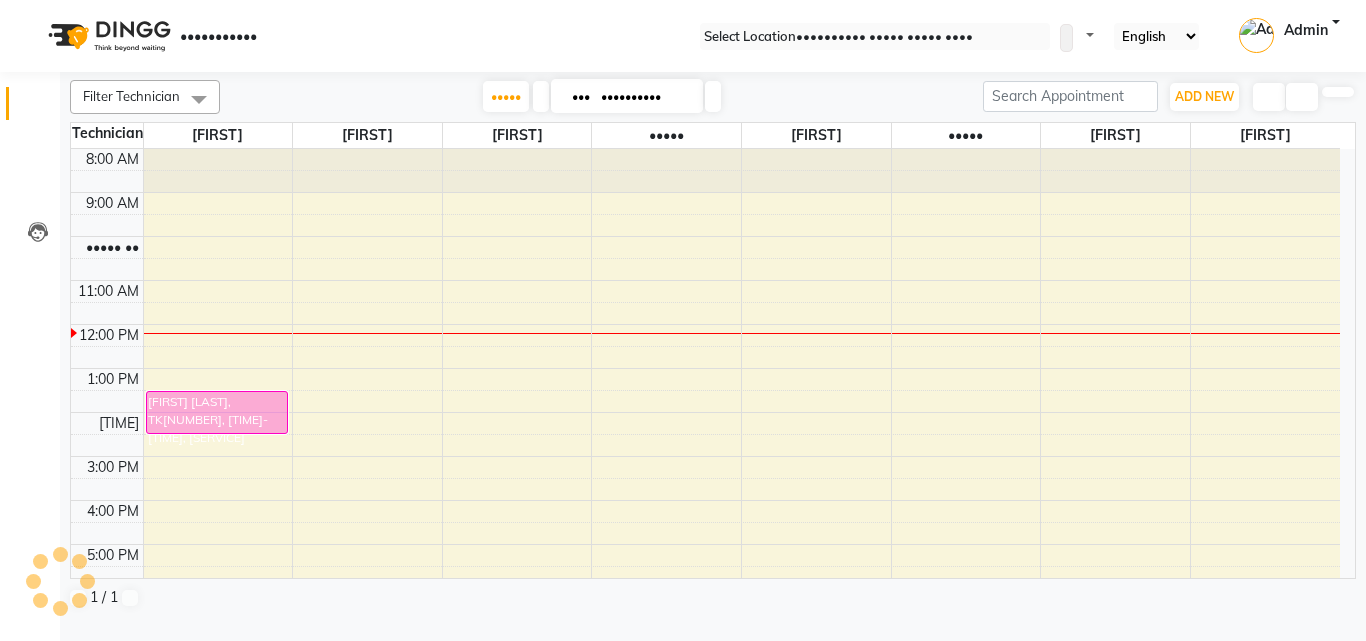 scroll, scrollTop: 0, scrollLeft: 0, axis: both 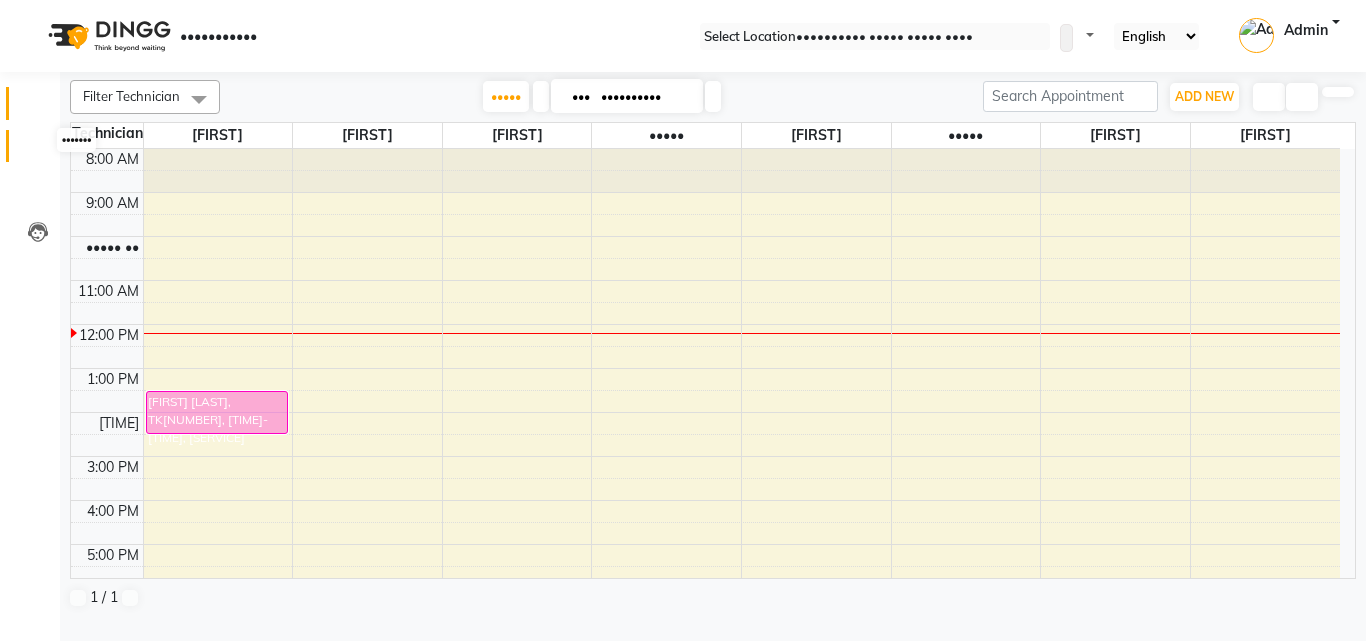 click at bounding box center (37, 151) 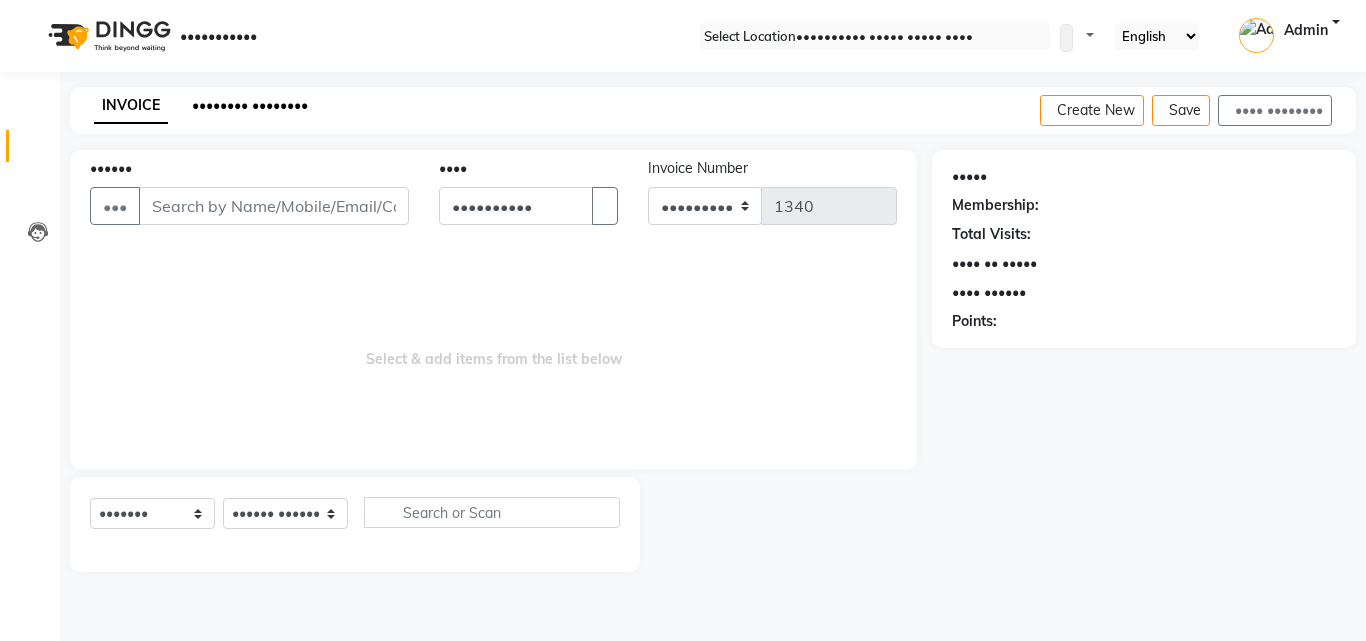 click on "•••••••• ••••••••" at bounding box center (250, 105) 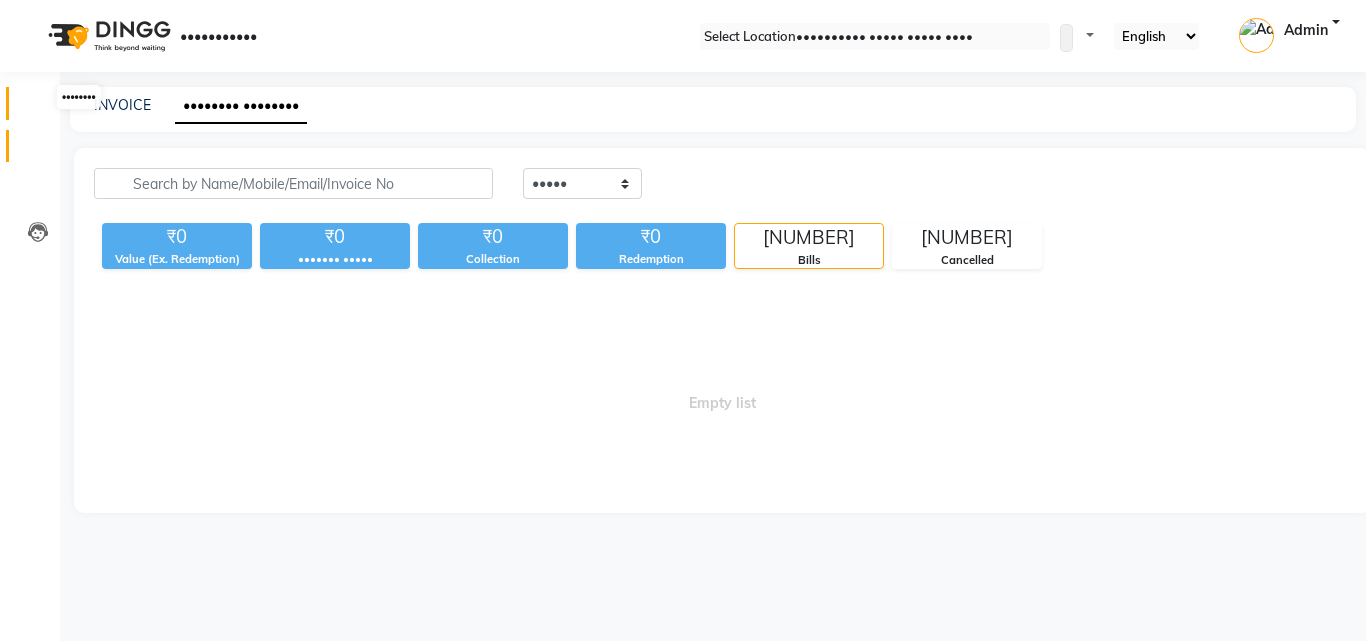 click at bounding box center (37, 108) 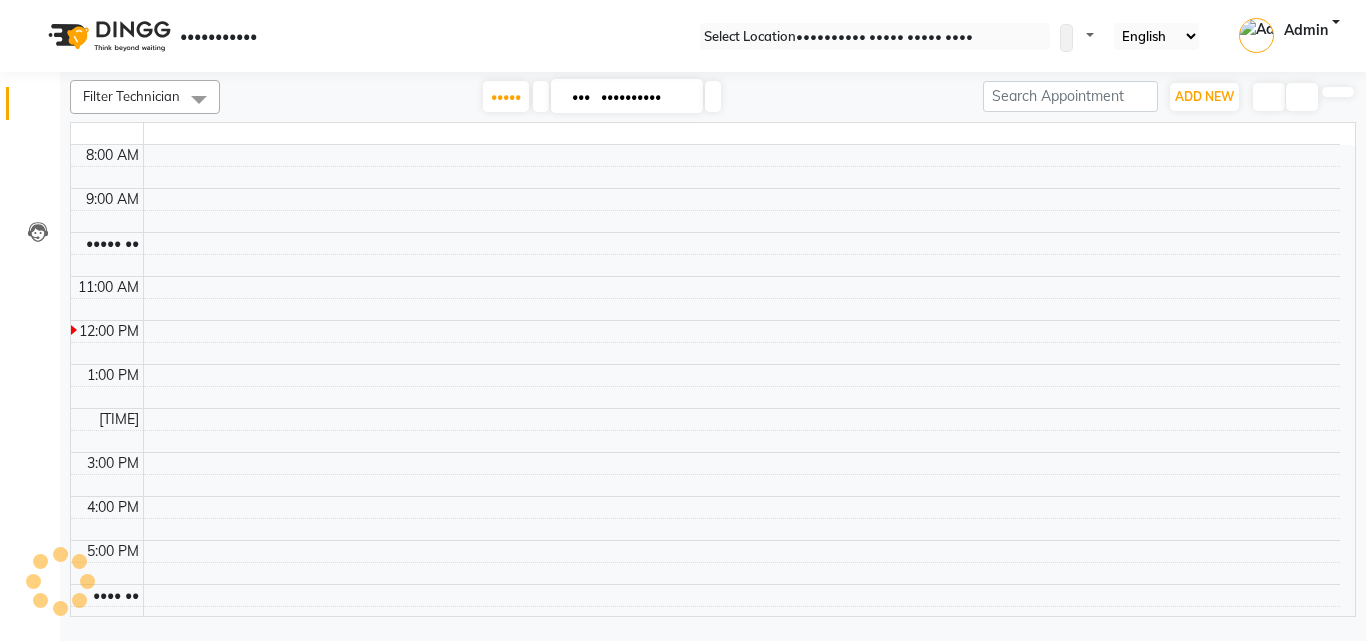 scroll, scrollTop: 0, scrollLeft: 0, axis: both 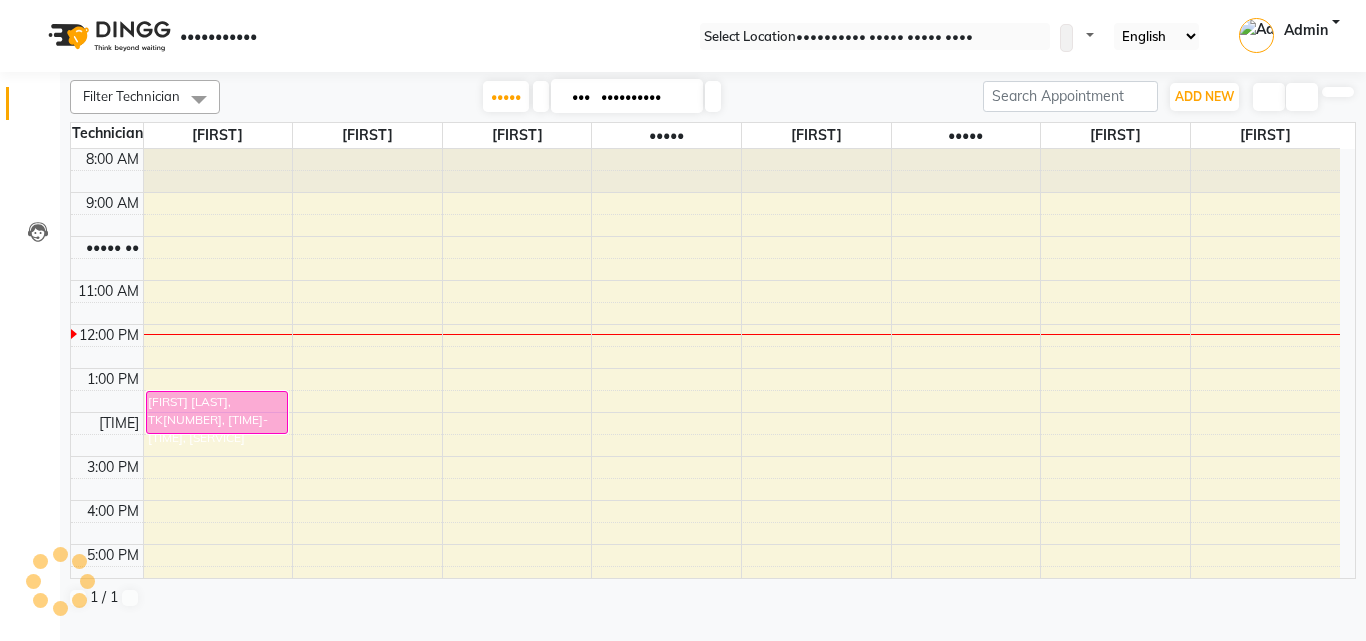 click at bounding box center (217, 433) 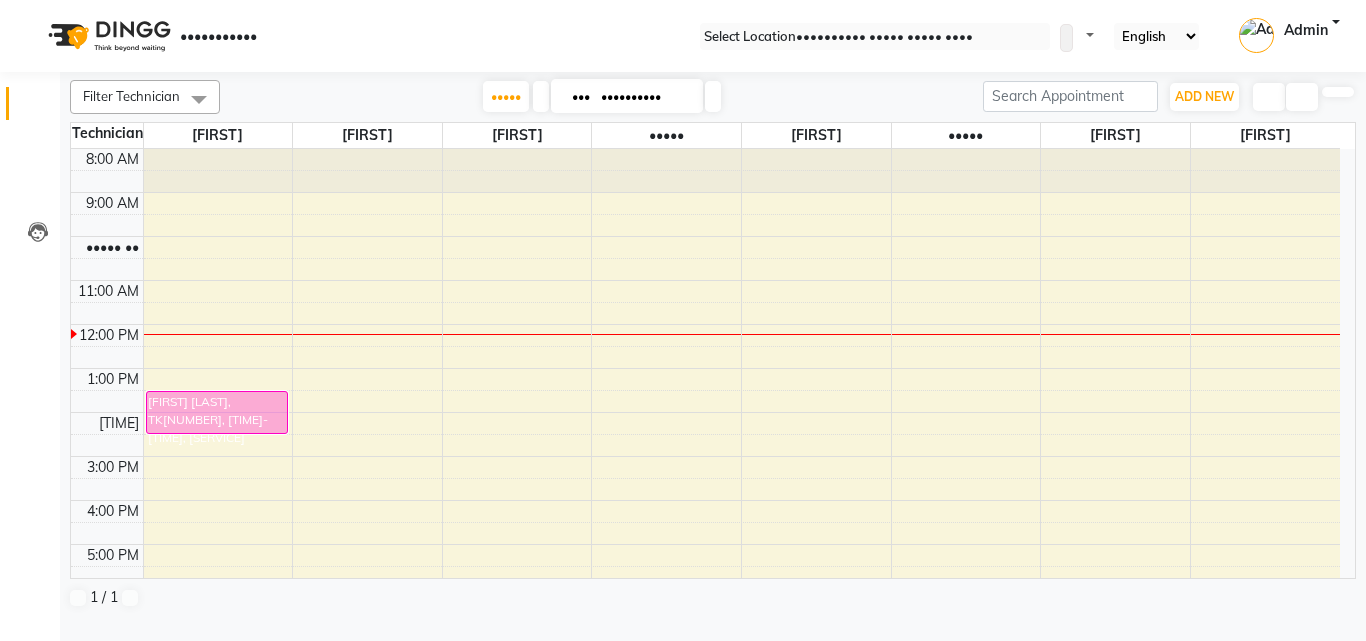 click on "View Profile" at bounding box center [49, 675] 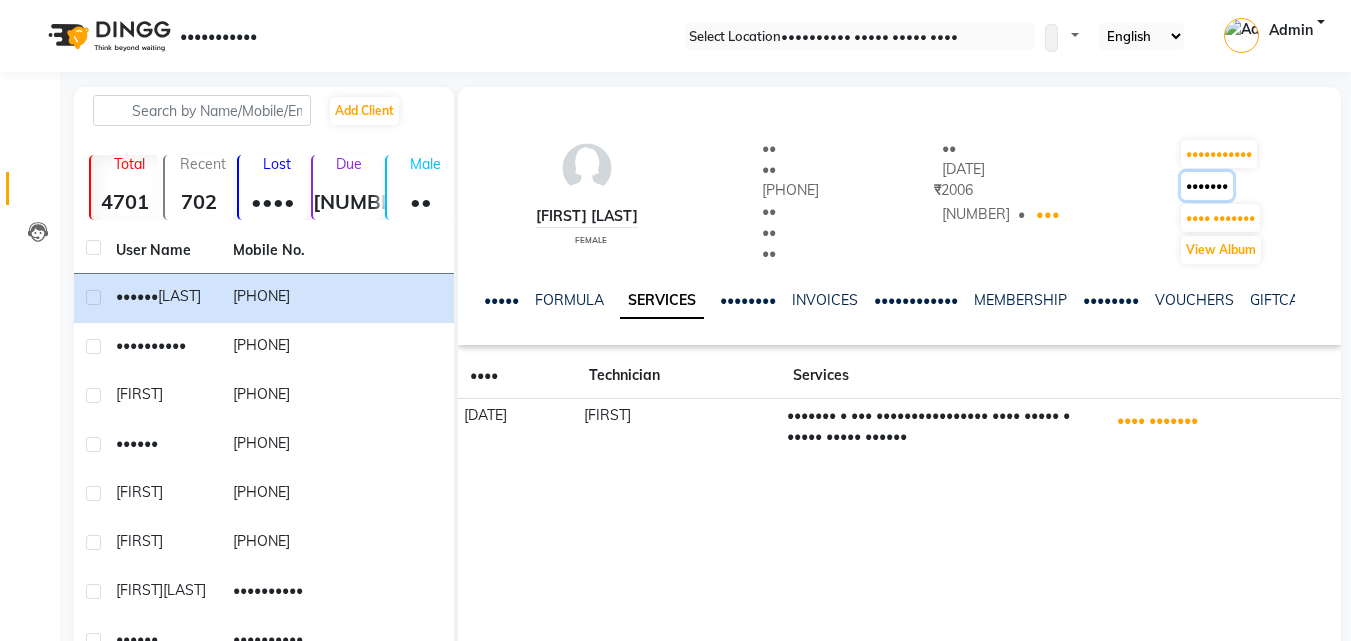click on "•••••••" at bounding box center (1219, 154) 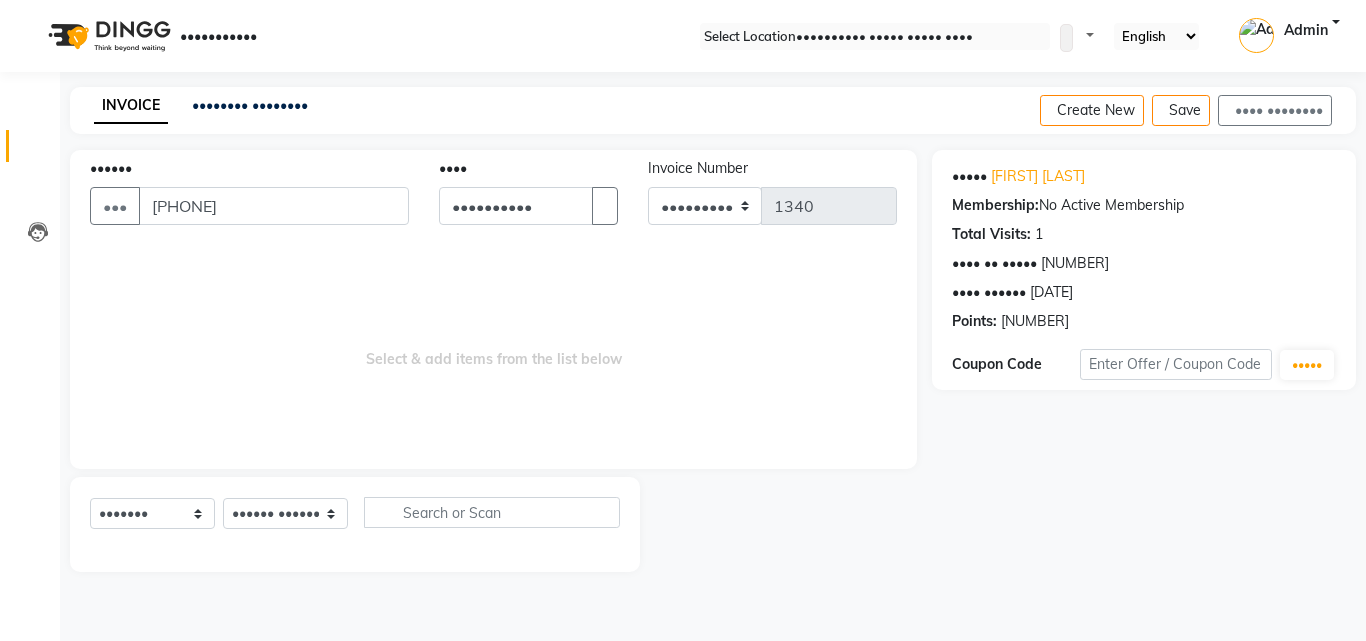 click on "•••••••••••" at bounding box center (144, 36) 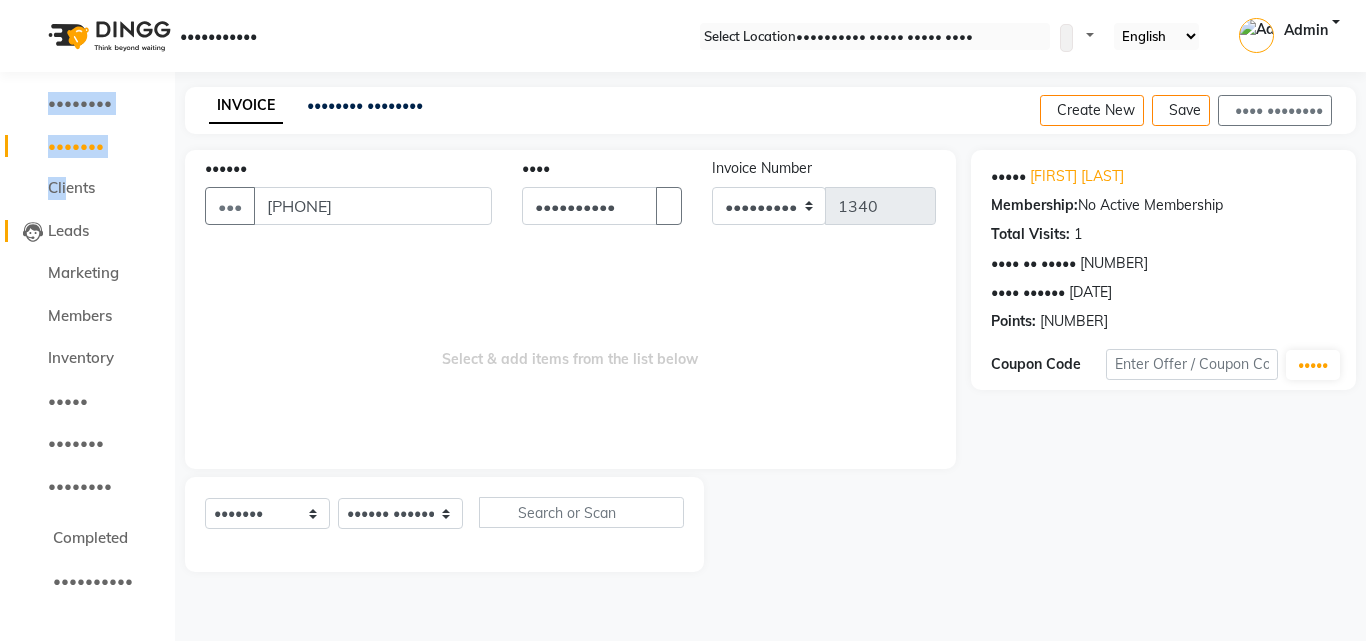 drag, startPoint x: 59, startPoint y: 157, endPoint x: 82, endPoint y: 232, distance: 78.44743 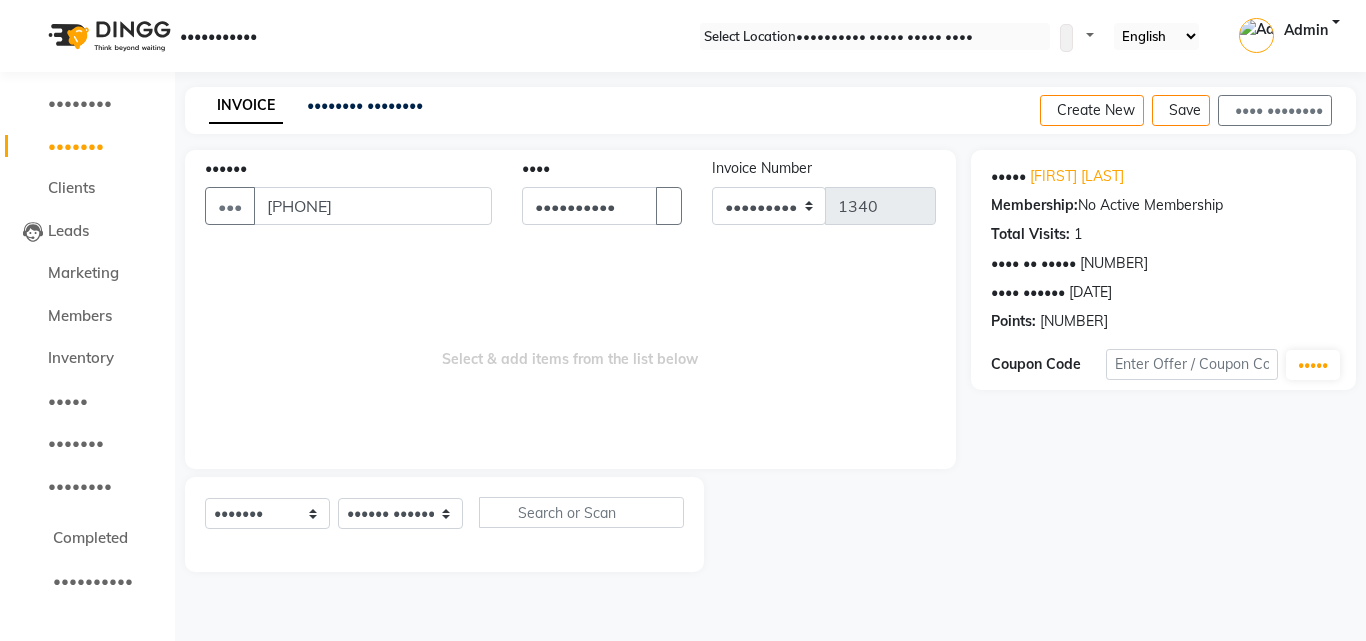 click on "•••••••" at bounding box center (87, 443) 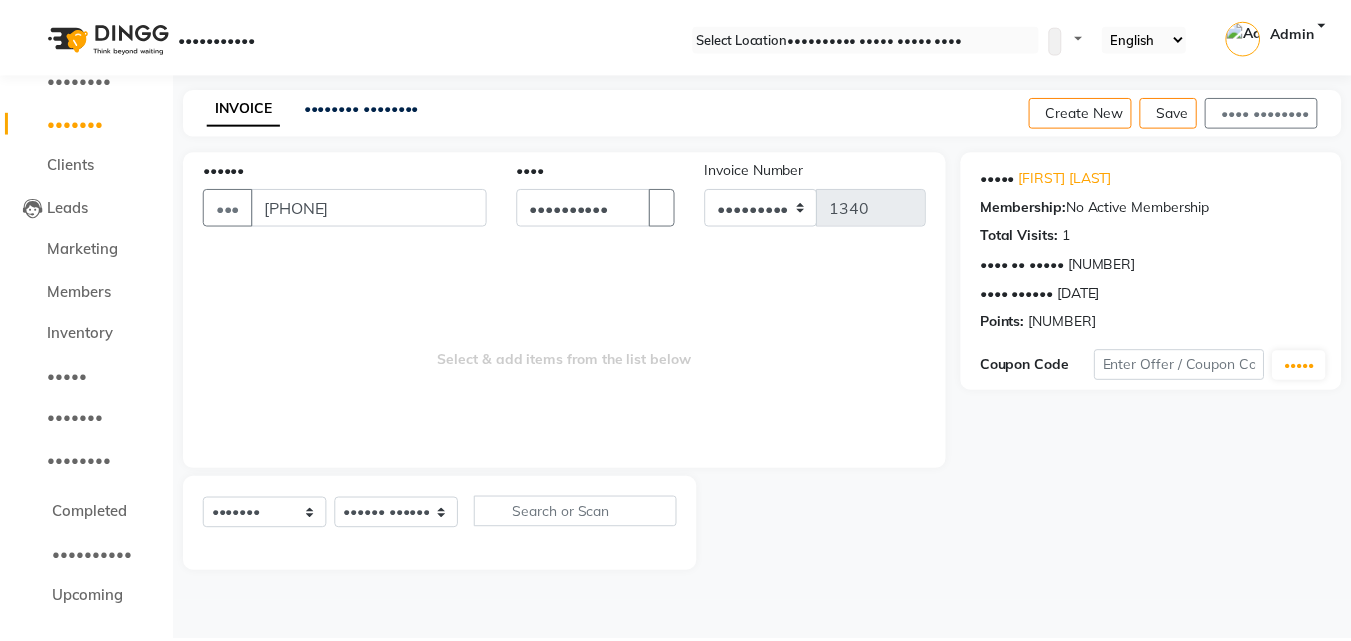 scroll, scrollTop: 0, scrollLeft: 0, axis: both 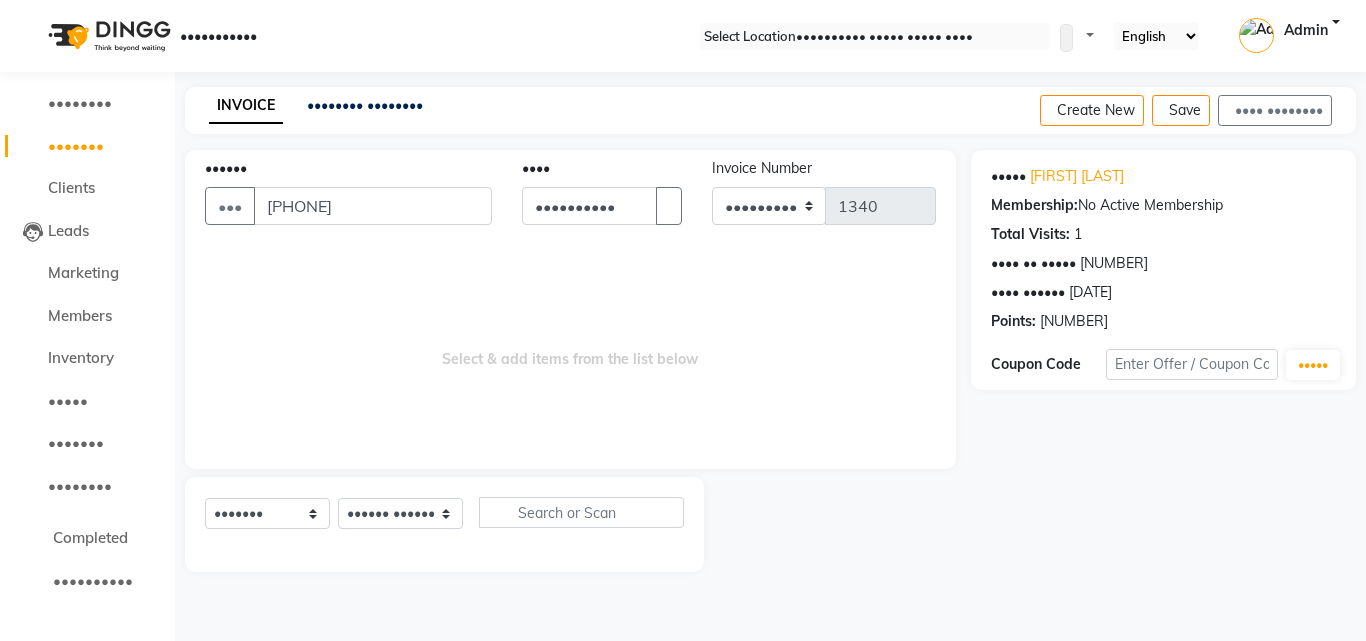 click at bounding box center [35, 36] 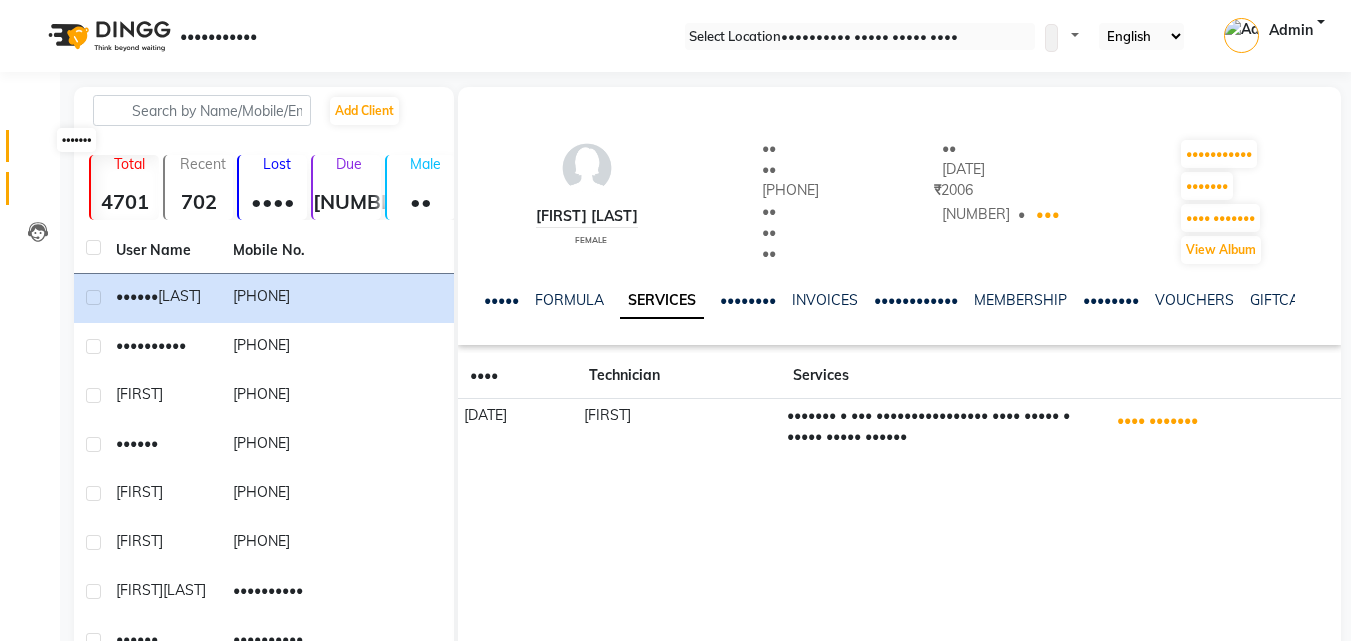 click at bounding box center (37, 151) 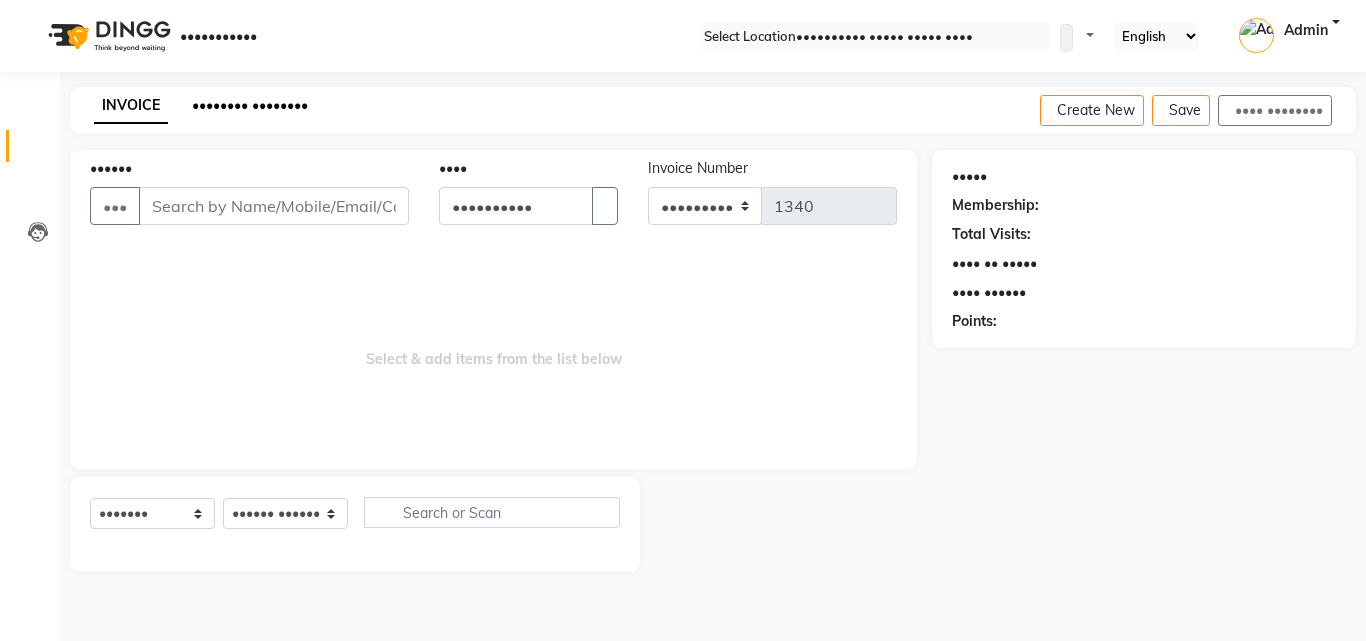 click on "•••••••• ••••••••" at bounding box center [250, 105] 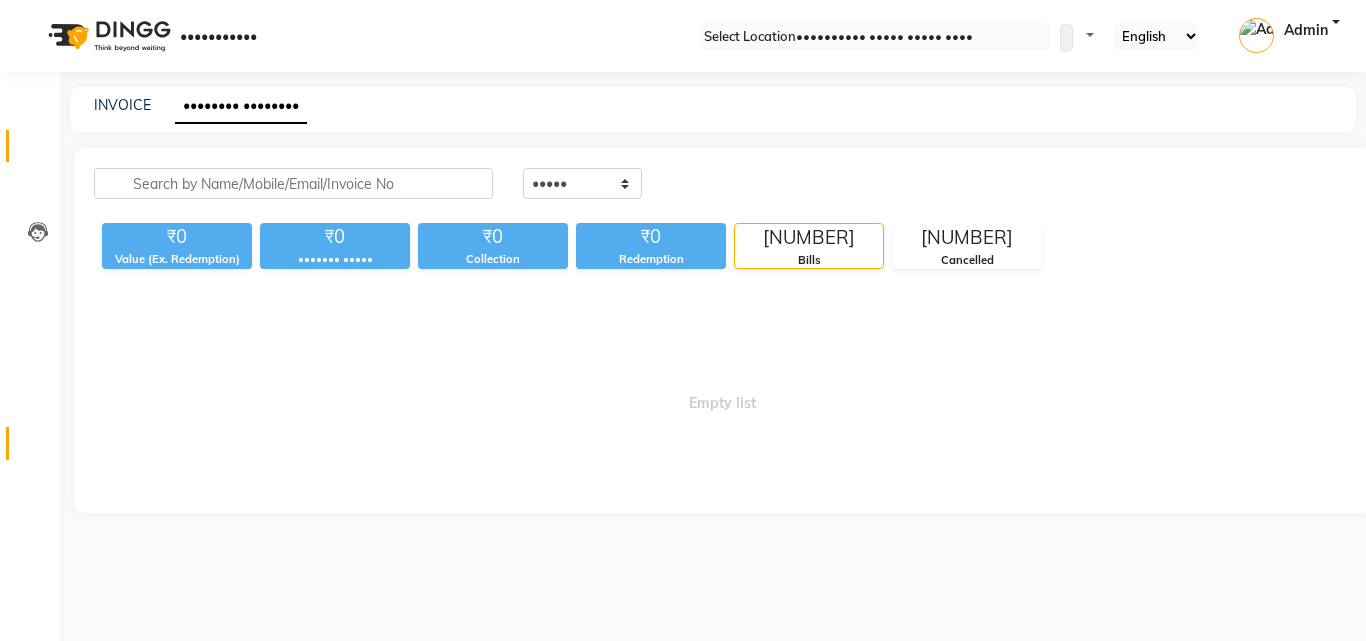 click on "•••••••" at bounding box center [30, 443] 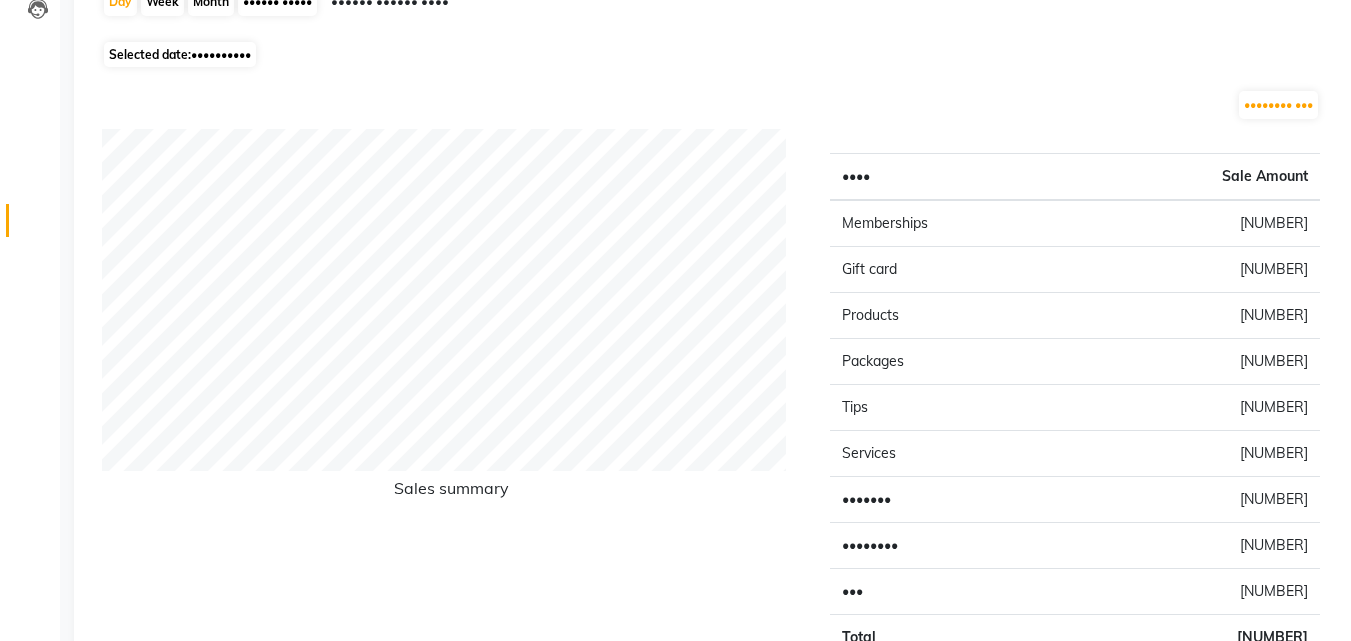 scroll, scrollTop: 346, scrollLeft: 0, axis: vertical 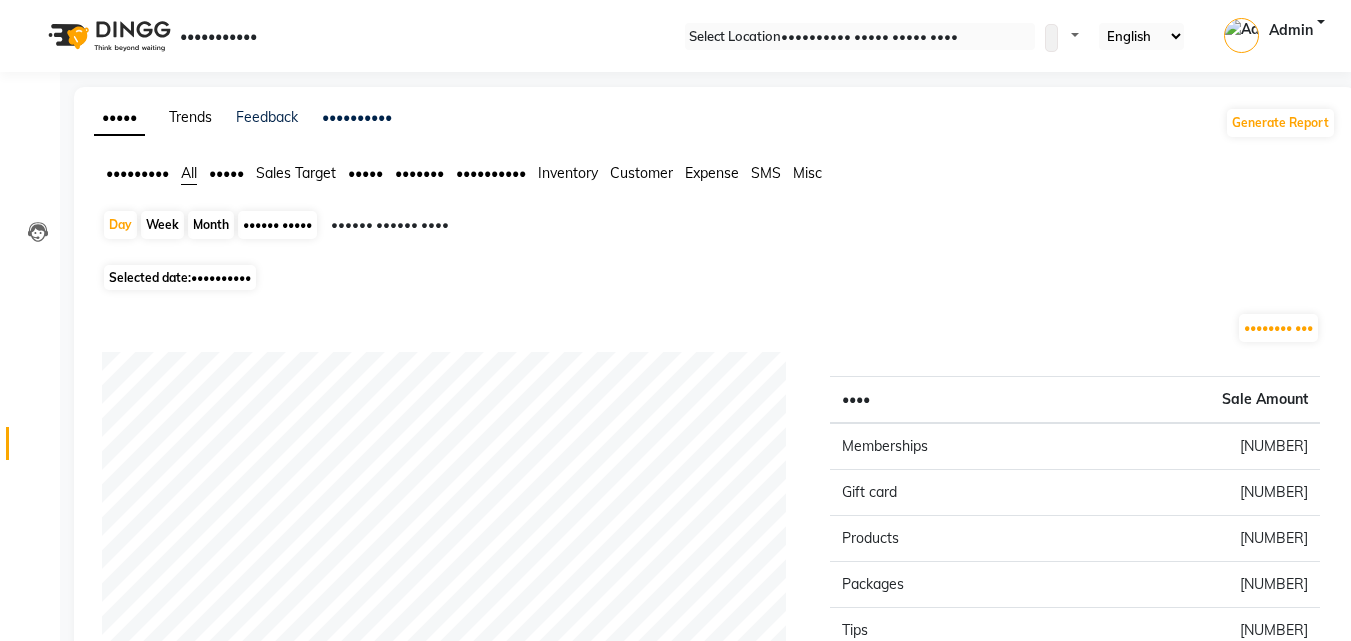 click on "Trends" at bounding box center [190, 117] 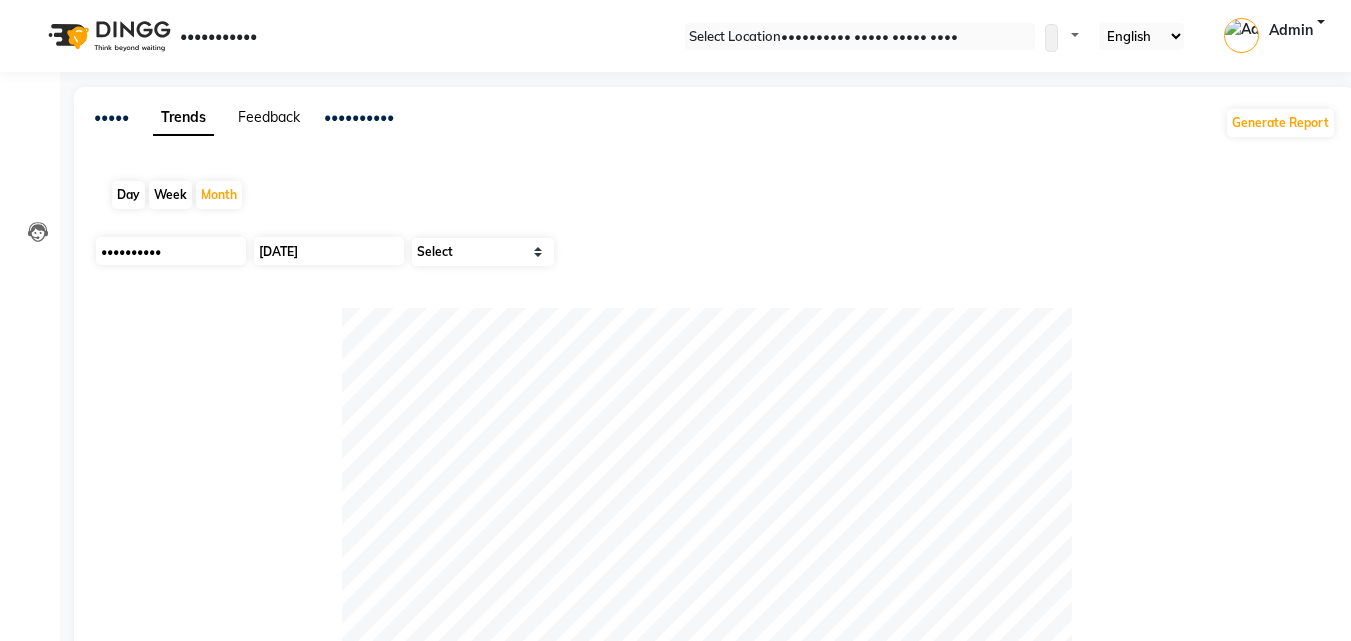 click on "Feedback" at bounding box center [269, 117] 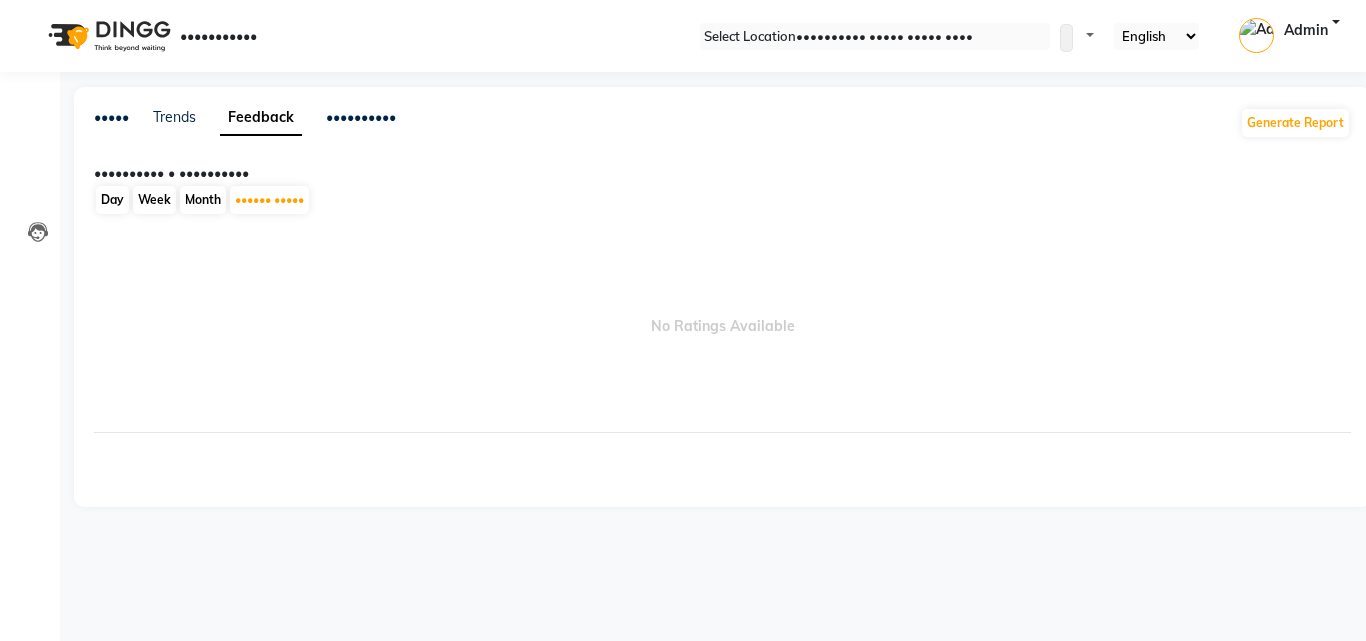 click on "••••• •••••• •••••••• •••••••••• •••••••• •••••• •••••••••• • ••••••••••  ••• •••• ••••• •••••• •••••  •• ••••••• •••••••••" at bounding box center [722, 297] 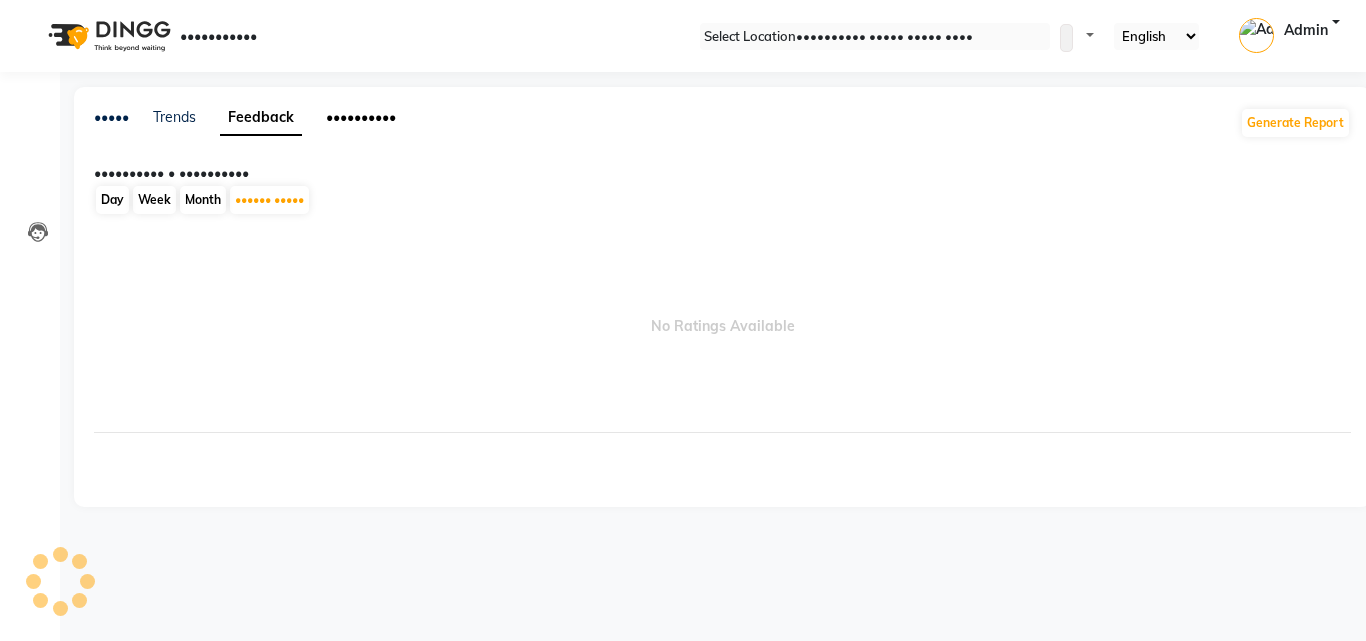 click on "••••••••••" at bounding box center [361, 117] 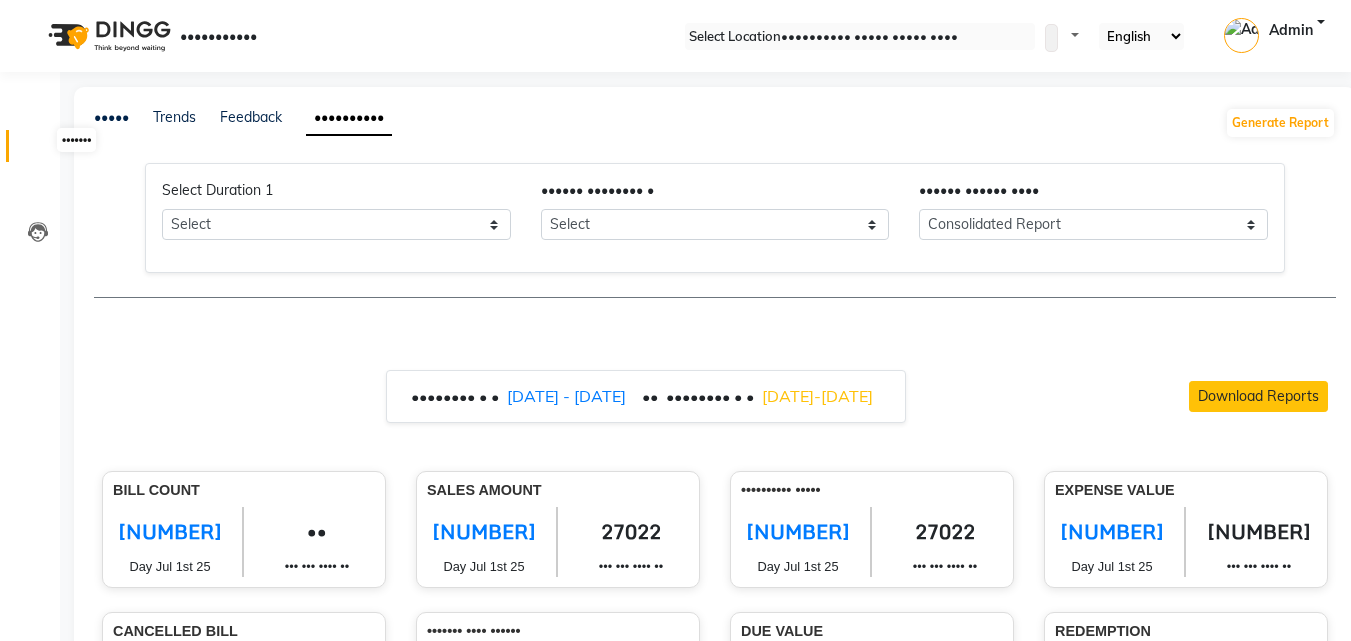 click at bounding box center (37, 151) 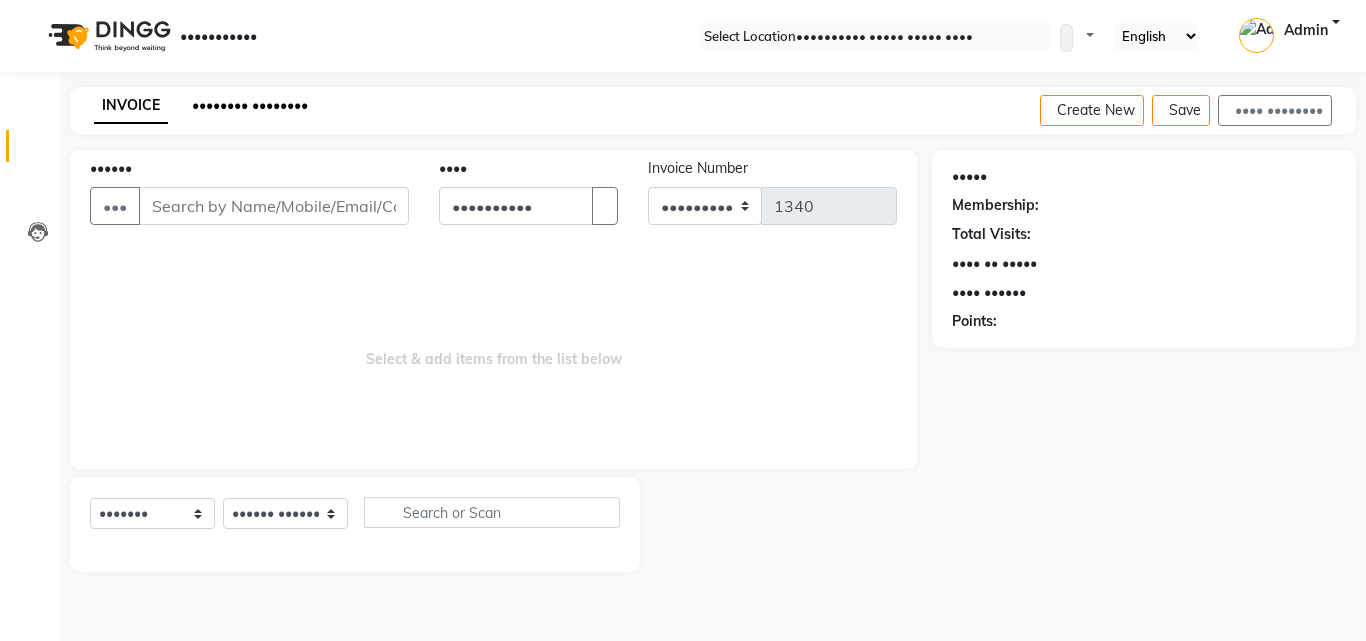 click on "•••••••• ••••••••" at bounding box center [250, 105] 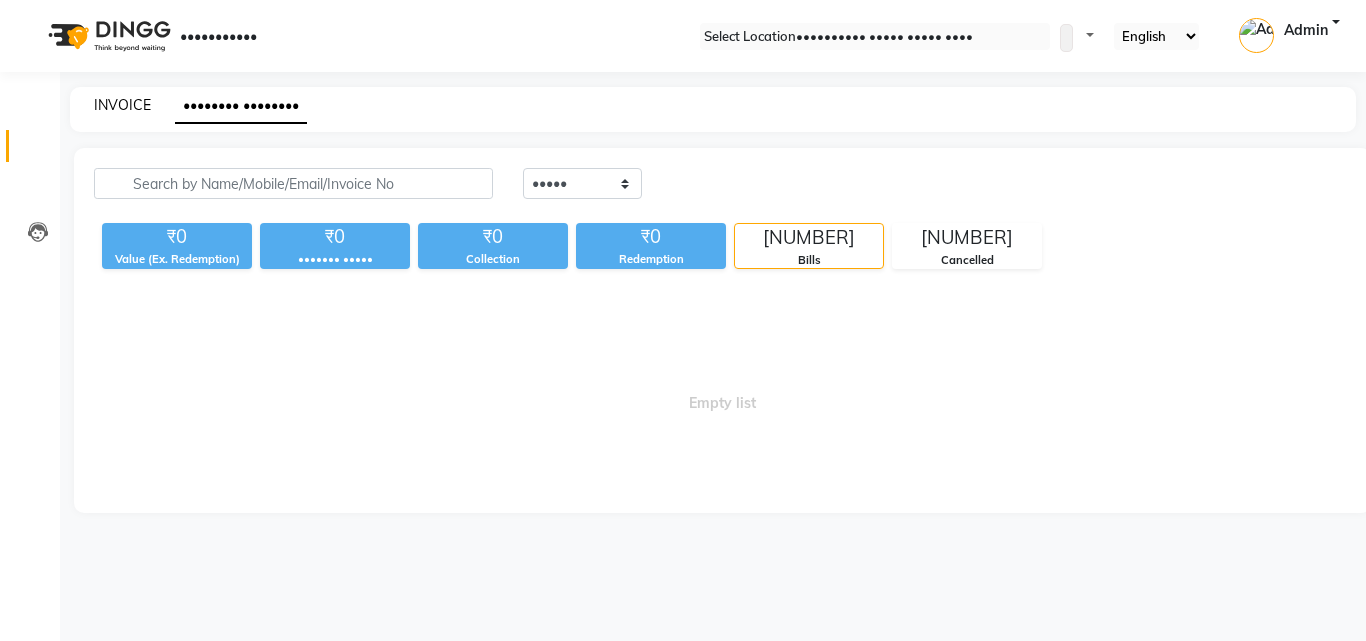 click on "INVOICE" at bounding box center (122, 105) 